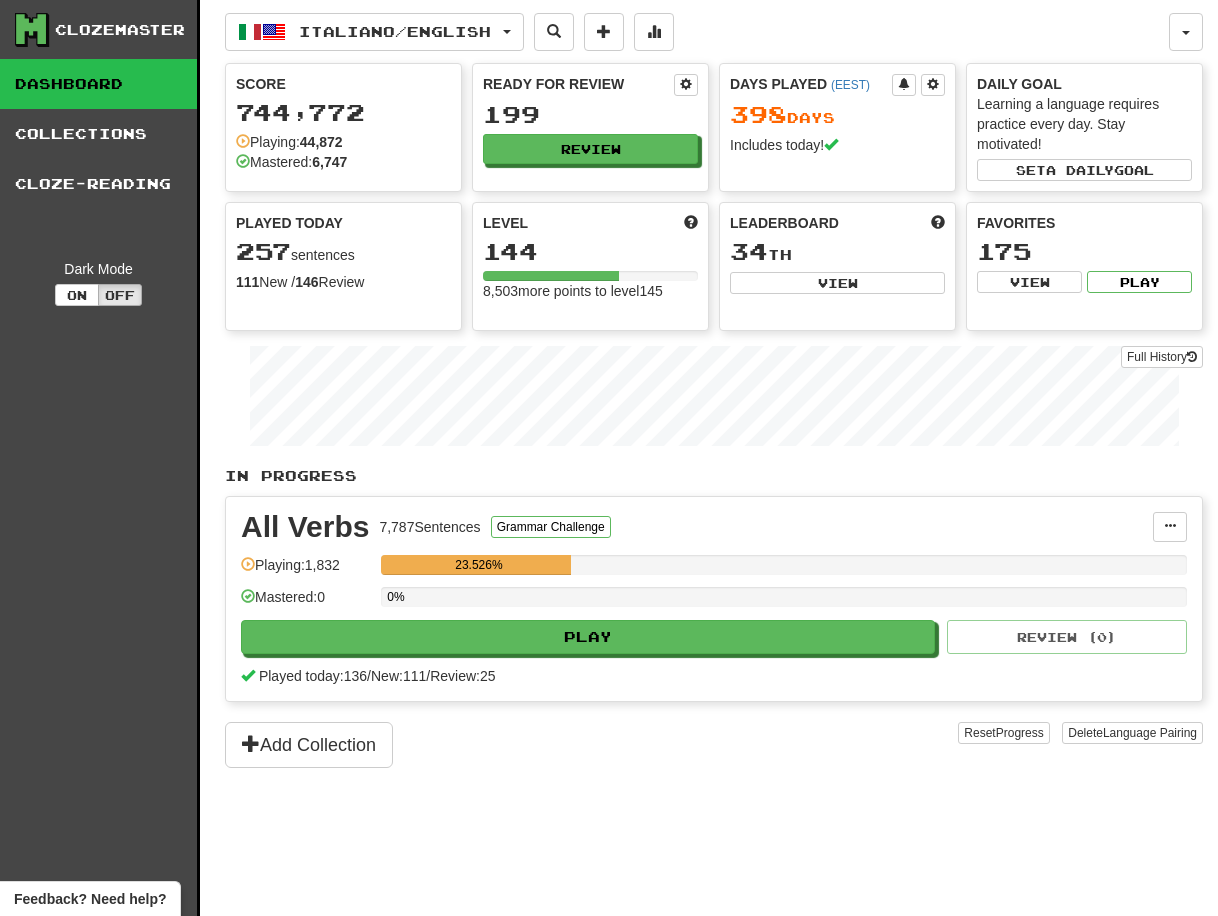 scroll, scrollTop: 0, scrollLeft: 0, axis: both 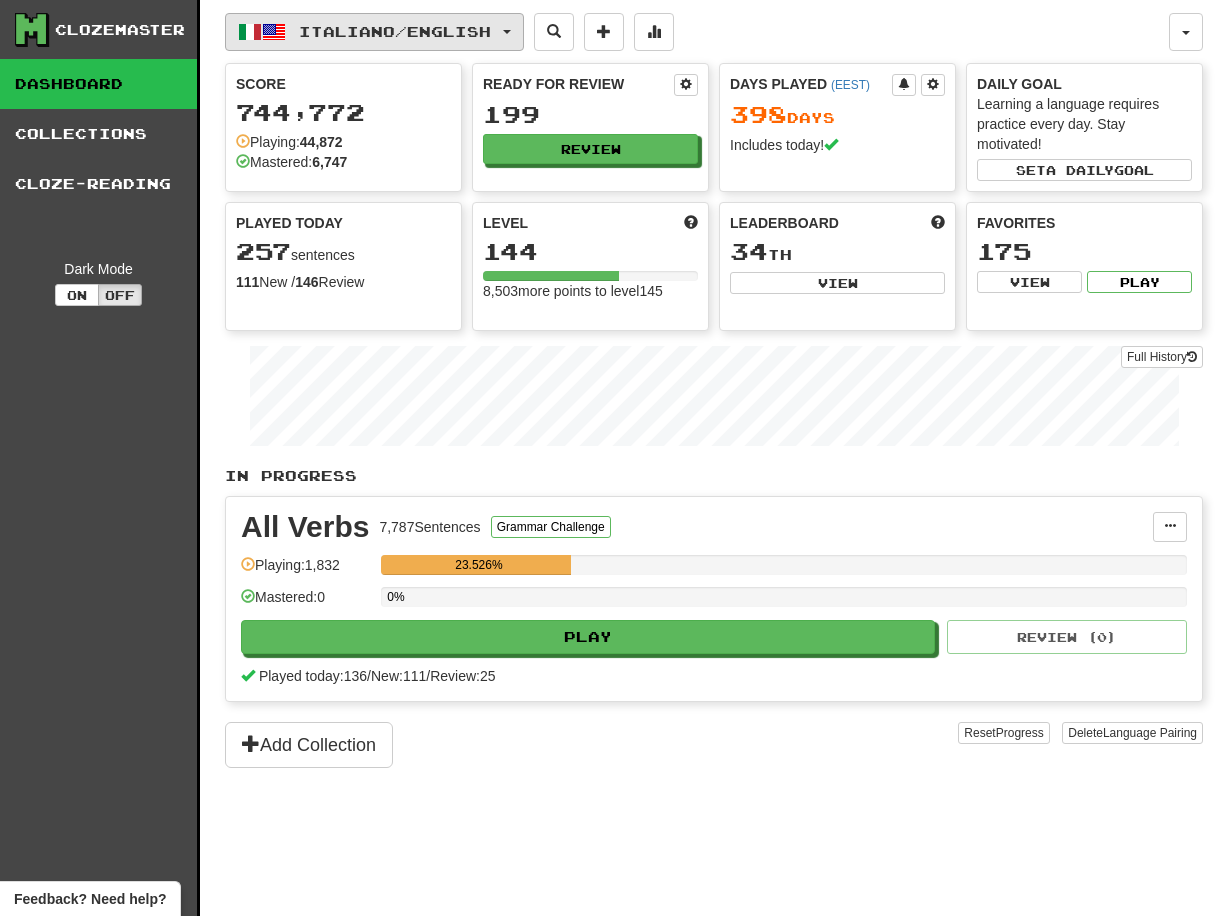 click at bounding box center (507, 32) 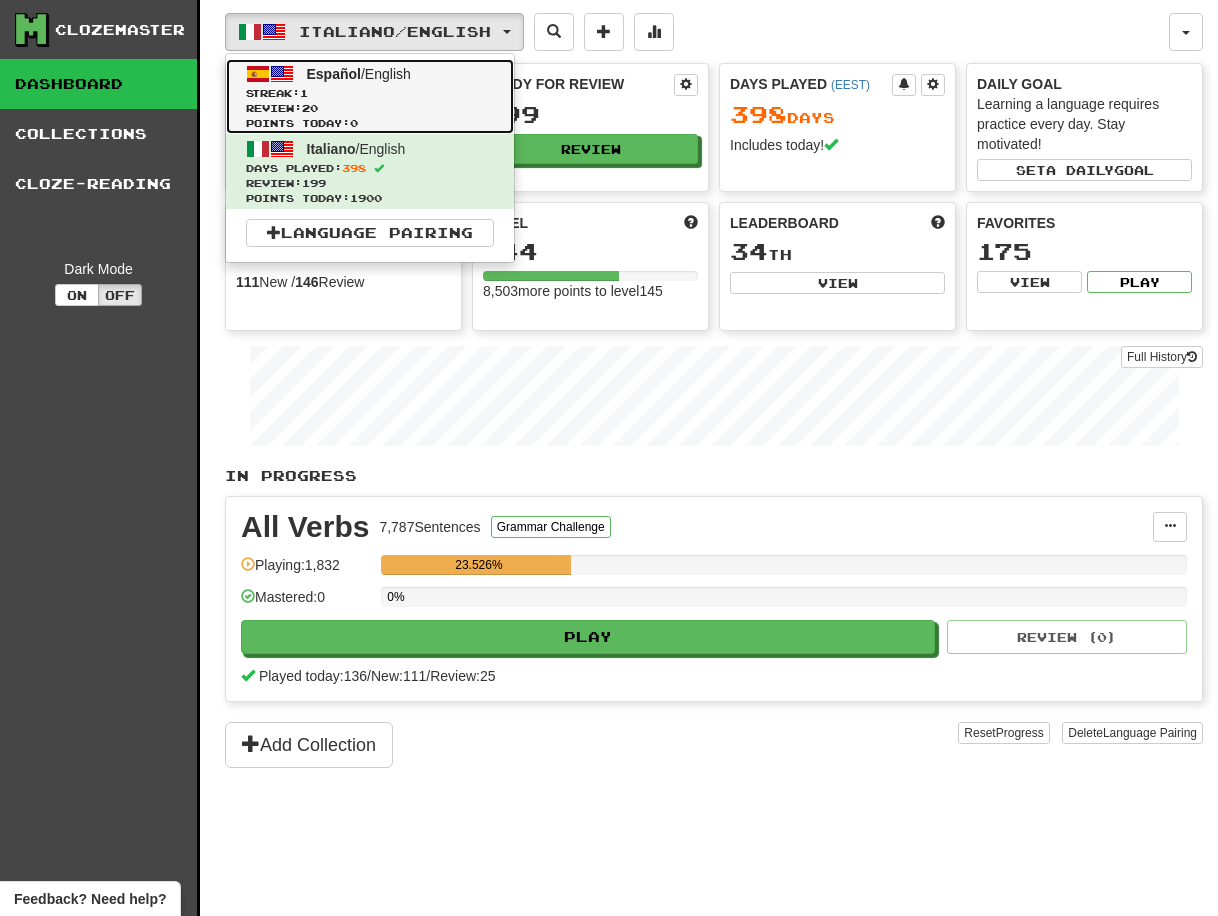 click on "Español  /  English" at bounding box center (359, 74) 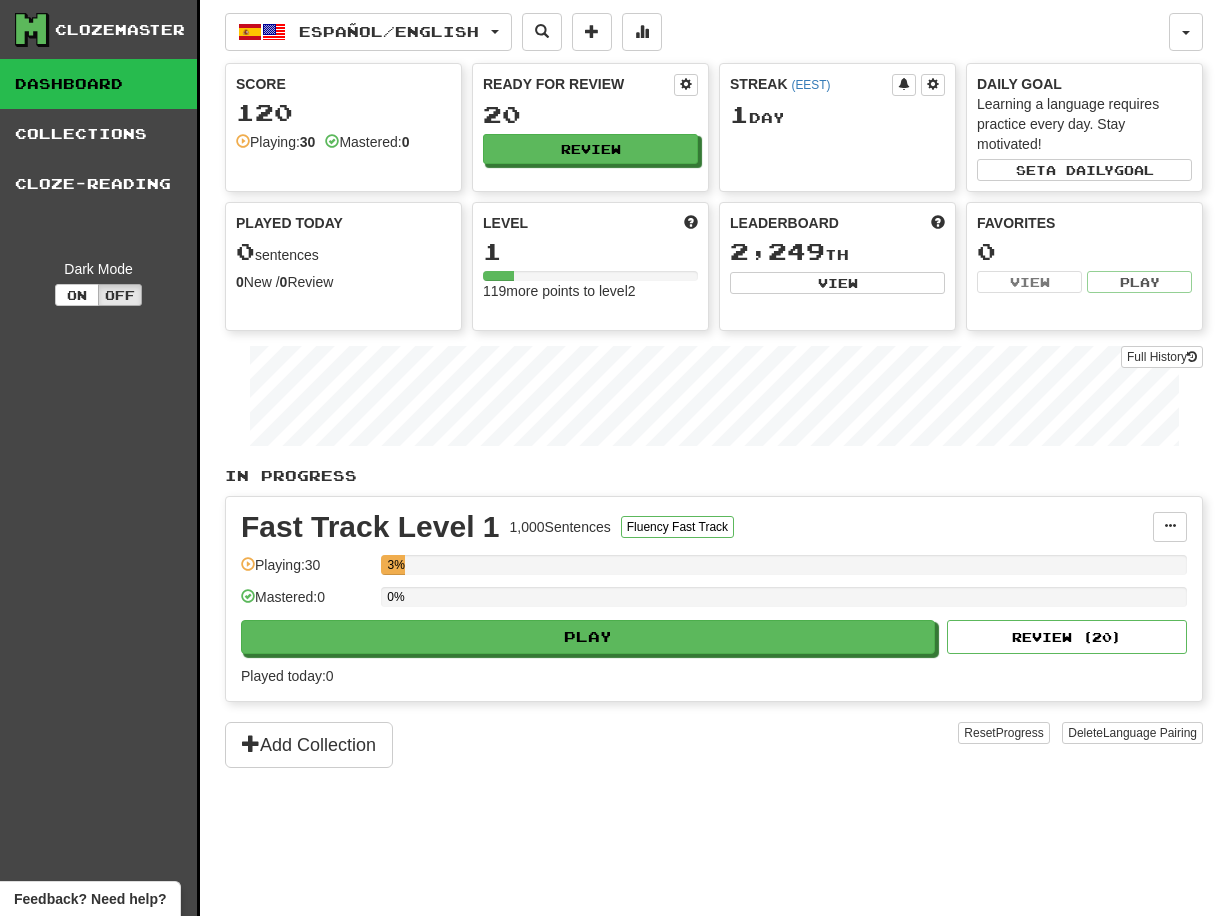 scroll, scrollTop: 0, scrollLeft: 0, axis: both 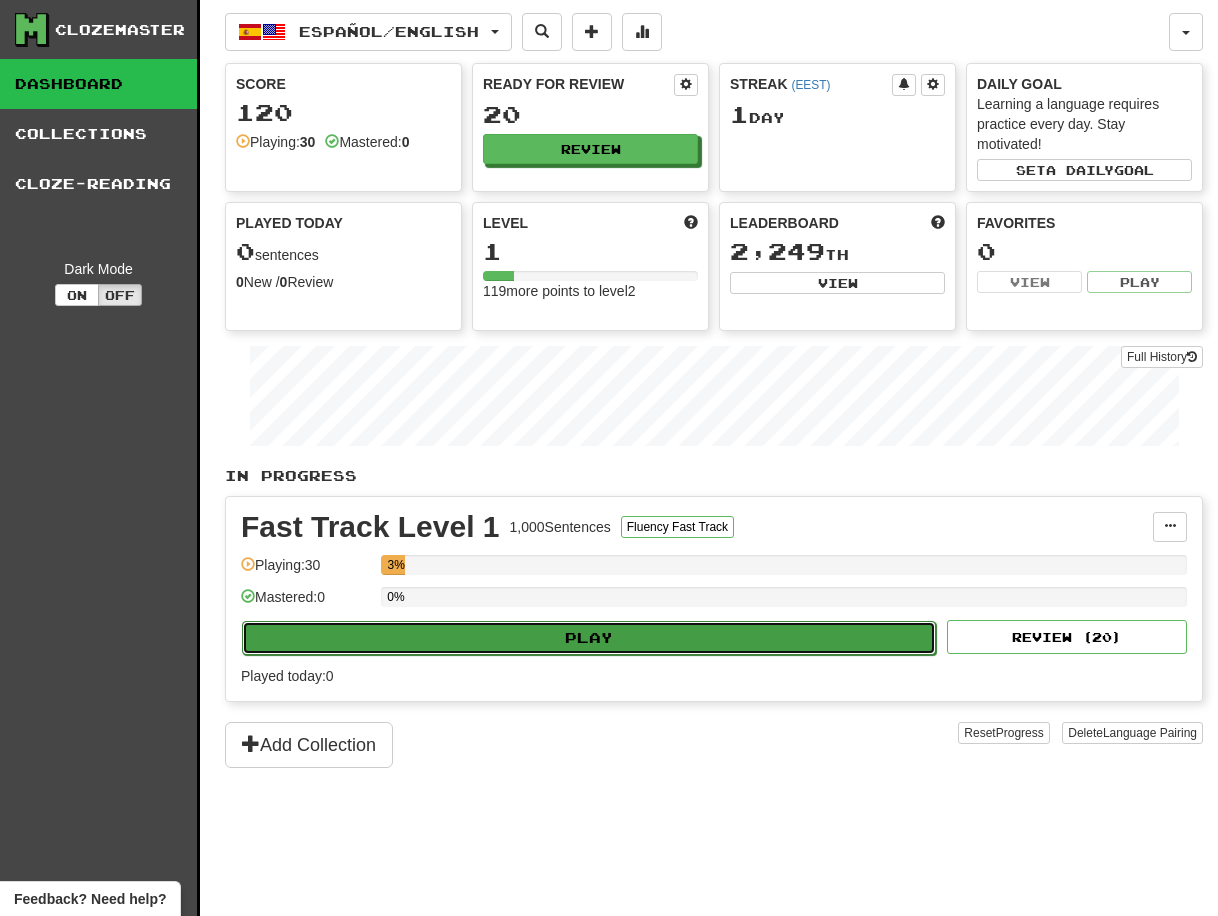 click on "Play" at bounding box center [589, 638] 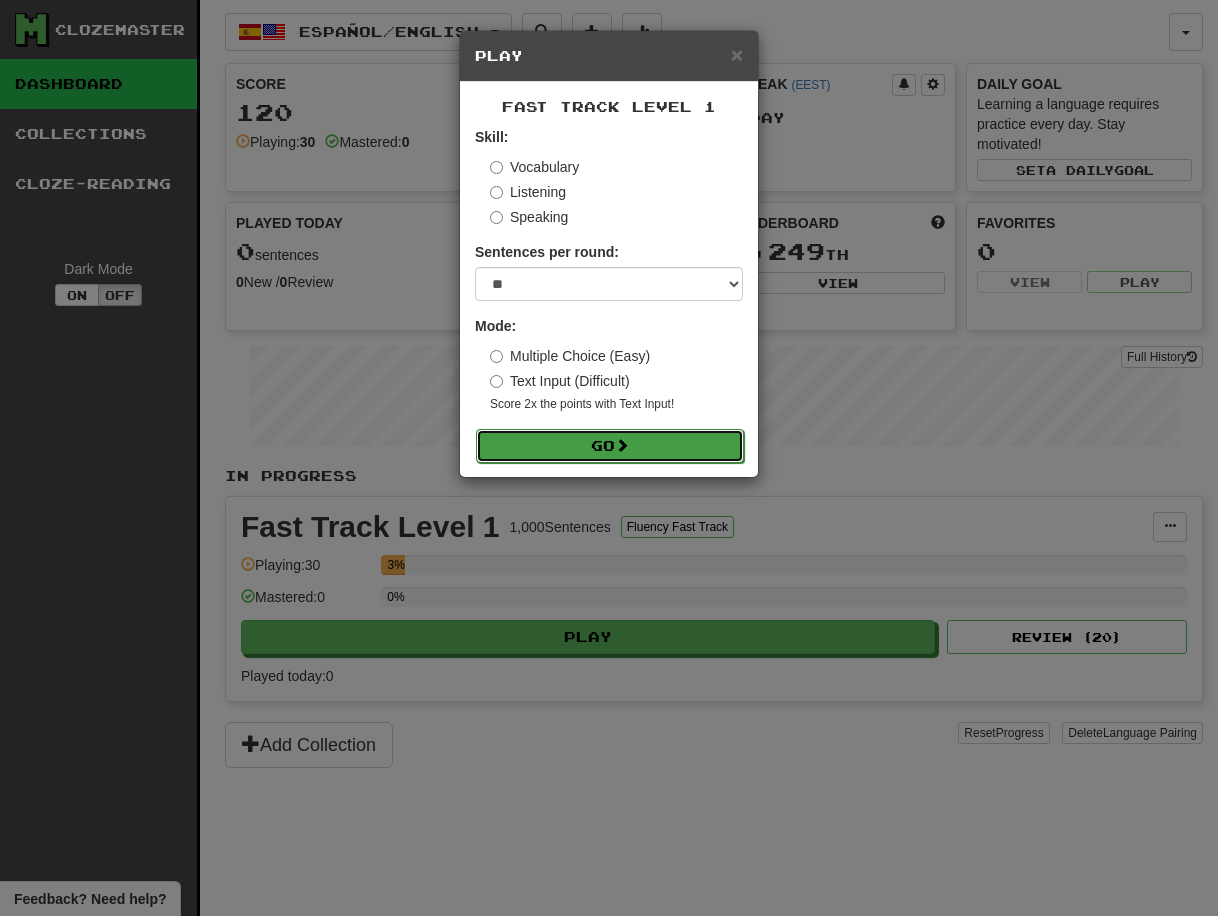 click on "Go" at bounding box center [610, 446] 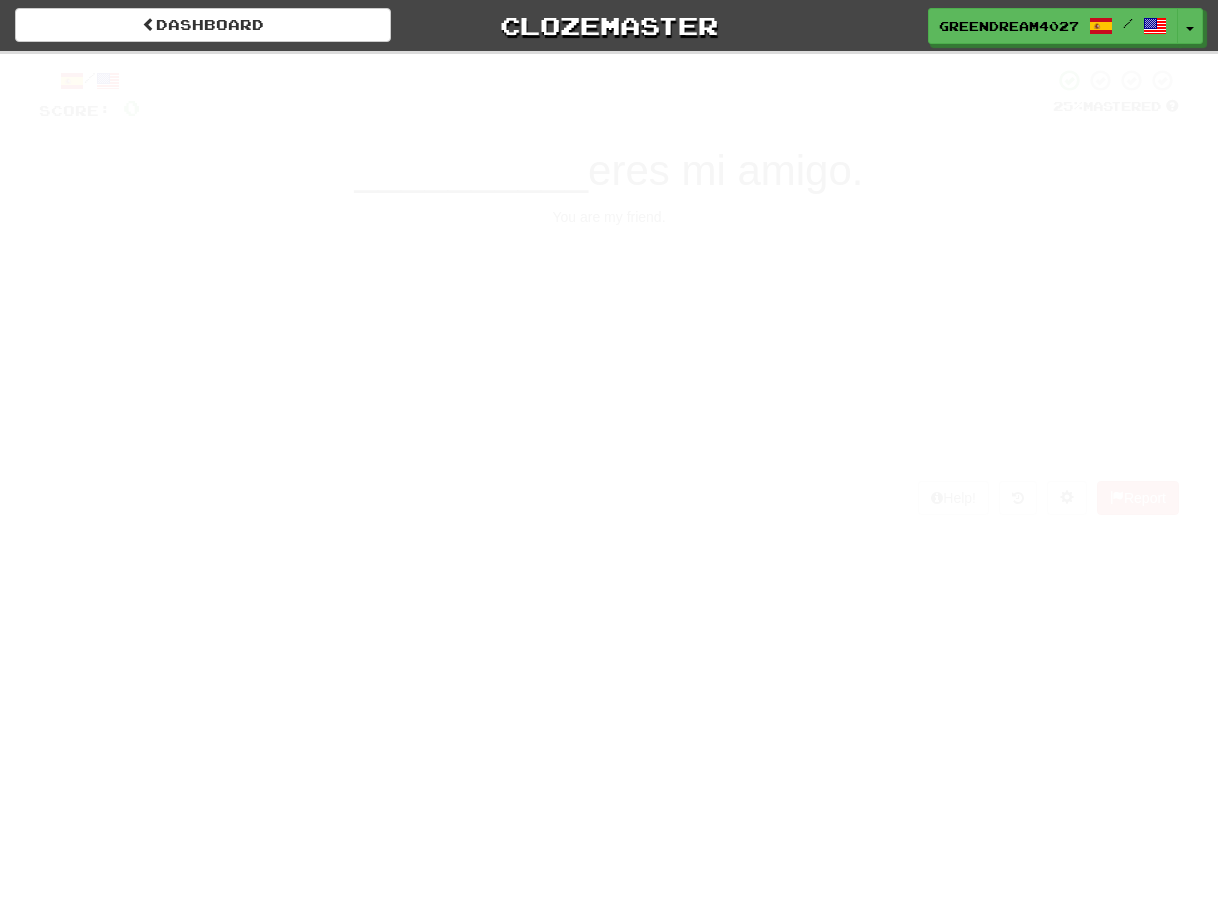 scroll, scrollTop: 0, scrollLeft: 0, axis: both 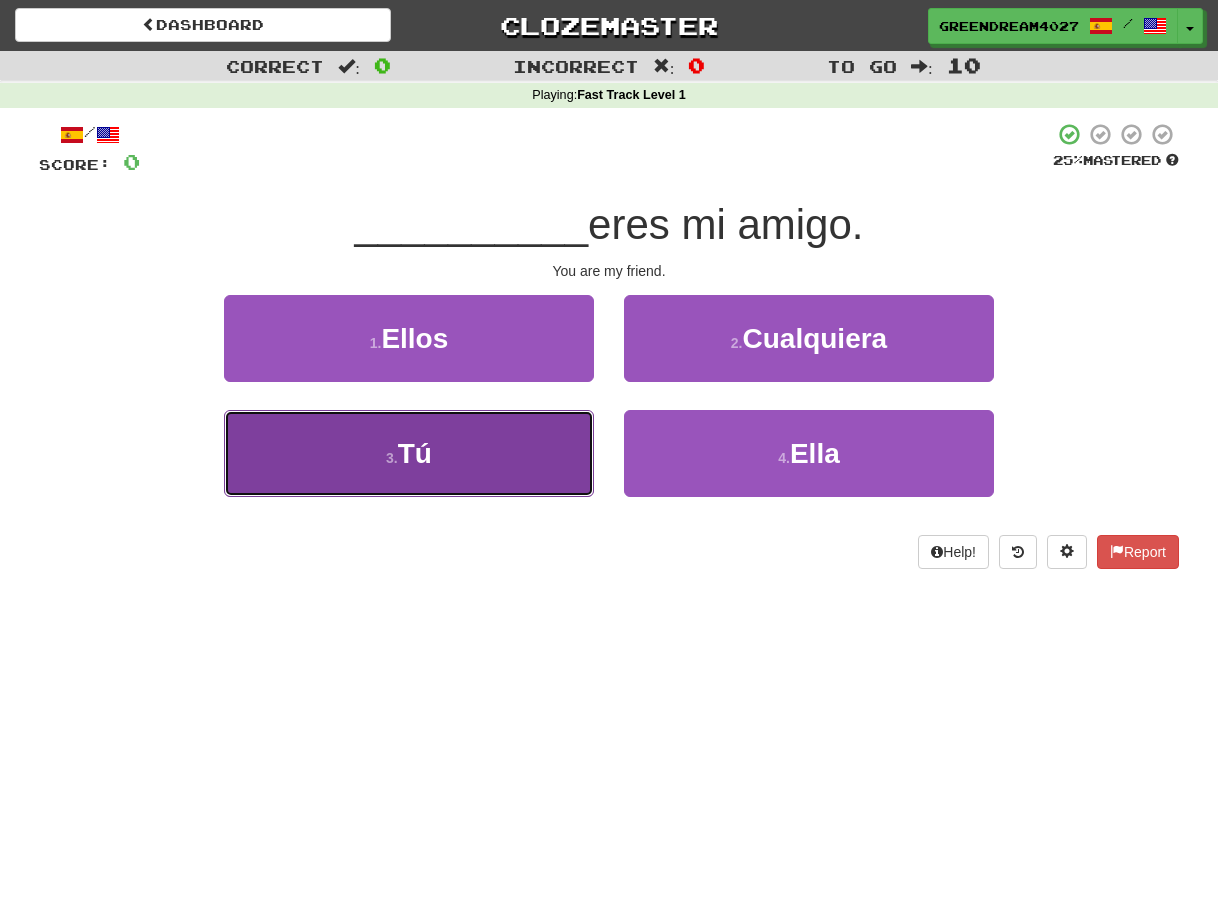 click on "3 .  Tú" at bounding box center (409, 453) 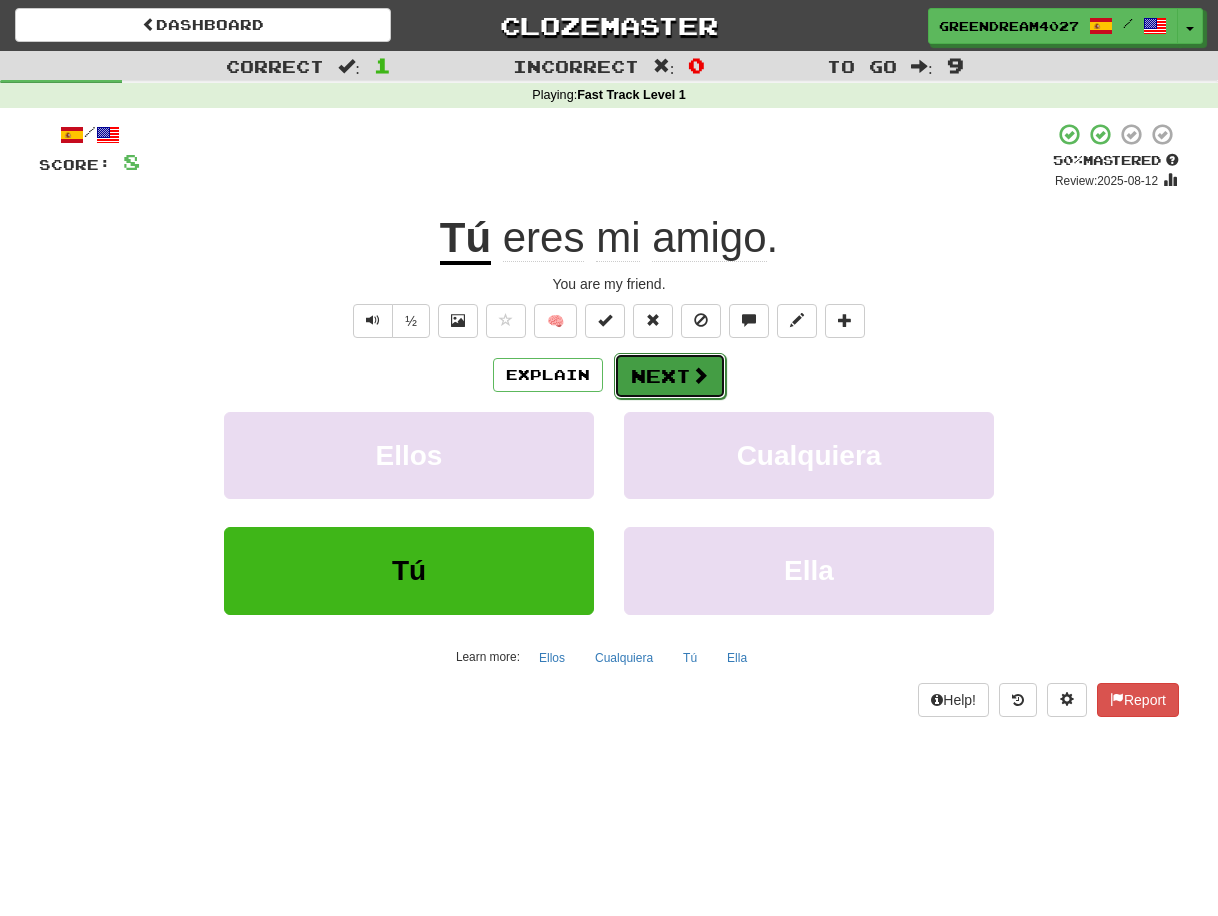 click on "Next" at bounding box center [670, 376] 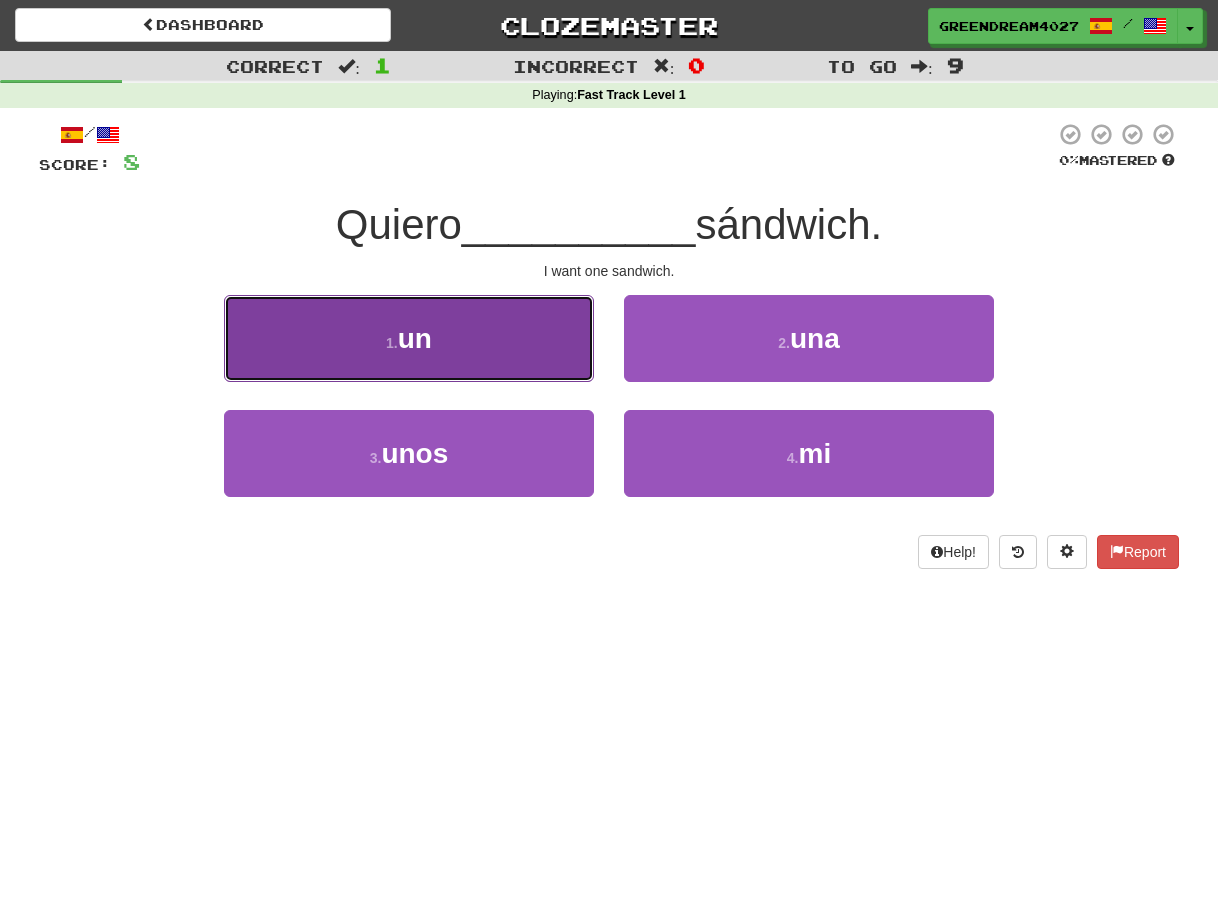 click on "1 .  un" at bounding box center [409, 338] 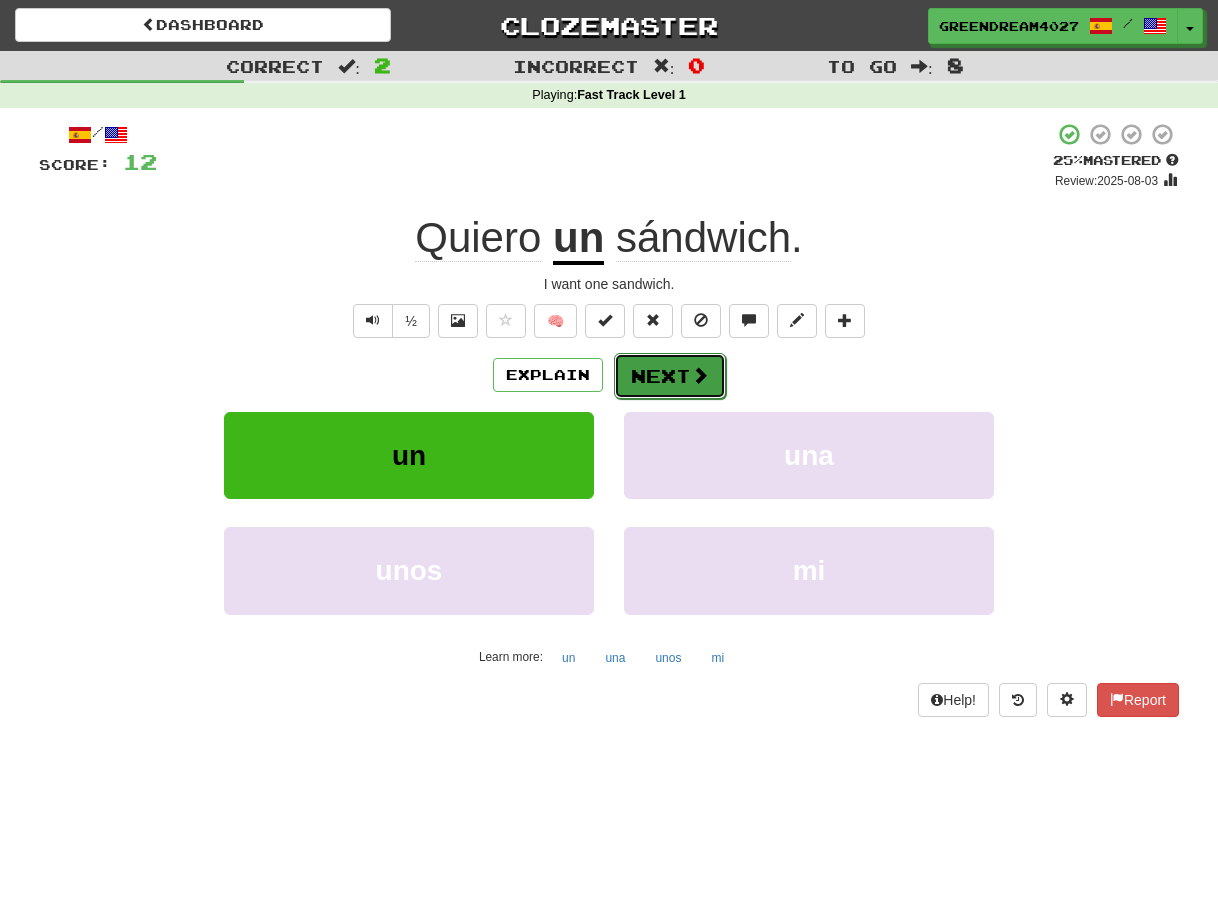 click on "Next" at bounding box center (670, 376) 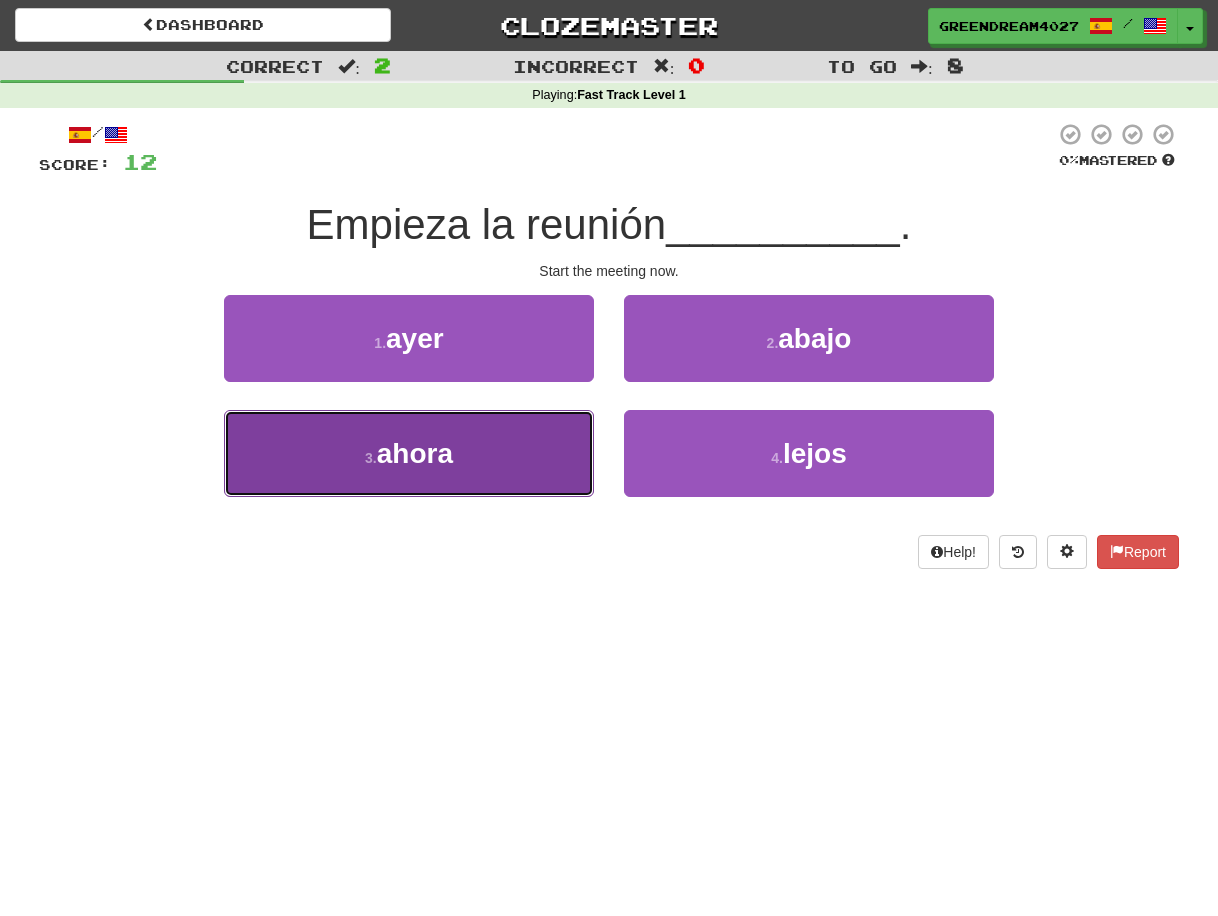 click on "3 .  ahora" at bounding box center (409, 453) 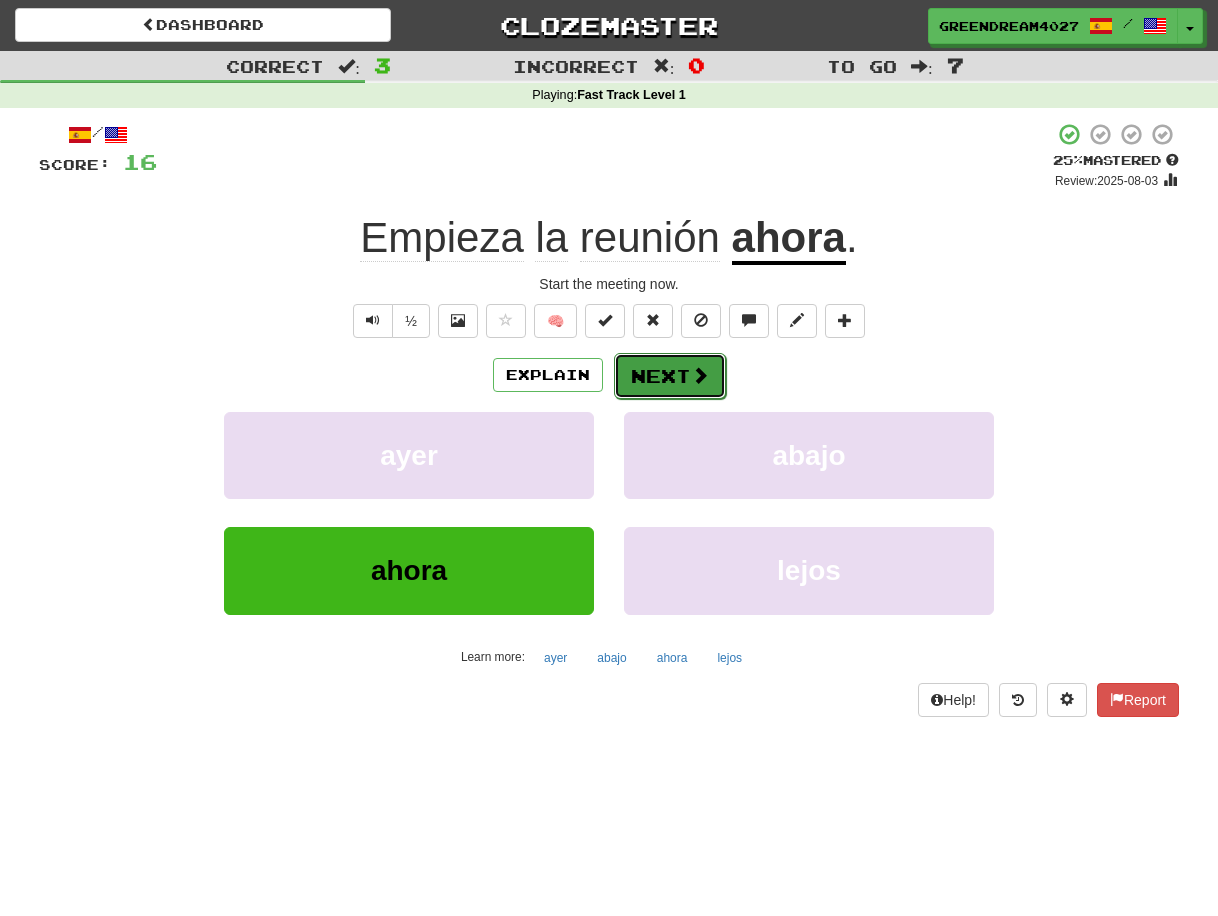 click on "Next" at bounding box center (670, 376) 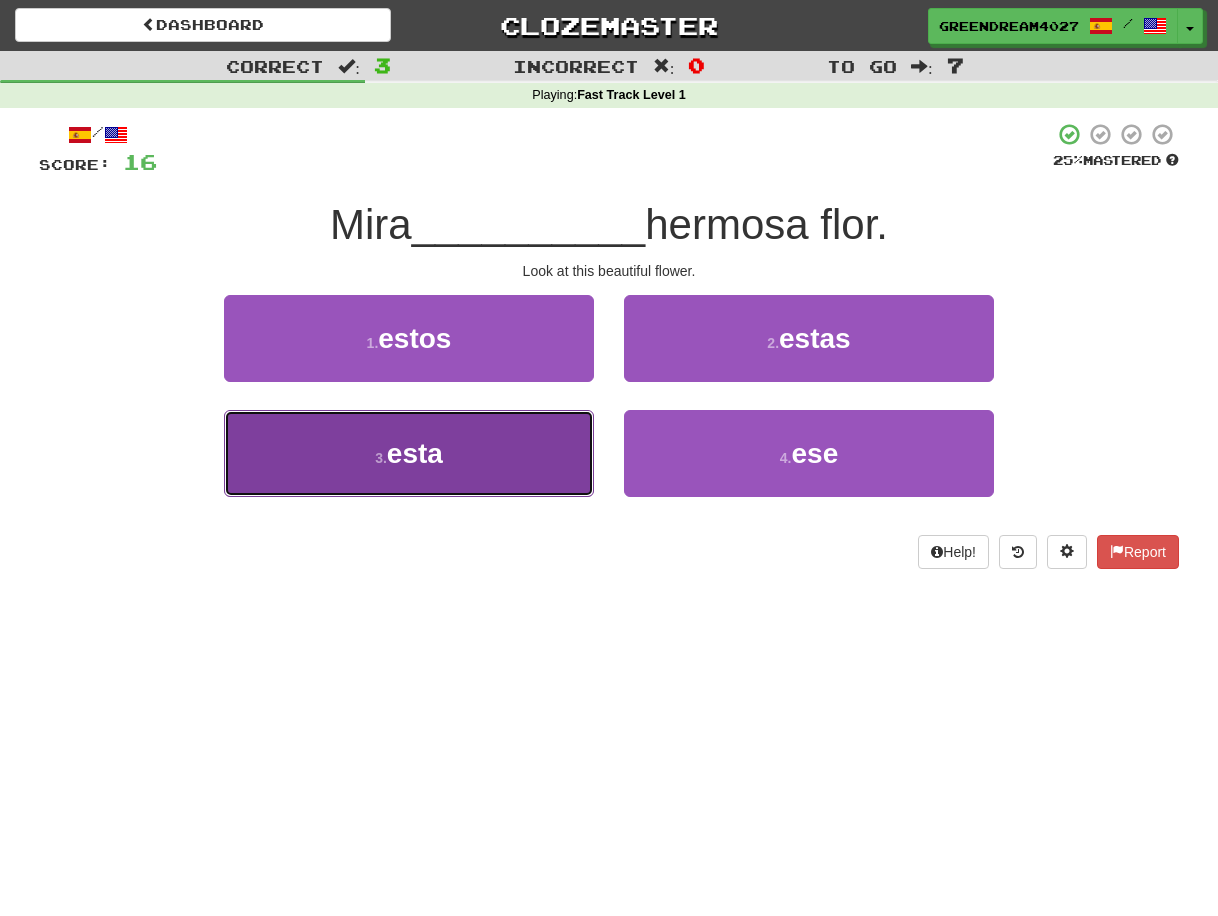 click on "3 .  esta" at bounding box center [409, 453] 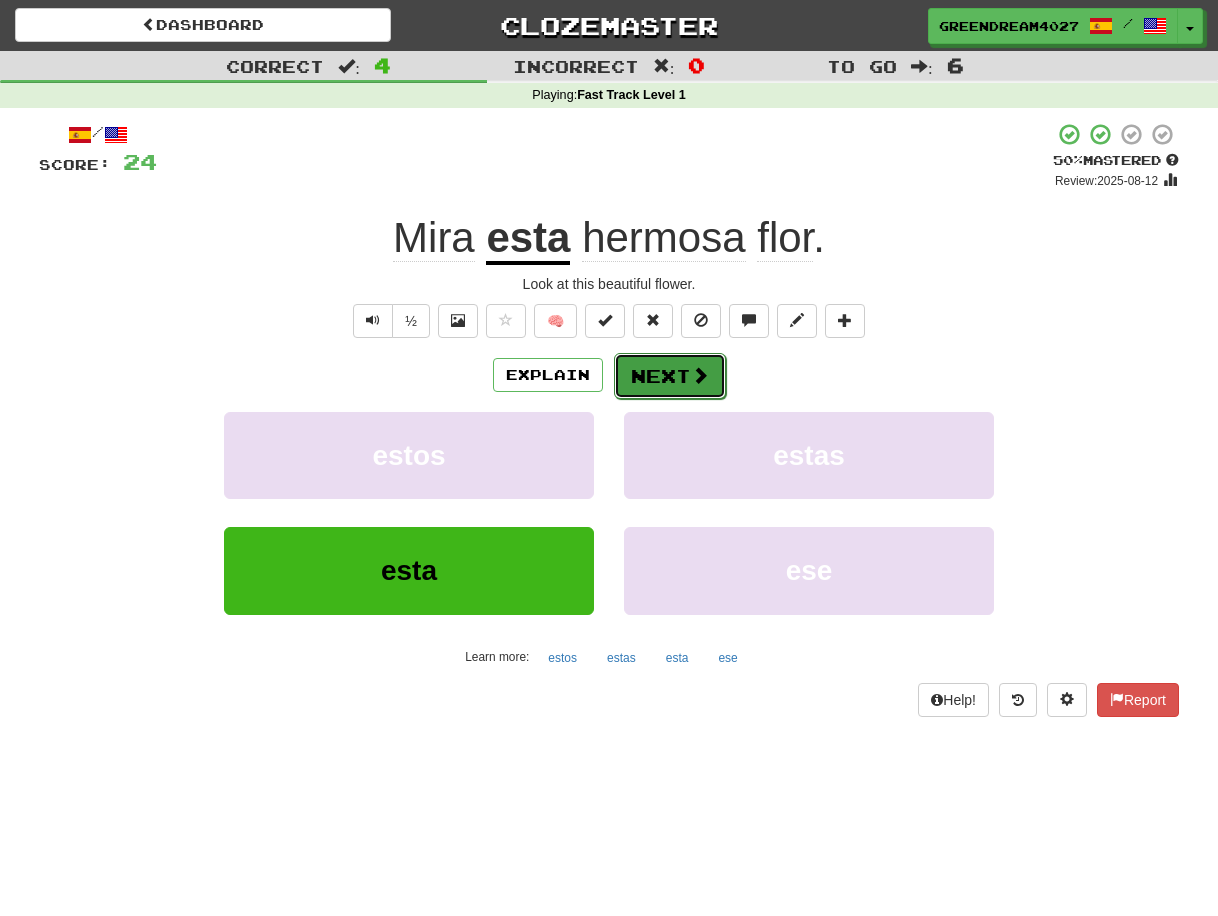 click on "Next" at bounding box center (670, 376) 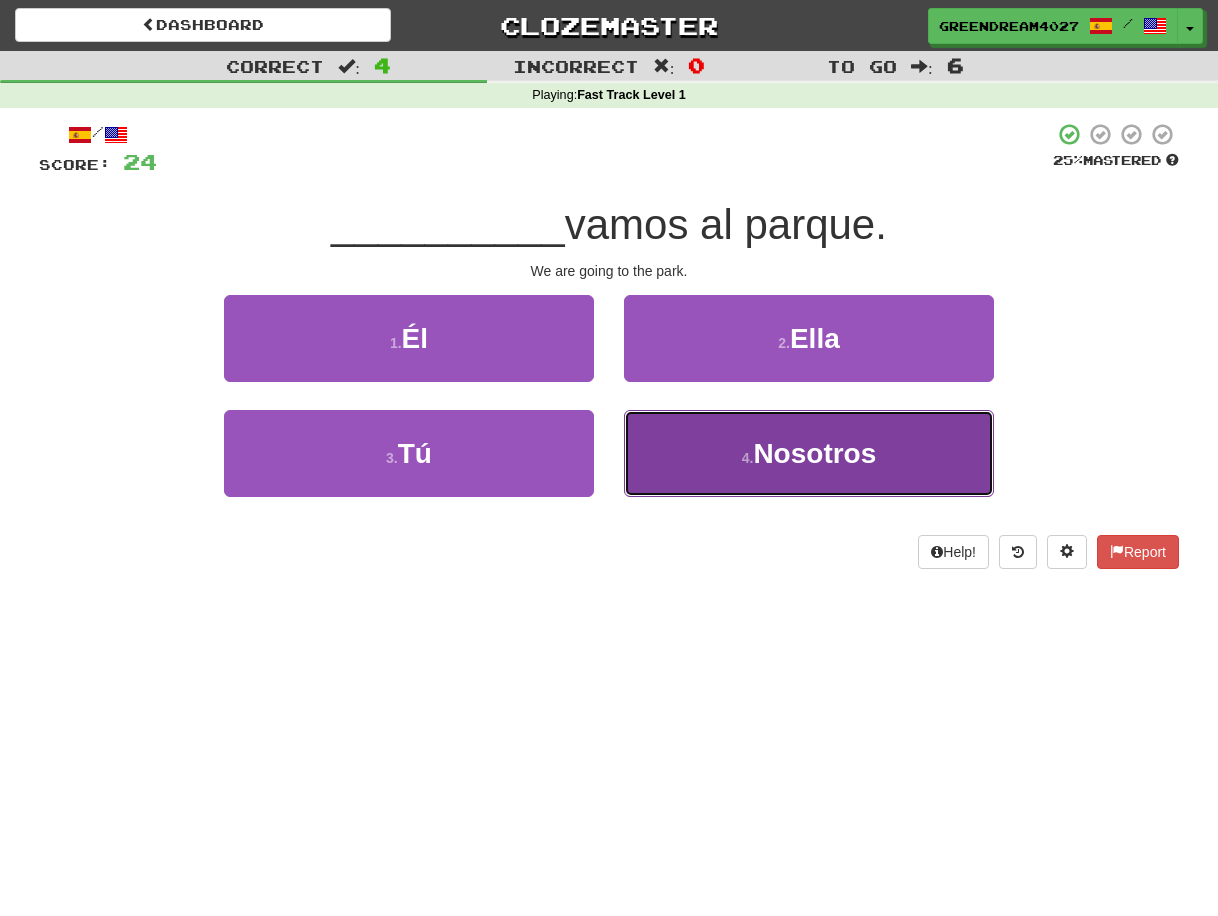 click on "Nosotros" at bounding box center [814, 453] 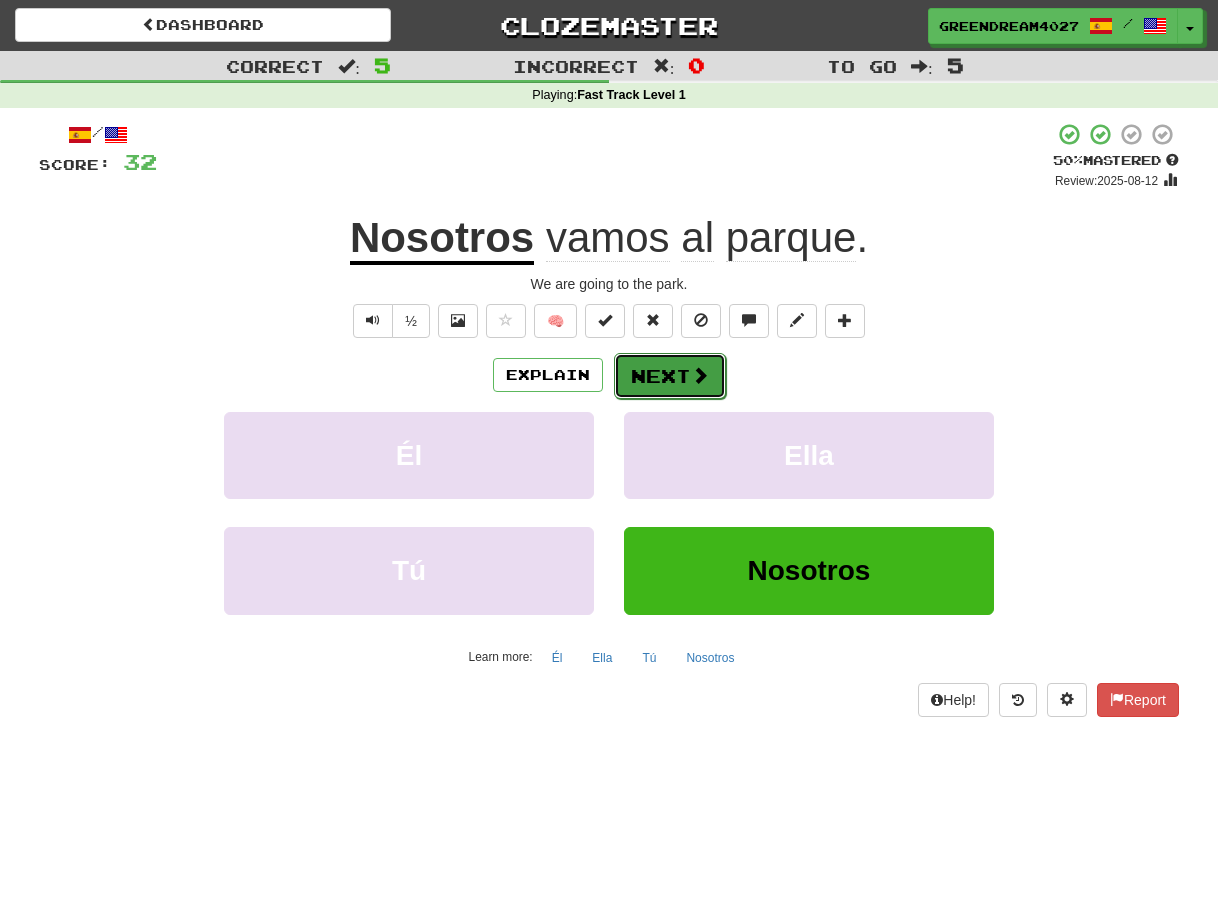 click on "Next" at bounding box center [670, 376] 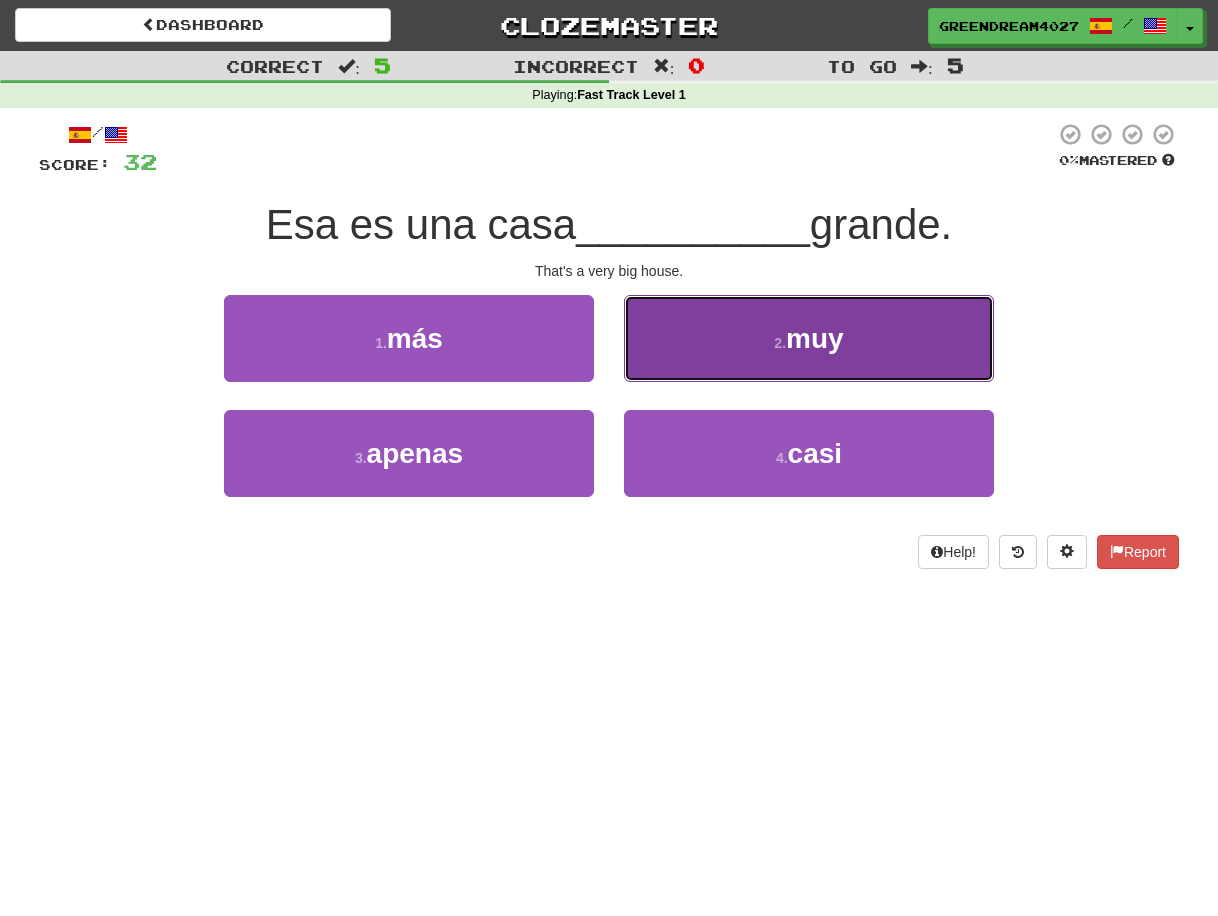 click on "2 .  muy" at bounding box center (809, 338) 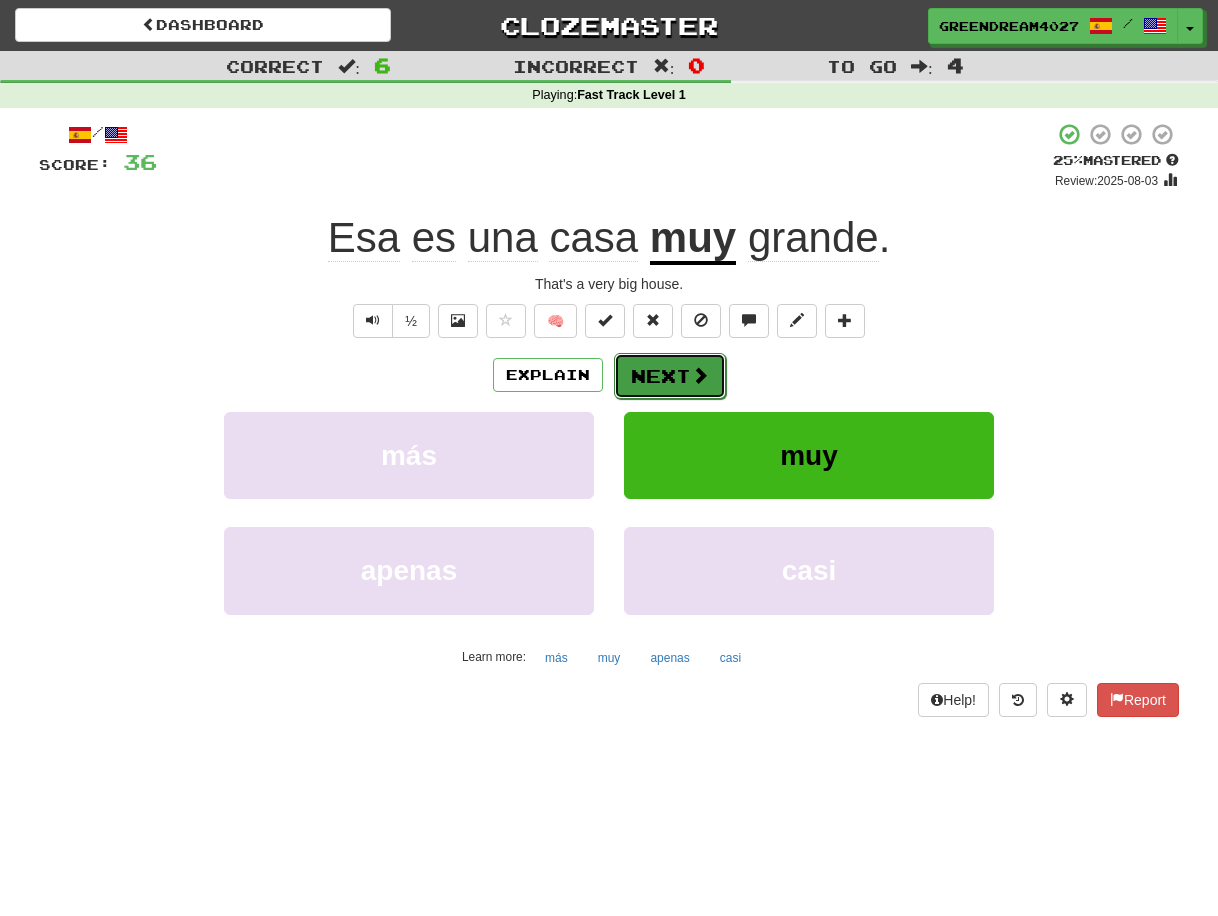 click on "Next" at bounding box center [670, 376] 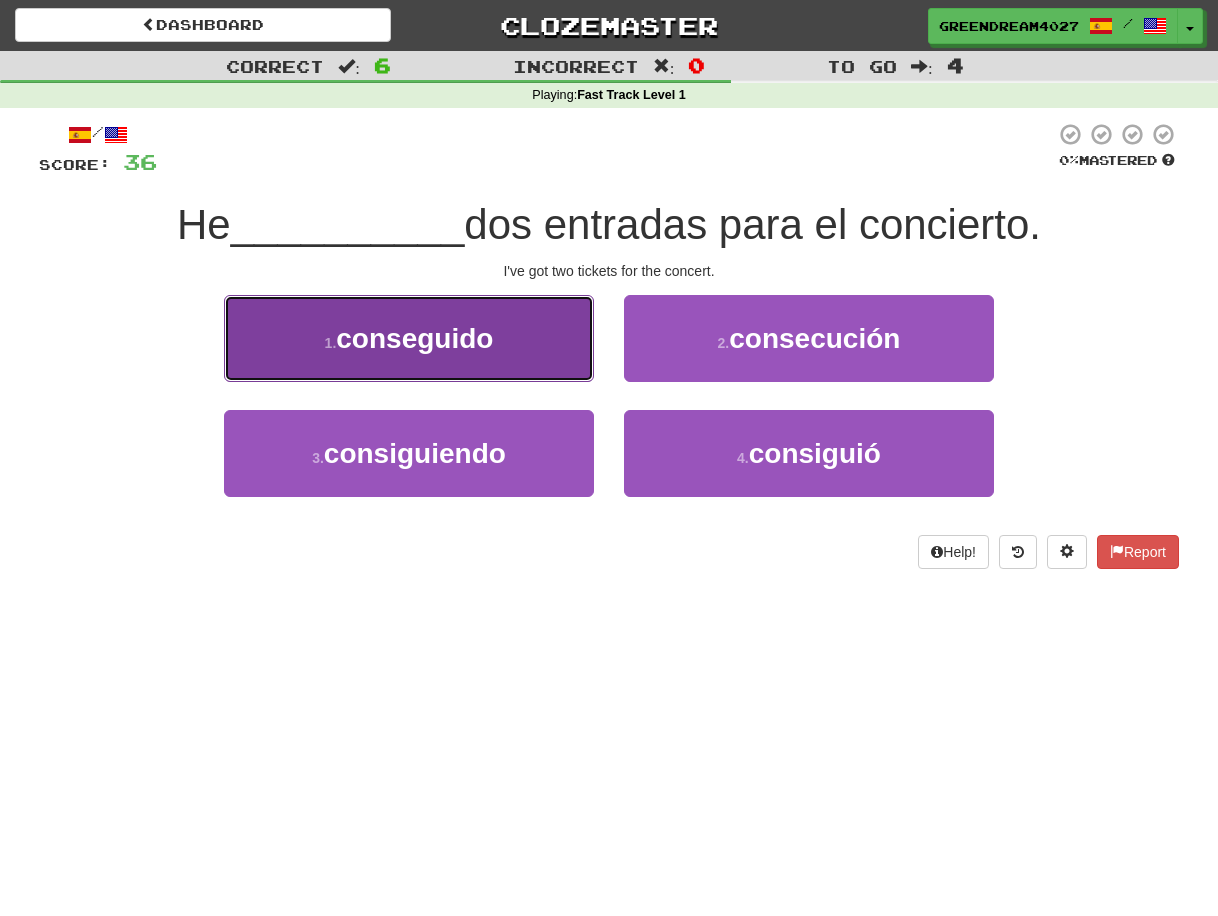 click on "conseguido" at bounding box center [414, 338] 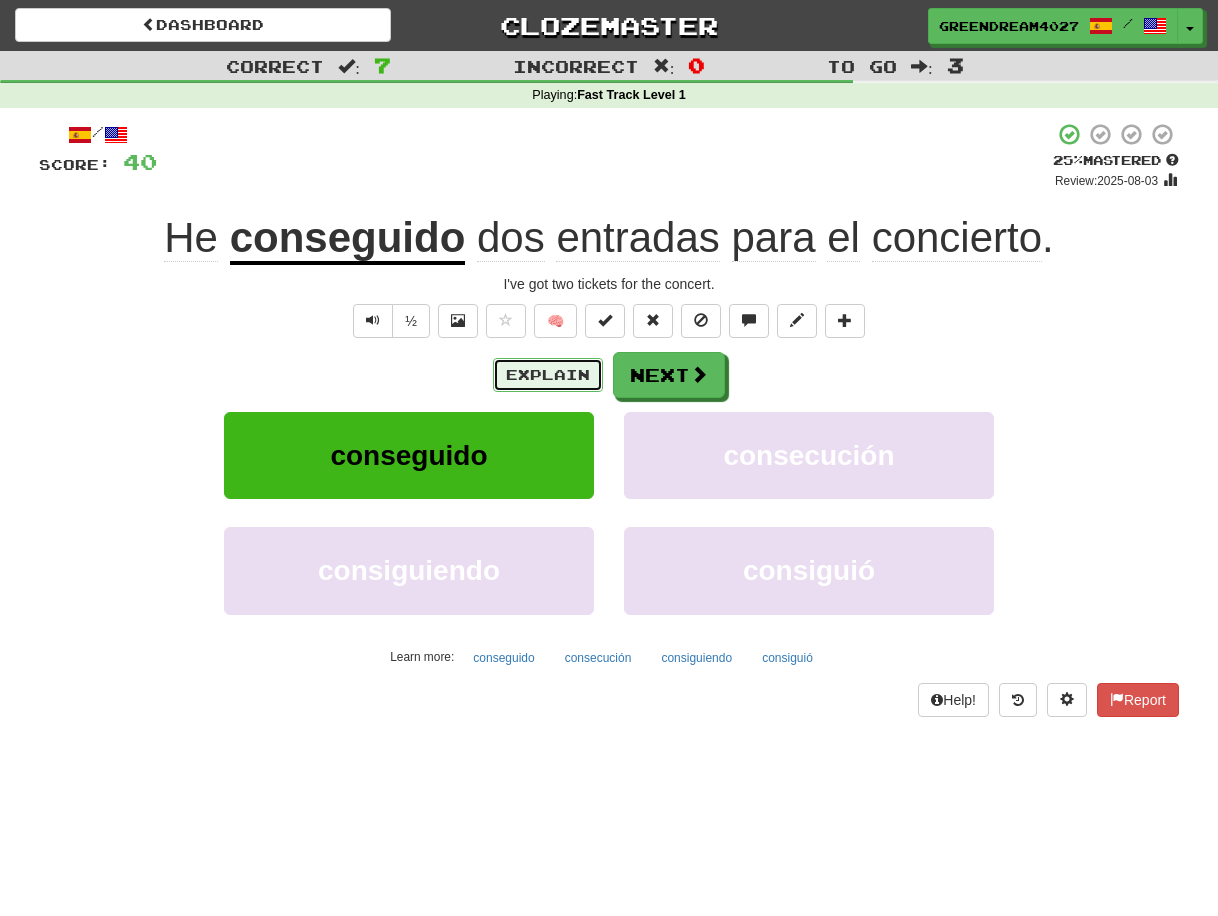 click on "Explain" at bounding box center [548, 375] 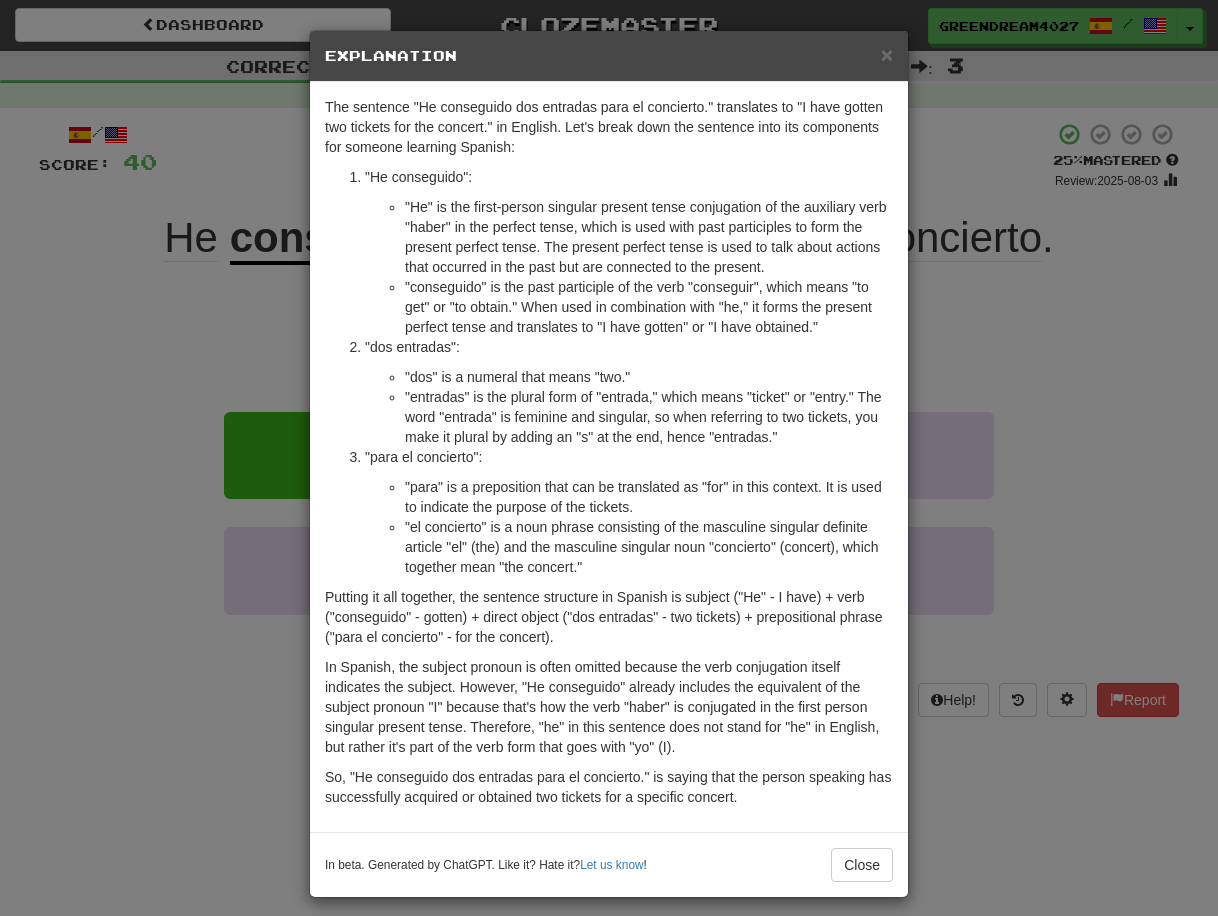 click on "× Explanation The sentence "He conseguido dos entradas para el concierto." translates to "I have gotten two tickets for the concert." in English. Let's break down the sentence into its components for someone learning Spanish:
"He conseguido":
"He" is the first-person singular present tense conjugation of the auxiliary verb "haber" in the perfect tense, which is used with past participles to form the present perfect tense. The present perfect tense is used to talk about actions that occurred in the past but are connected to the present.
"conseguido" is the past participle of the verb "conseguir", which means "to get" or "to obtain." When used in combination with "he," it forms the present perfect tense and translates to "I have gotten" or "I have obtained."
"dos entradas":
"dos" is a numeral that means "two."
"para el concierto":
"para" is a preposition that can be translated as "for" in this context. It is used to indicate the purpose of the tickets.
!" at bounding box center (609, 458) 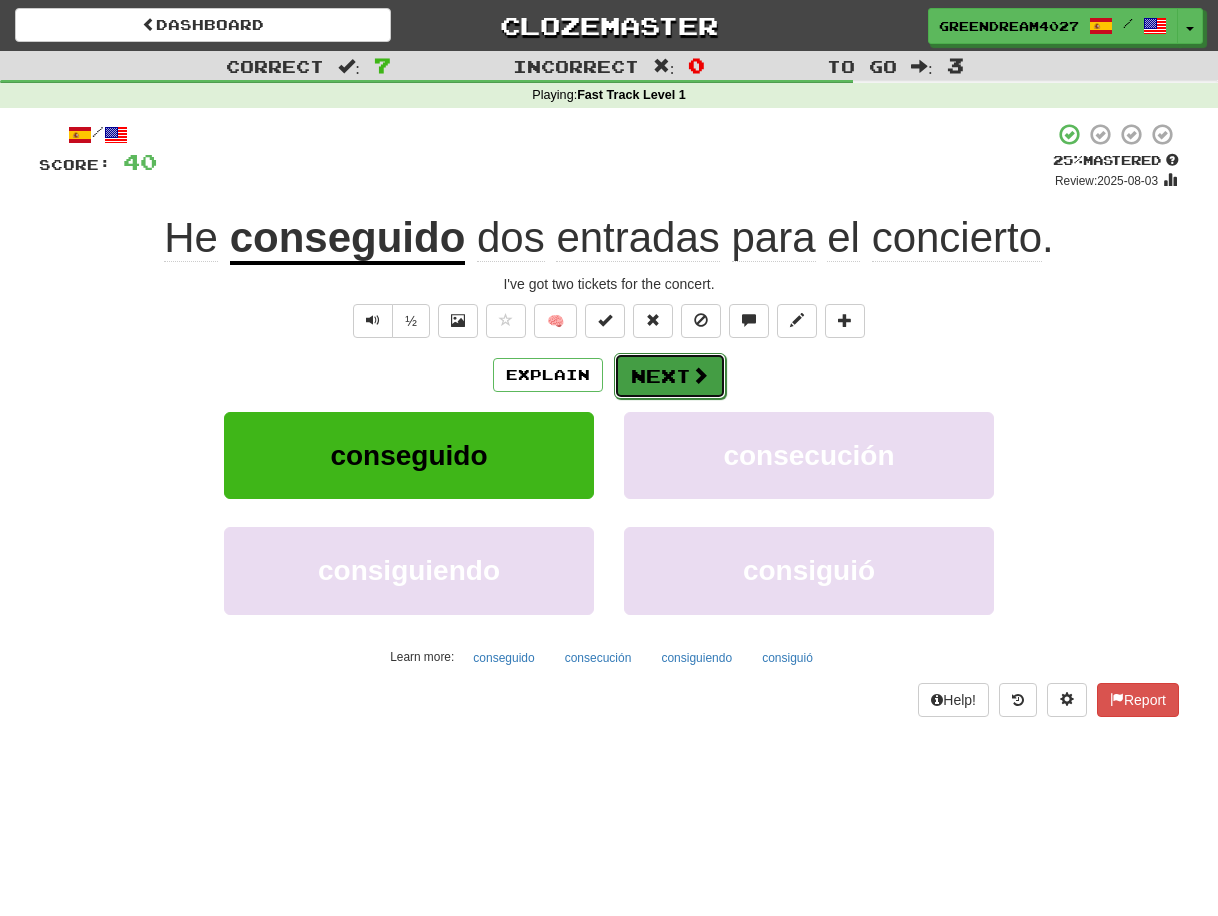 click on "Next" at bounding box center (670, 376) 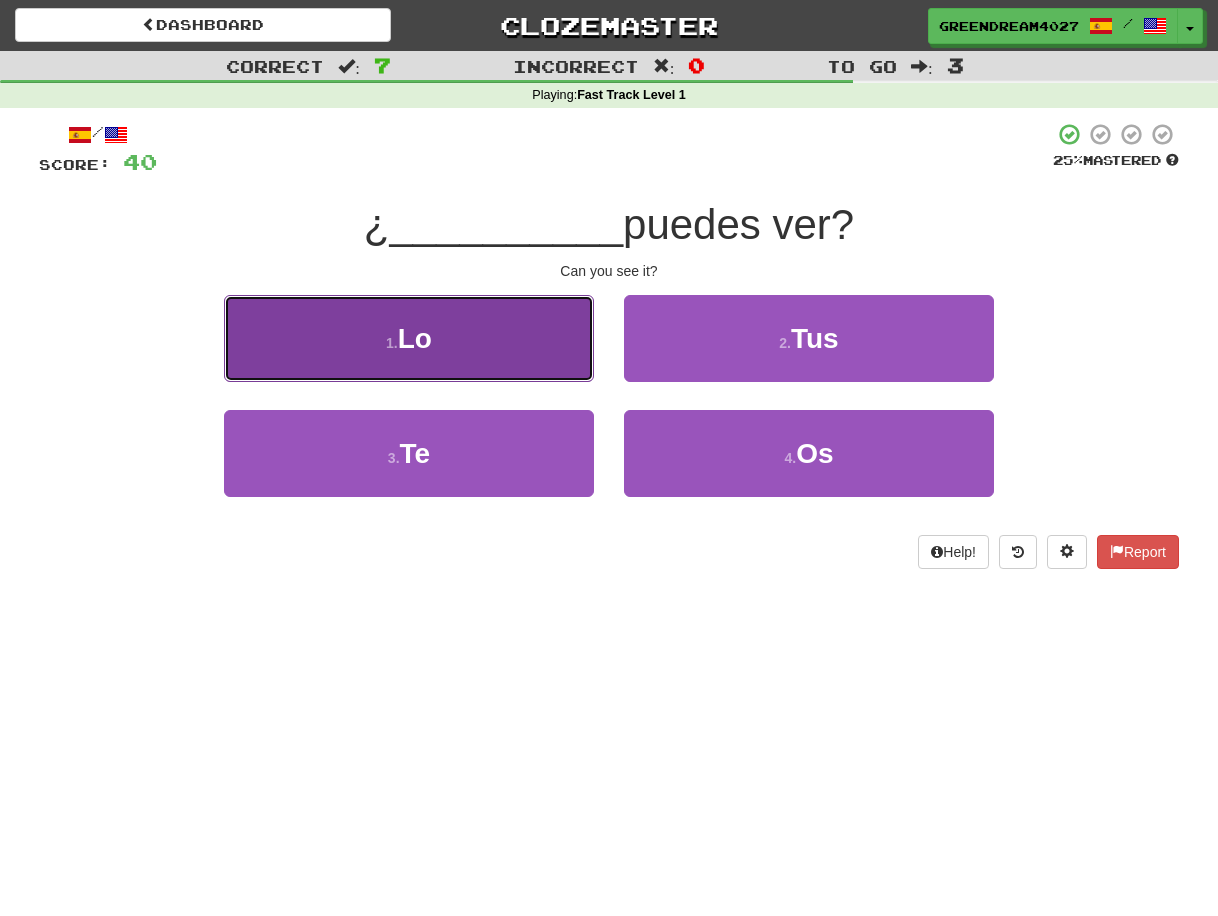 click on "1 .  Lo" at bounding box center [409, 338] 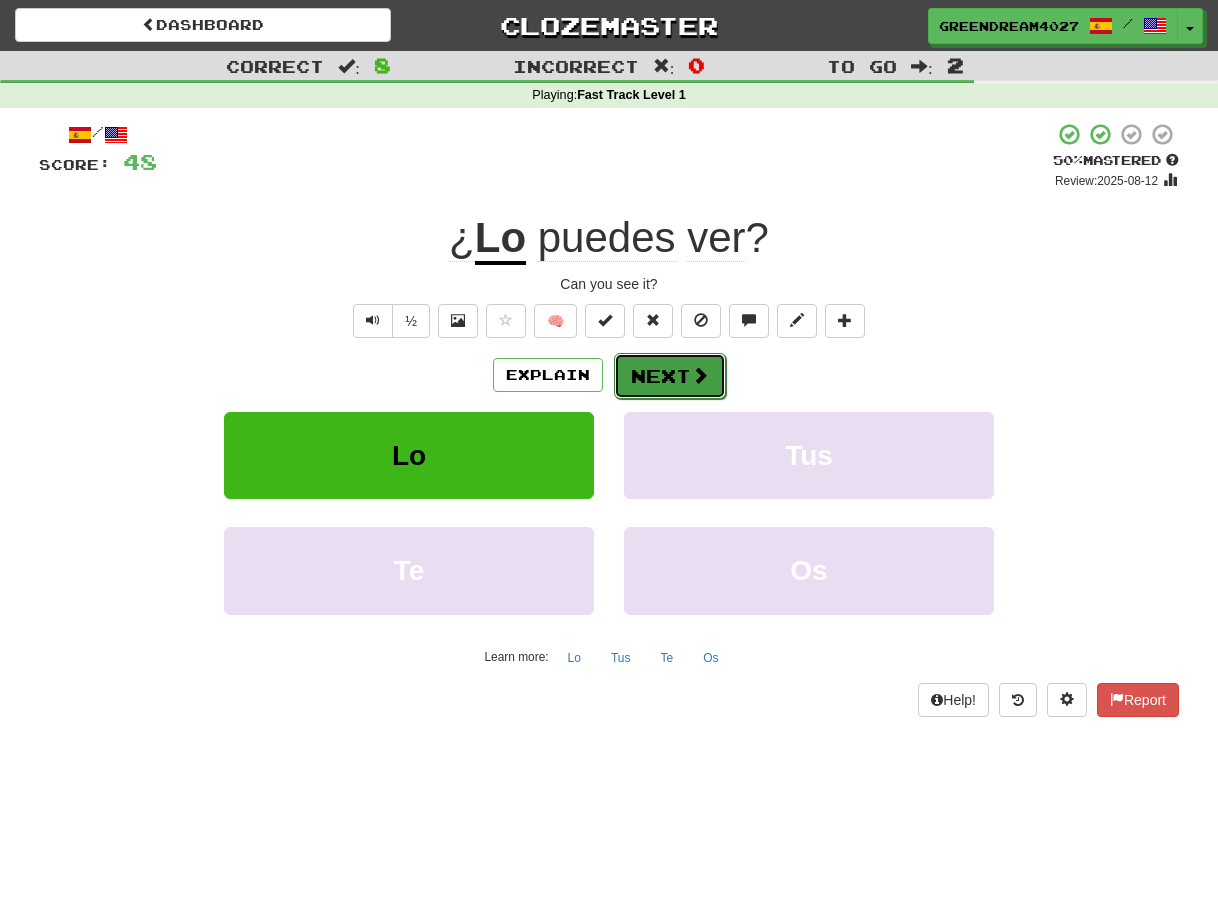 click on "Next" at bounding box center [670, 376] 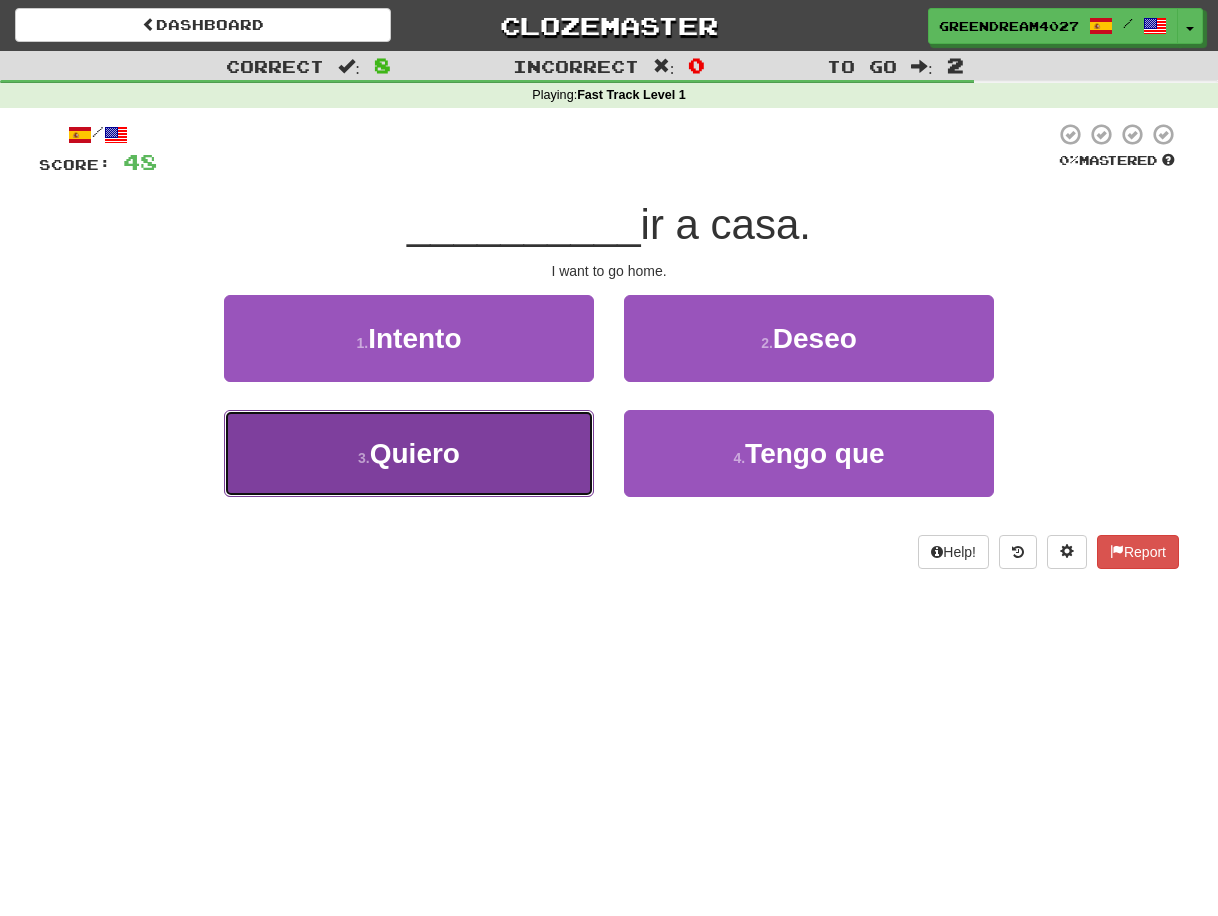 click on "3 .  Quiero" at bounding box center (409, 453) 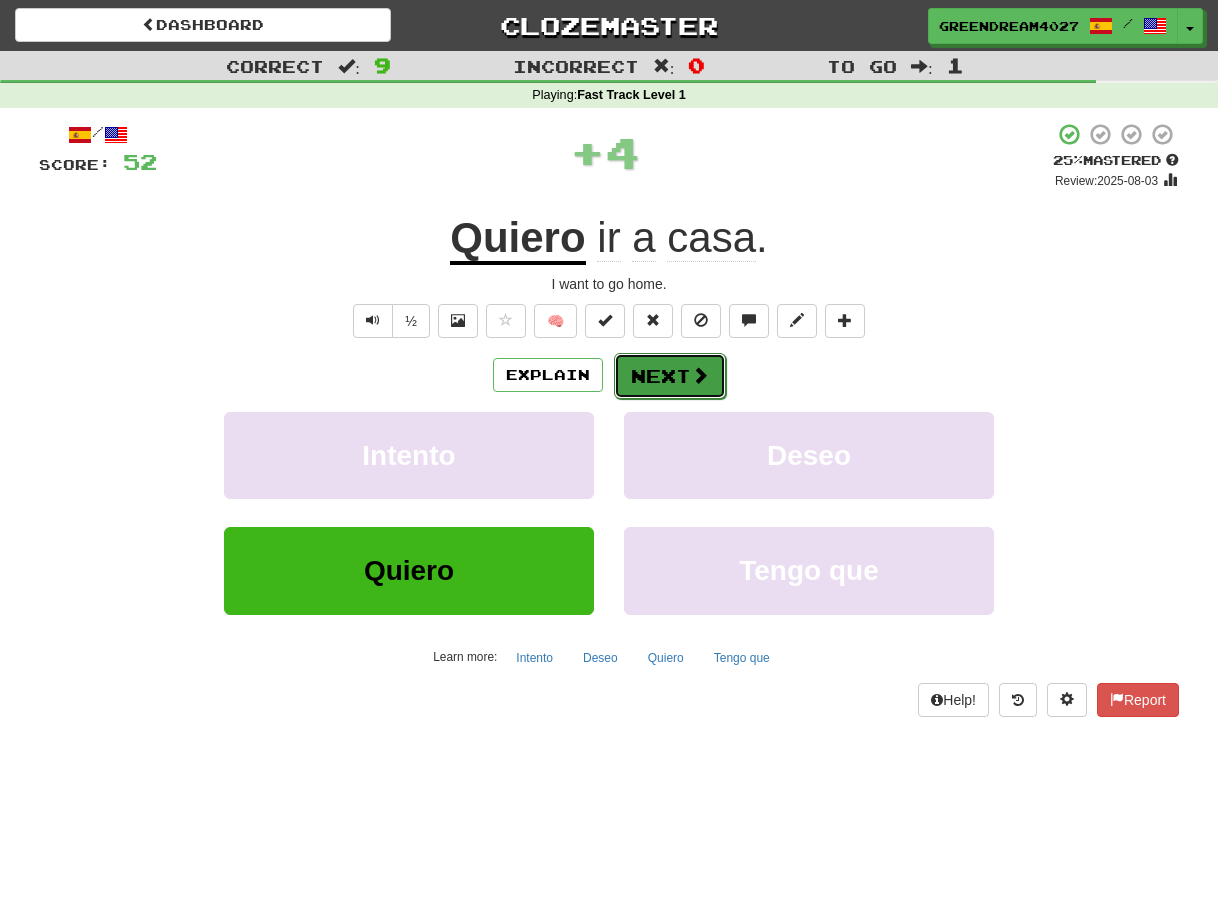 click on "Next" at bounding box center (670, 376) 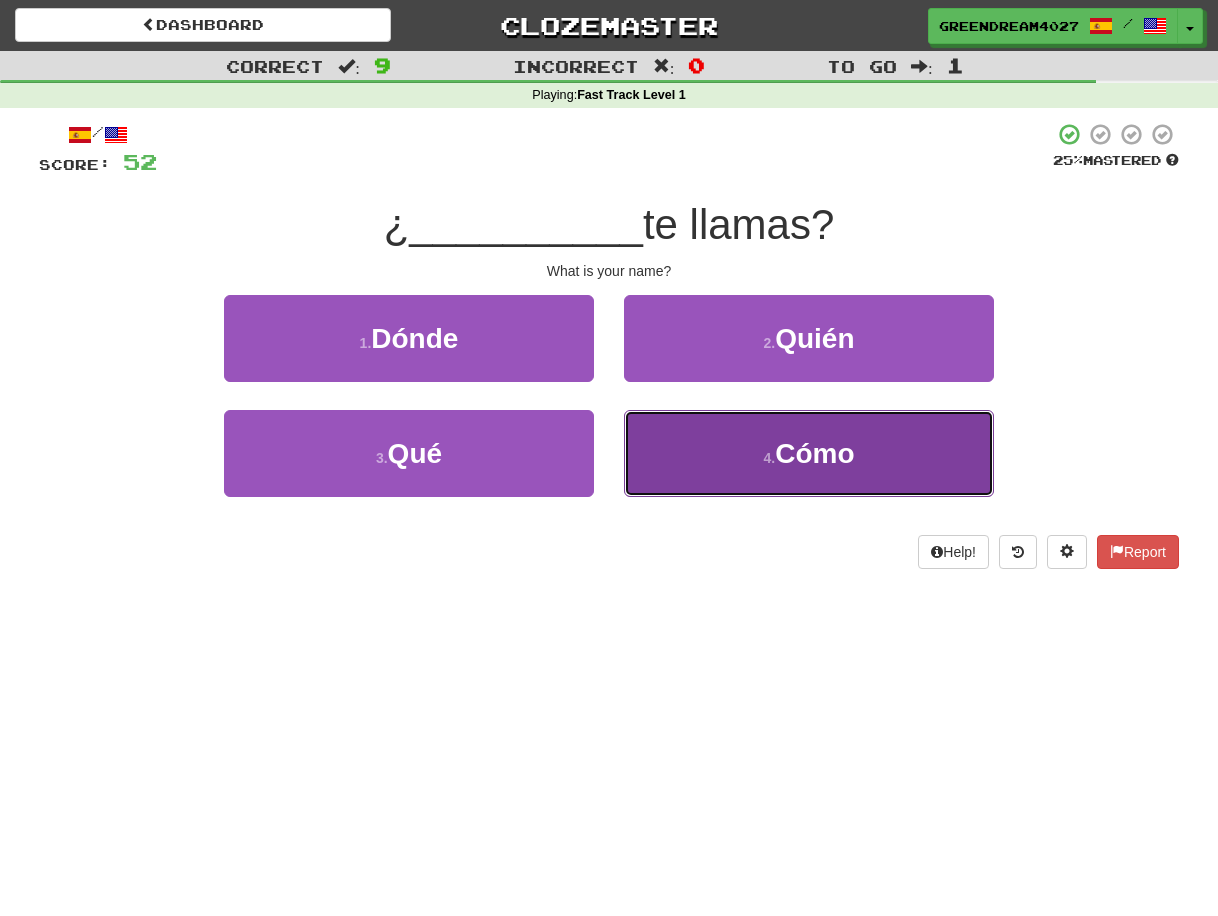 click on "4 .  Cómo" at bounding box center [809, 453] 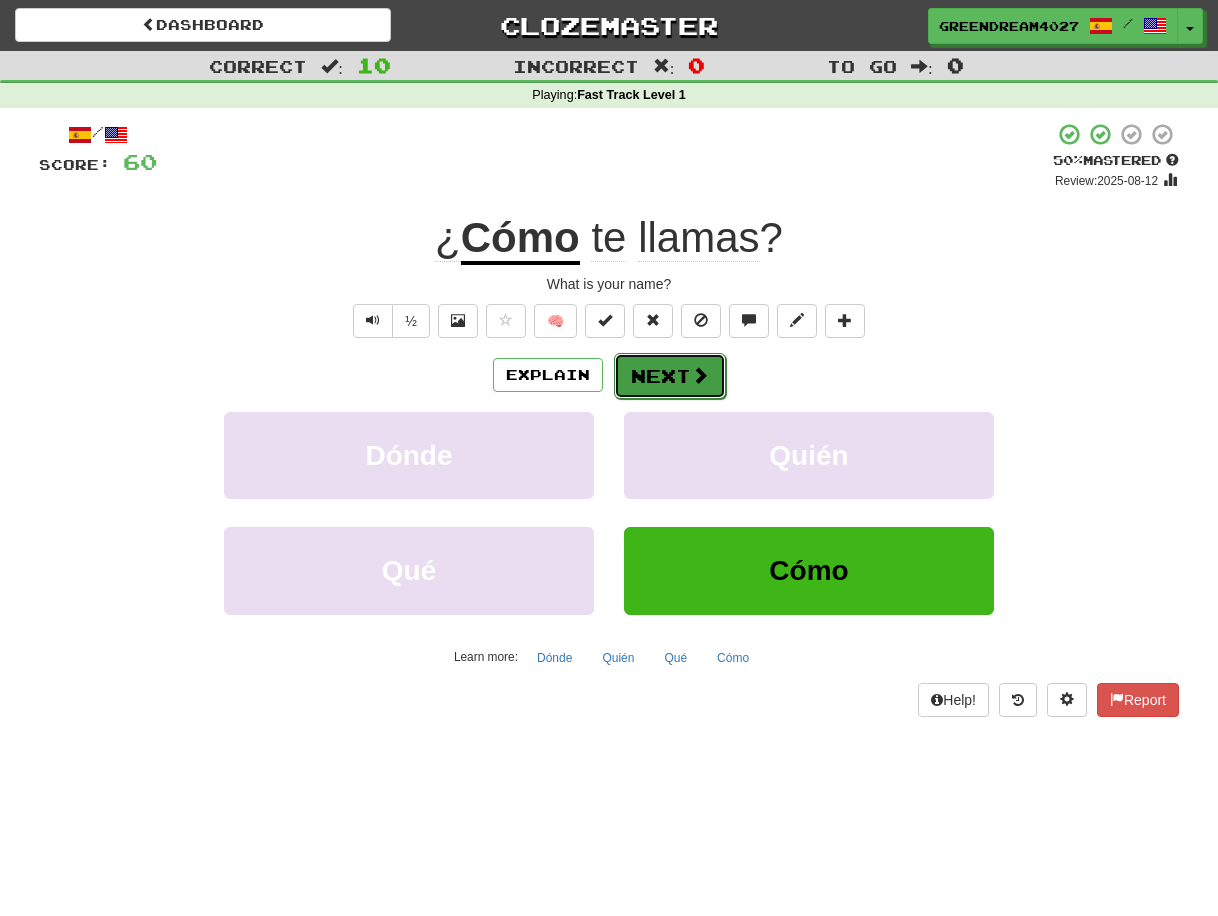 click on "Next" at bounding box center (670, 376) 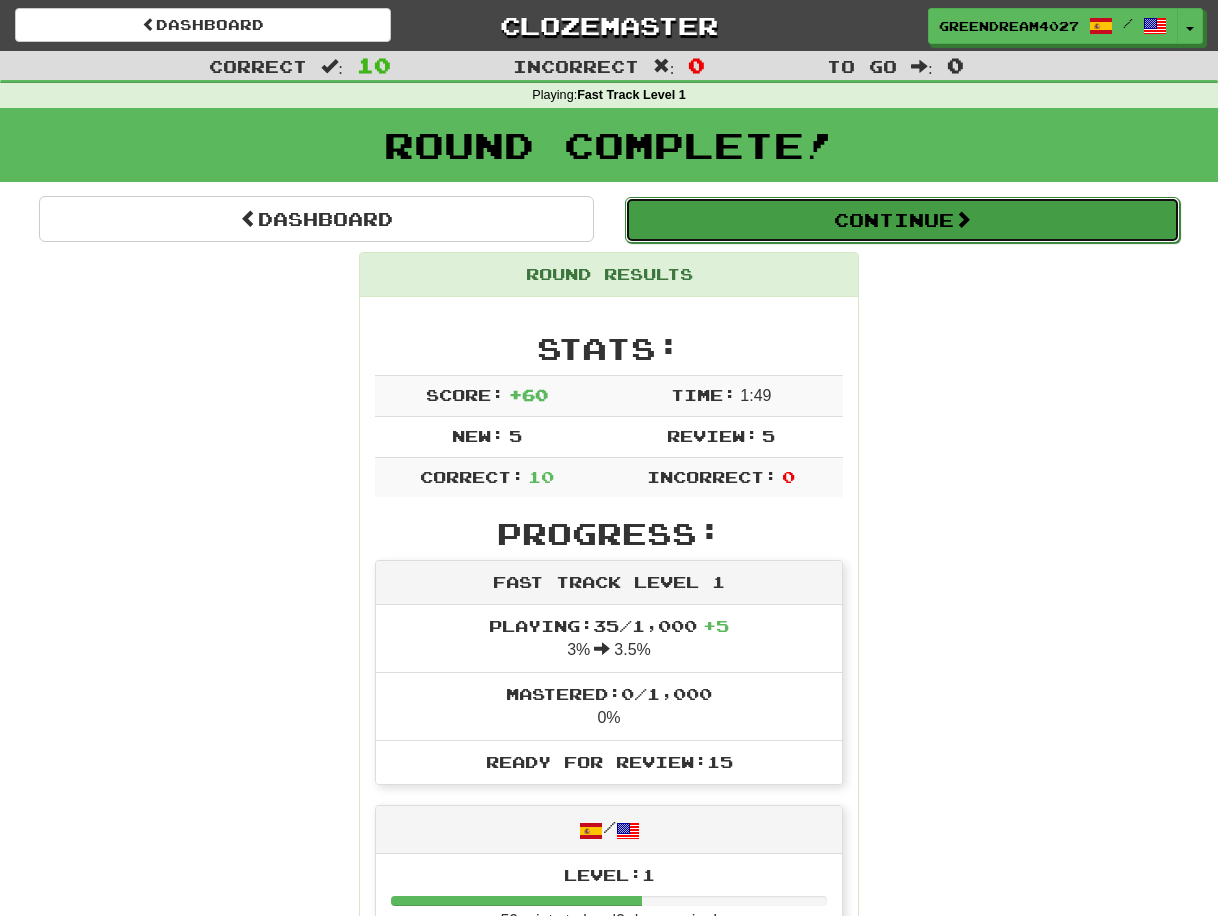click on "Continue" at bounding box center (902, 220) 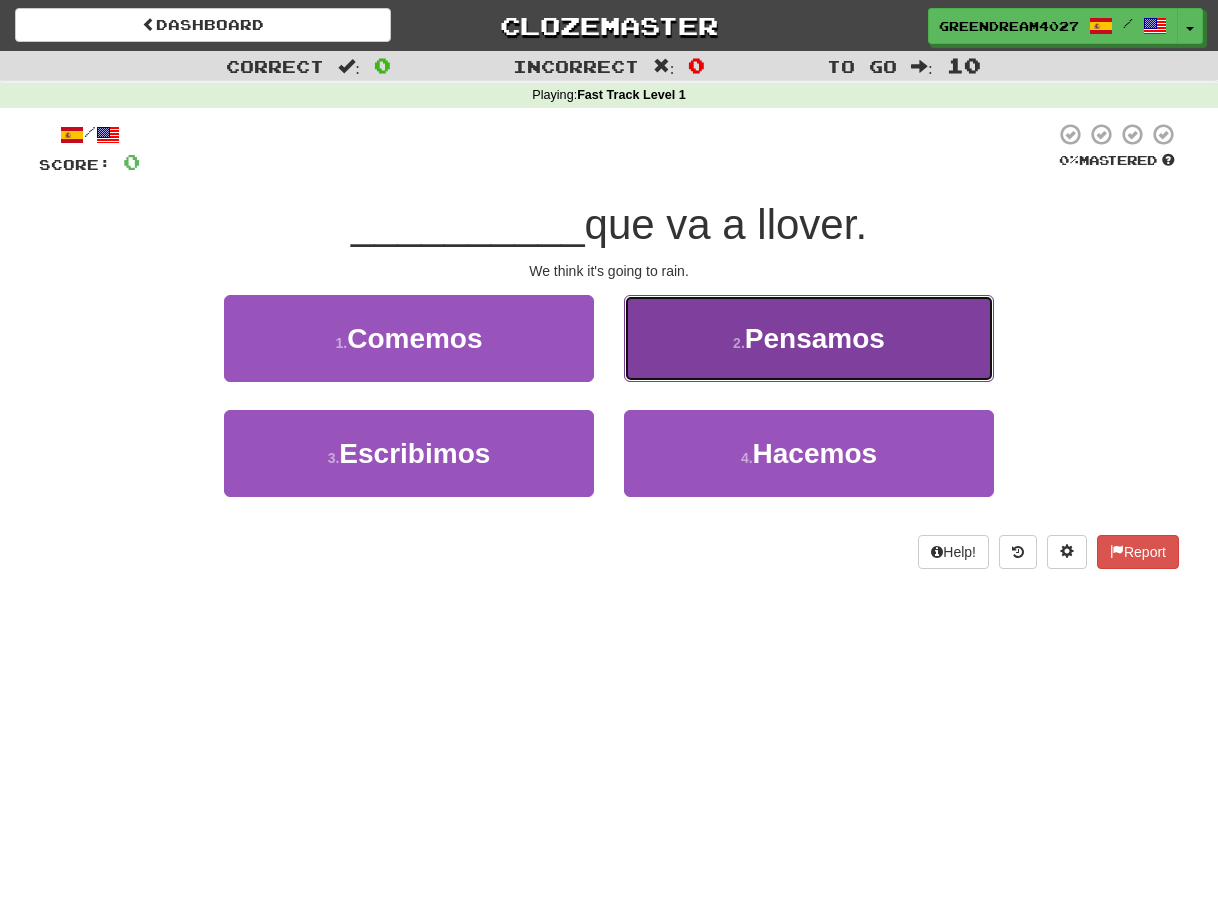 click on "Pensamos" at bounding box center (815, 338) 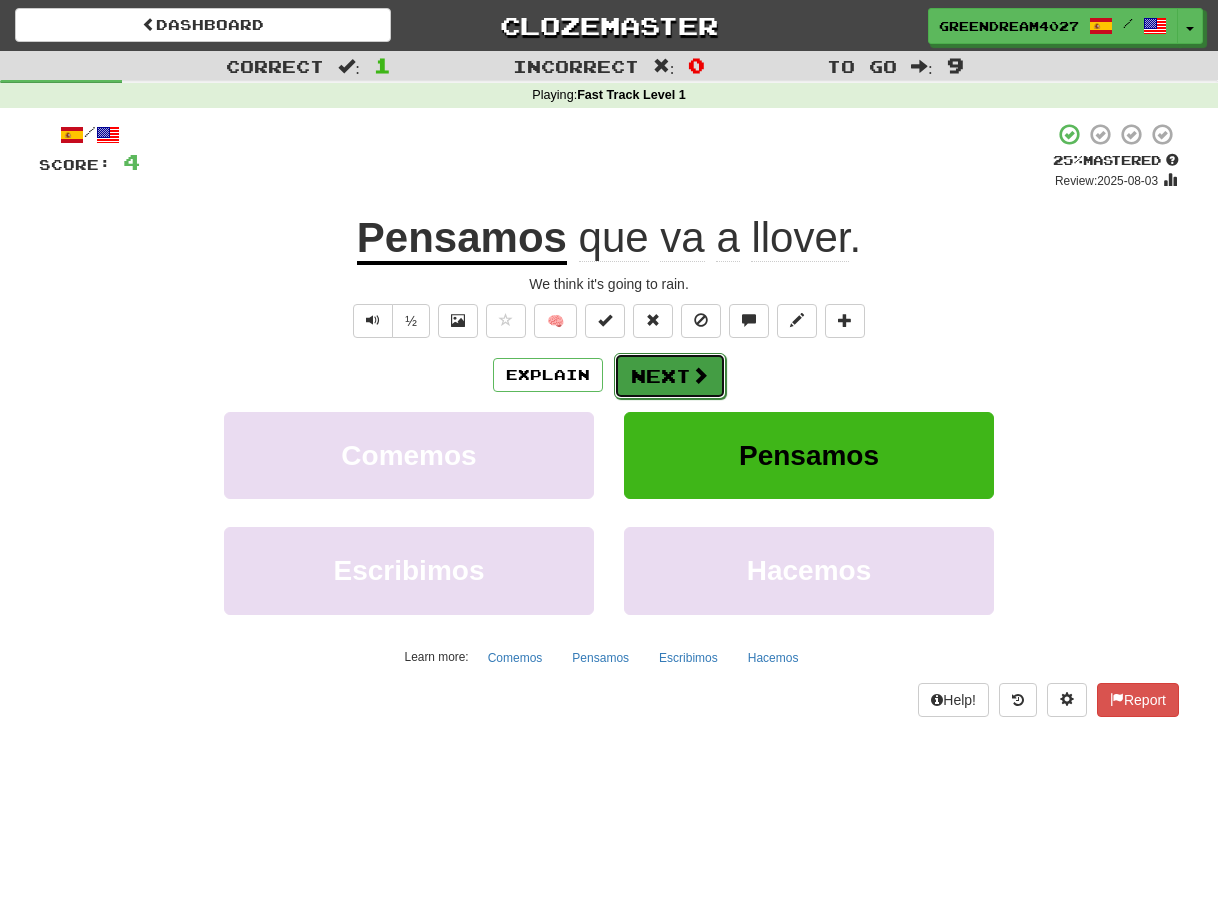 click on "Next" at bounding box center (670, 376) 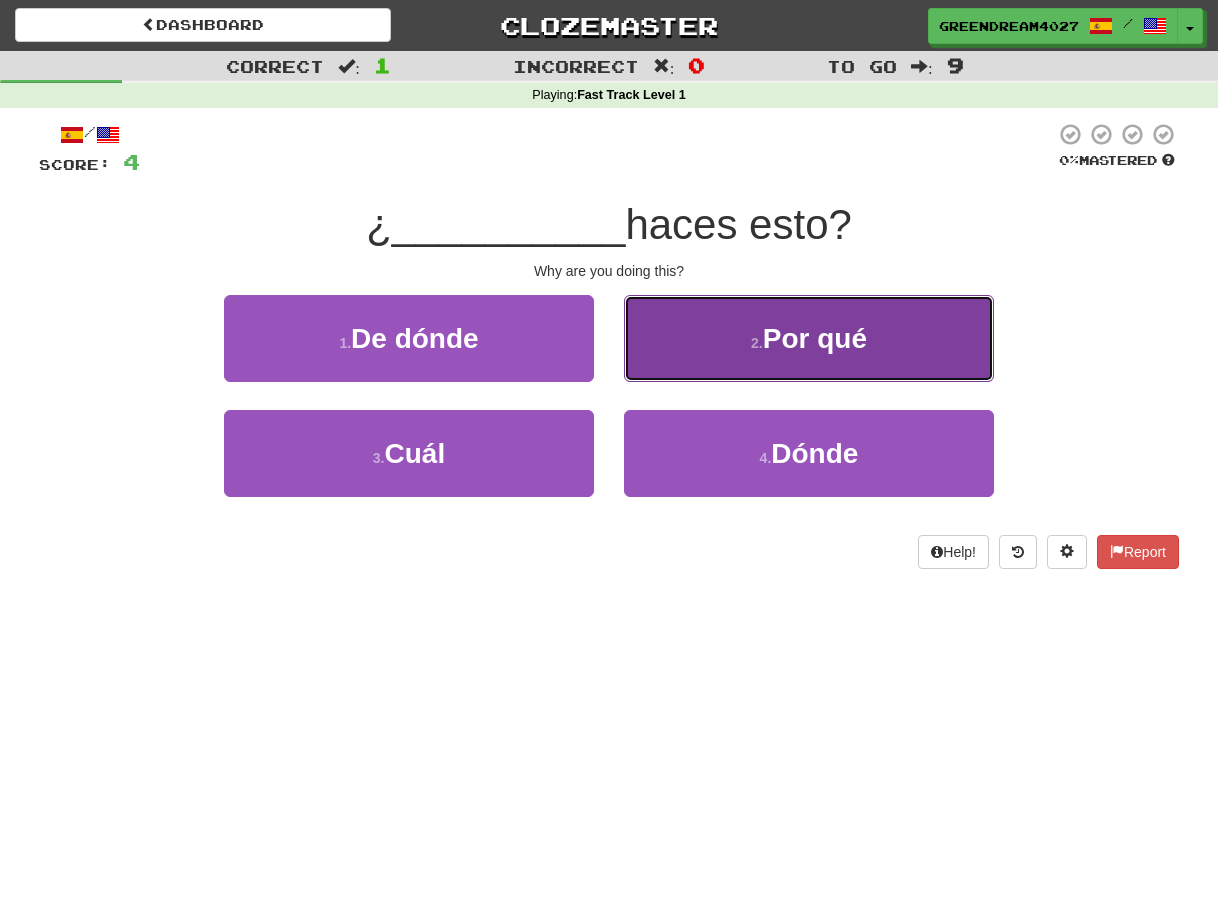 click on "Por qué" at bounding box center (815, 338) 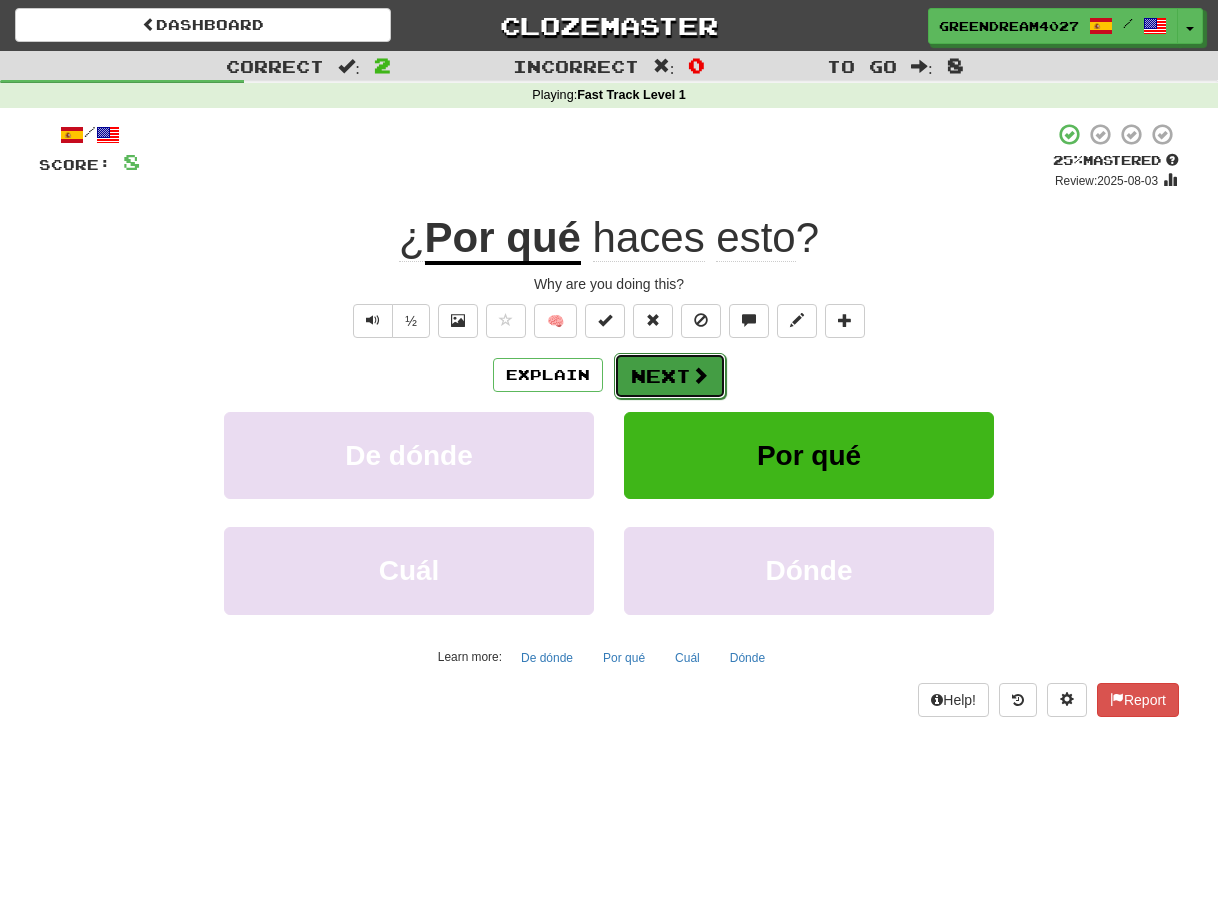 click on "Next" at bounding box center [670, 376] 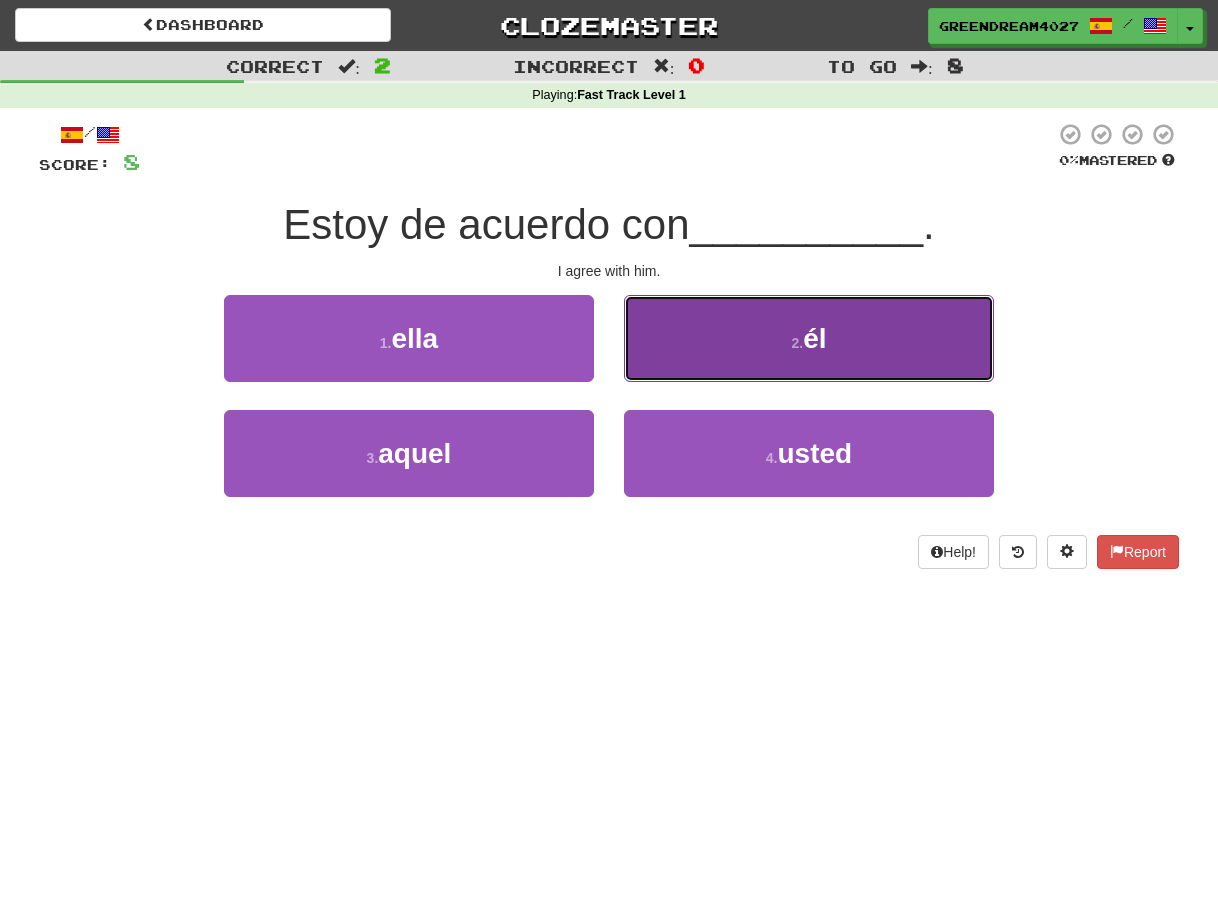 click on "2 .  él" at bounding box center [809, 338] 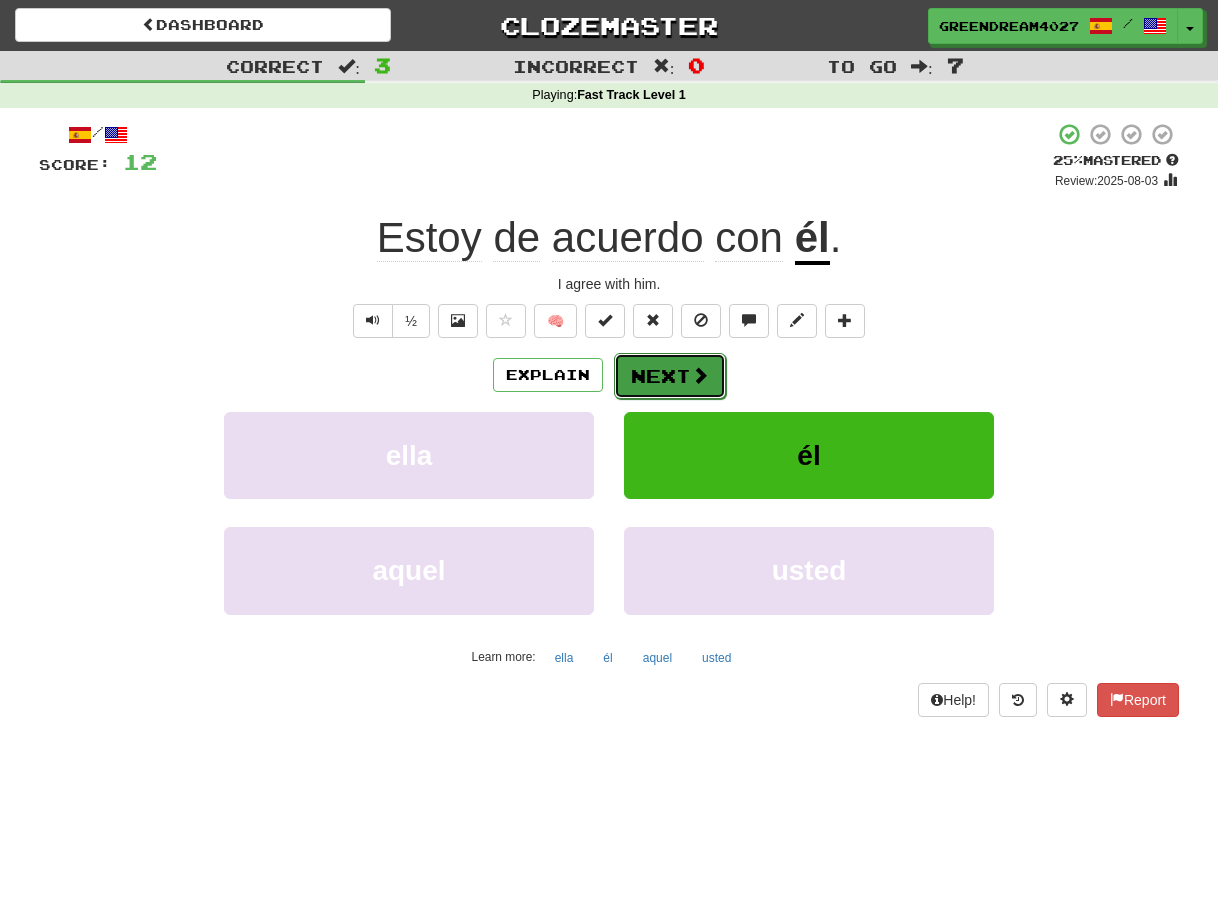 click on "Next" at bounding box center (670, 376) 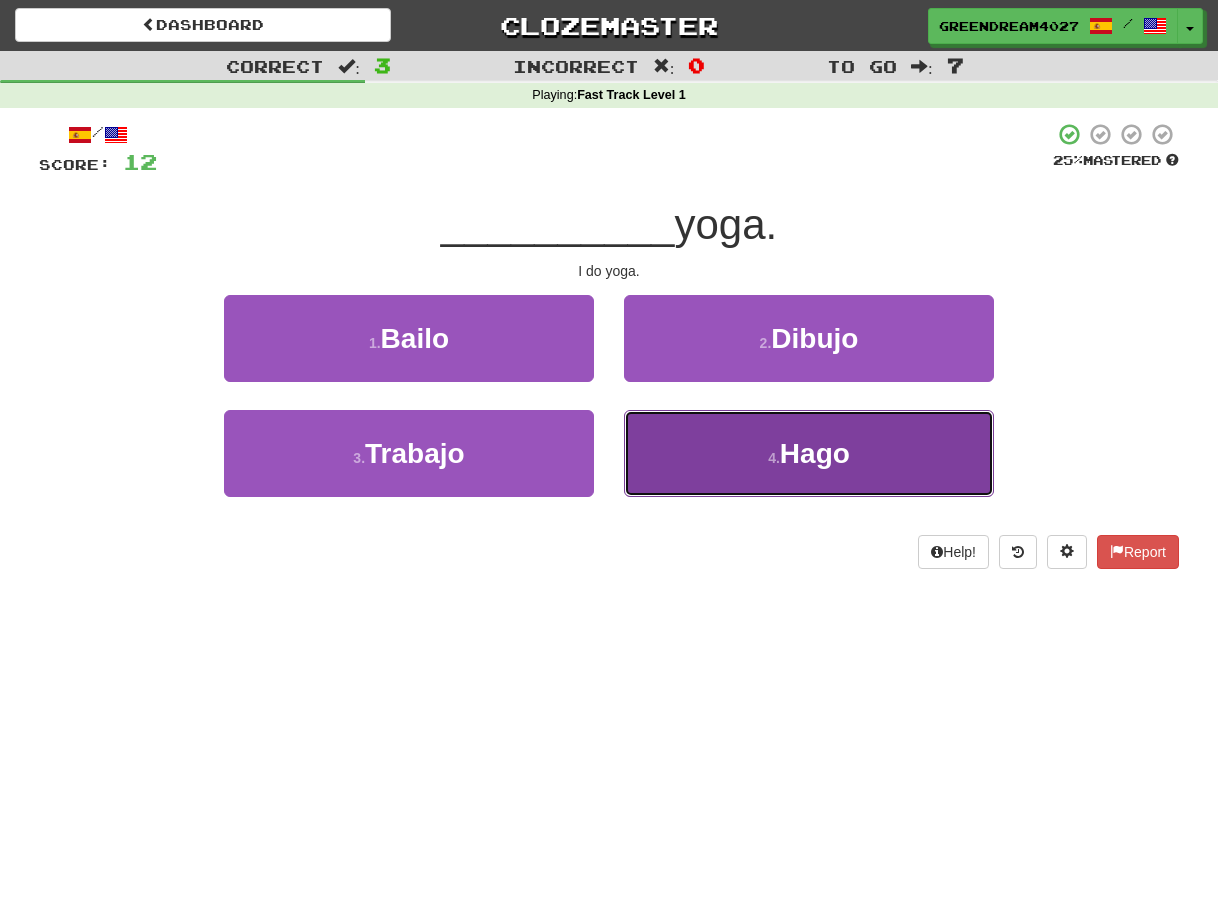 click on "4 .  Hago" at bounding box center [809, 453] 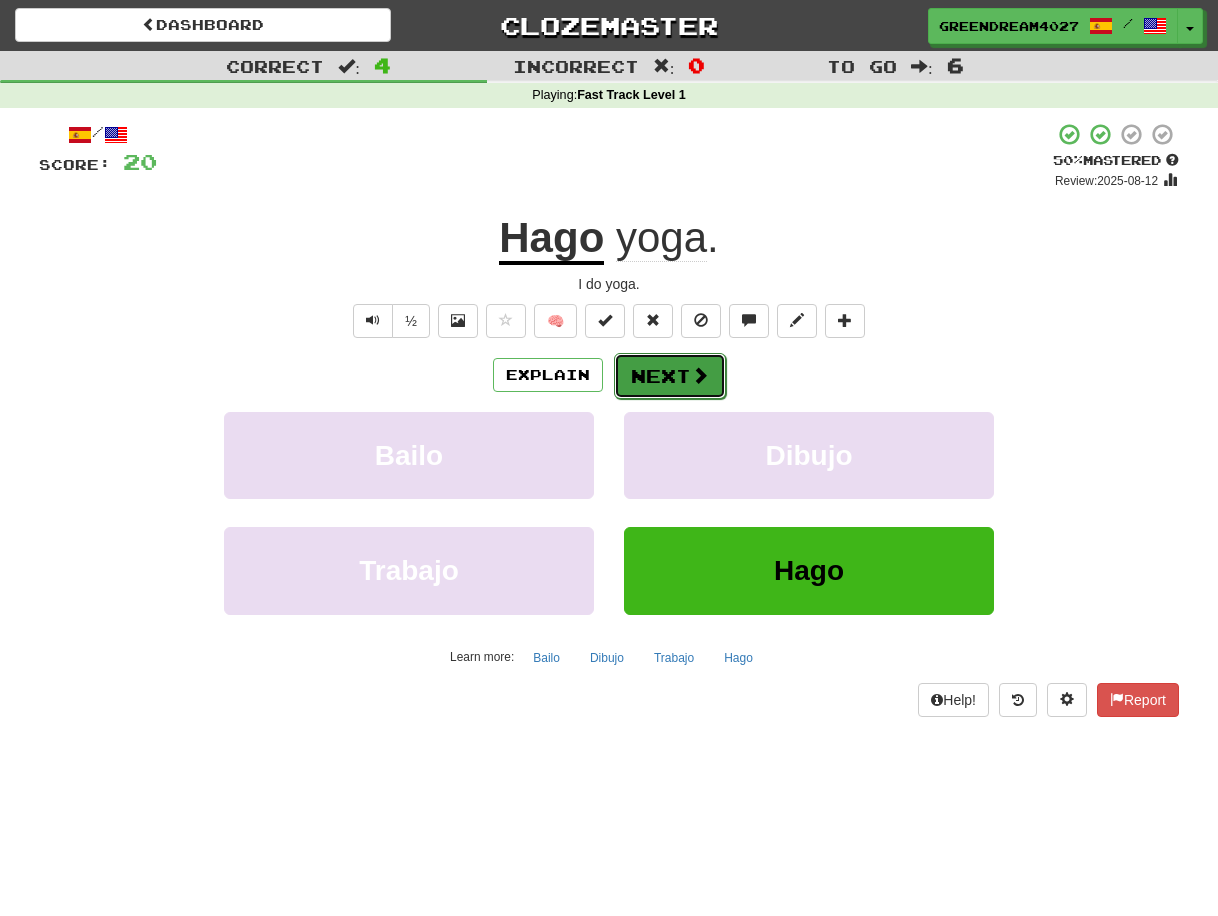 click on "Next" at bounding box center [670, 376] 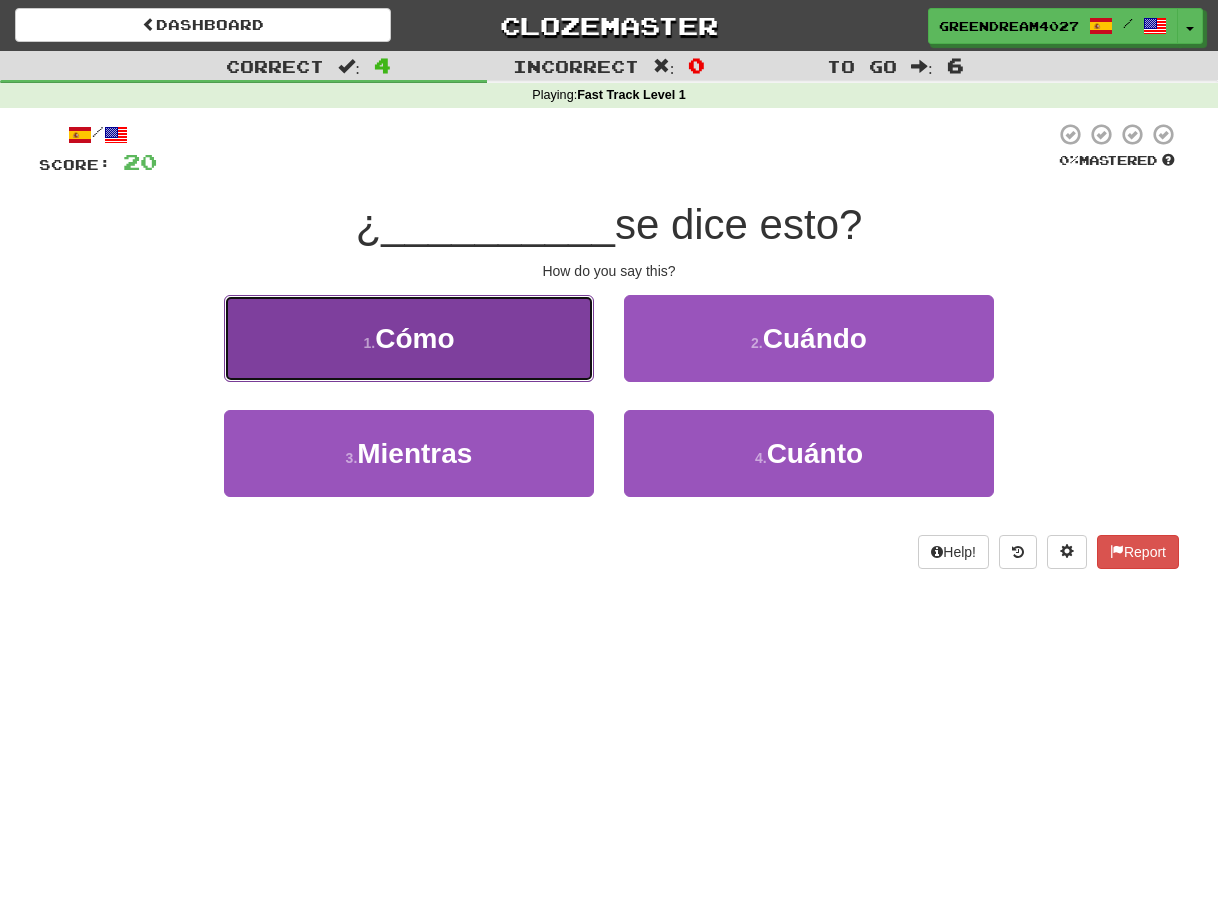 click on "Cómo" at bounding box center [414, 338] 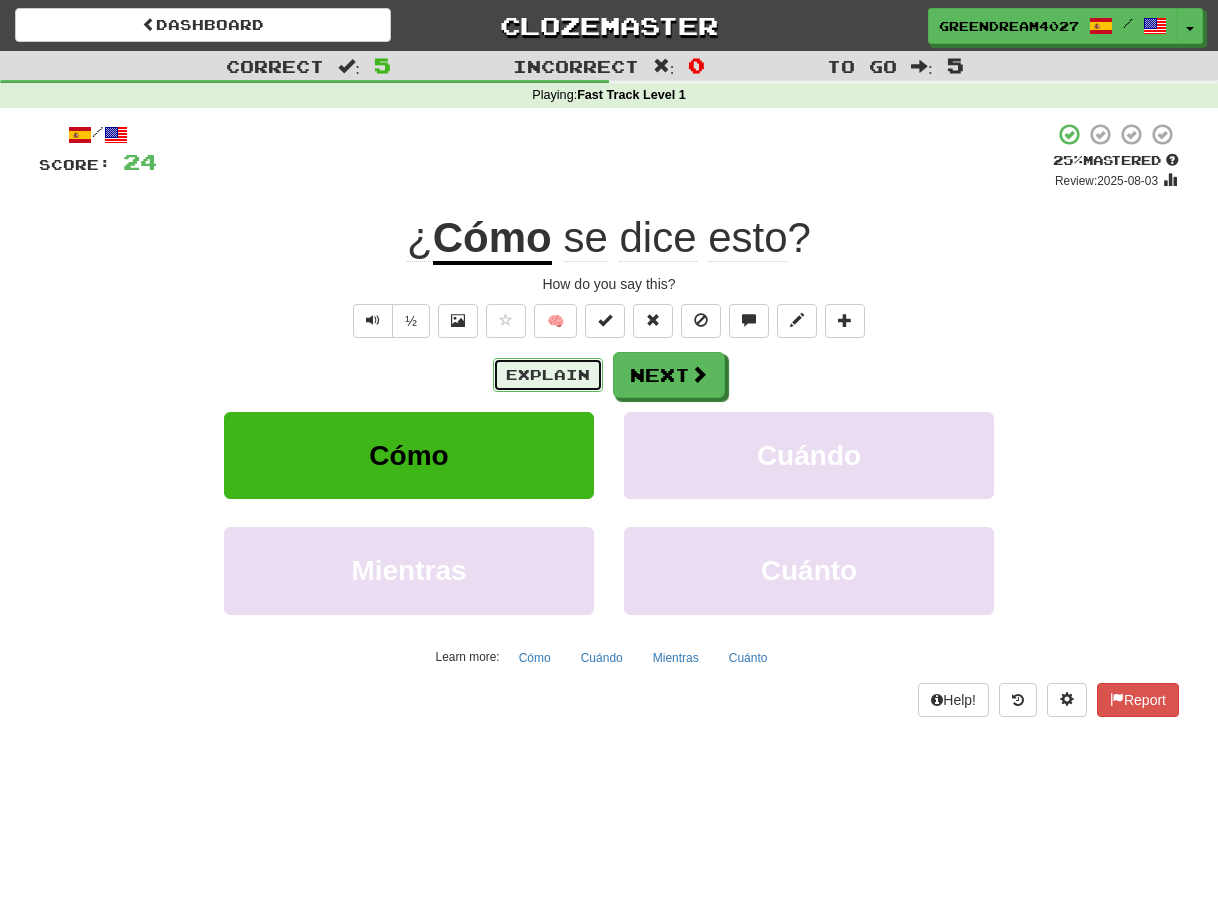 click on "Explain" at bounding box center (548, 375) 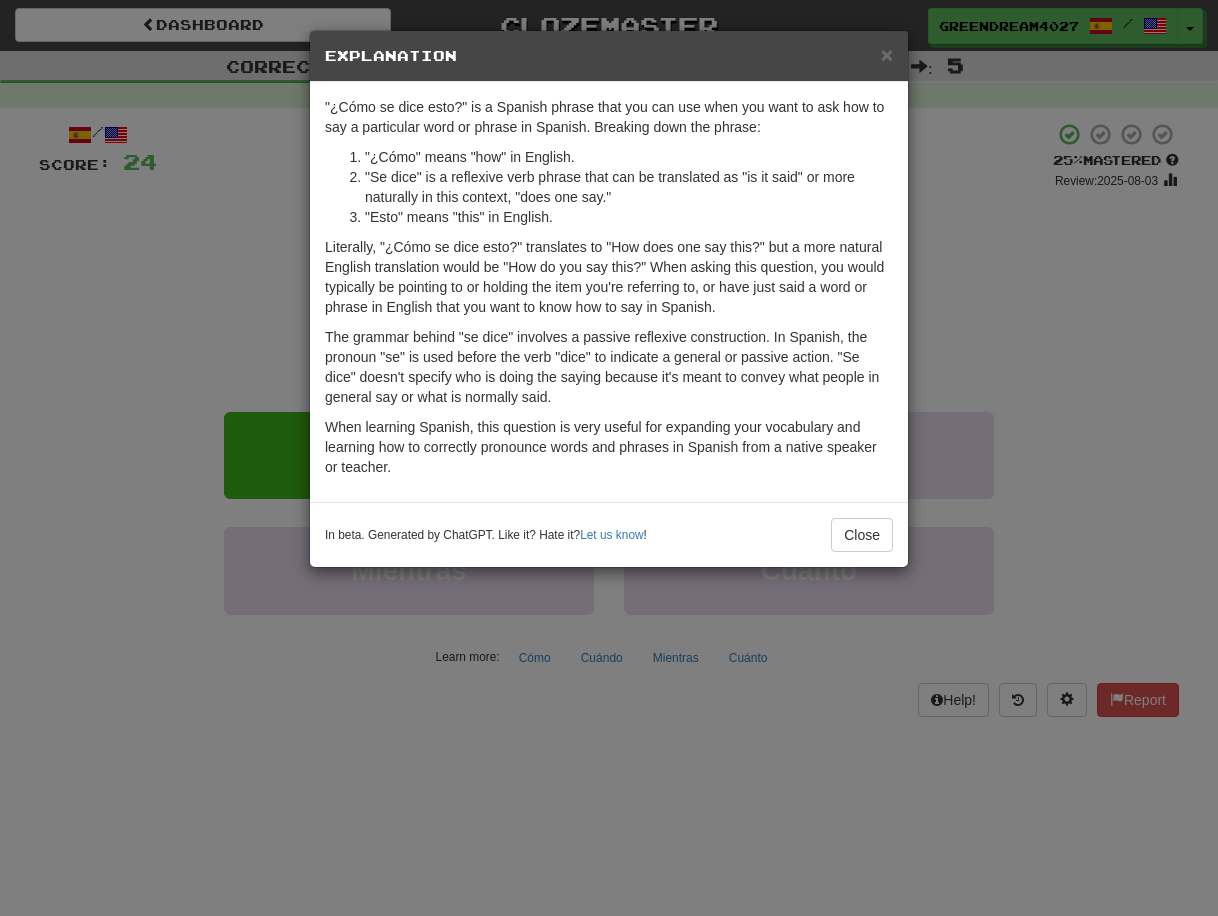 click on "× Explanation "¿Cómo se dice esto?" is a Spanish phrase that you can use when you want to ask how to say a particular word or phrase in Spanish. Breaking down the phrase:
"¿Cómo" means "how" in English.
"Se dice" is a reflexive verb phrase that can be translated as "is it said" or more naturally in this context, "does one say."
"Esto" means "this" in English.
Literally, "¿Cómo se dice esto?" translates to "How does one say this?" but a more natural English translation would be "How do you say this?" When asking this question, you would typically be pointing to or holding the item you're referring to, or have just said a word or phrase in English that you want to know how to say in Spanish.
The grammar behind "se dice" involves a passive reflexive construction. In Spanish, the pronoun "se" is used before the verb "dice" to indicate a general or passive action. "Se dice" doesn't specify who is doing the saying because it's meant to convey what people in general say or what is normally said." at bounding box center (609, 458) 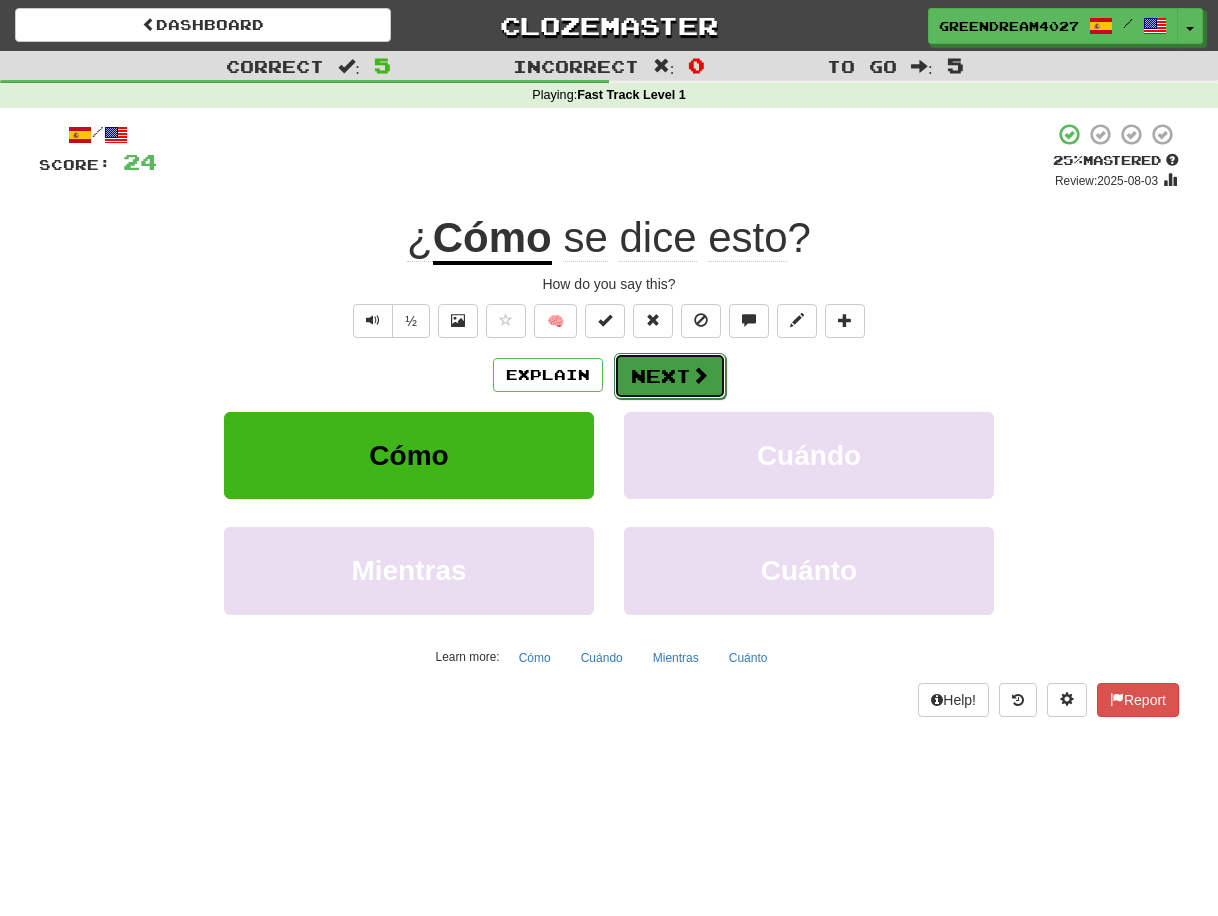 click on "Next" at bounding box center (670, 376) 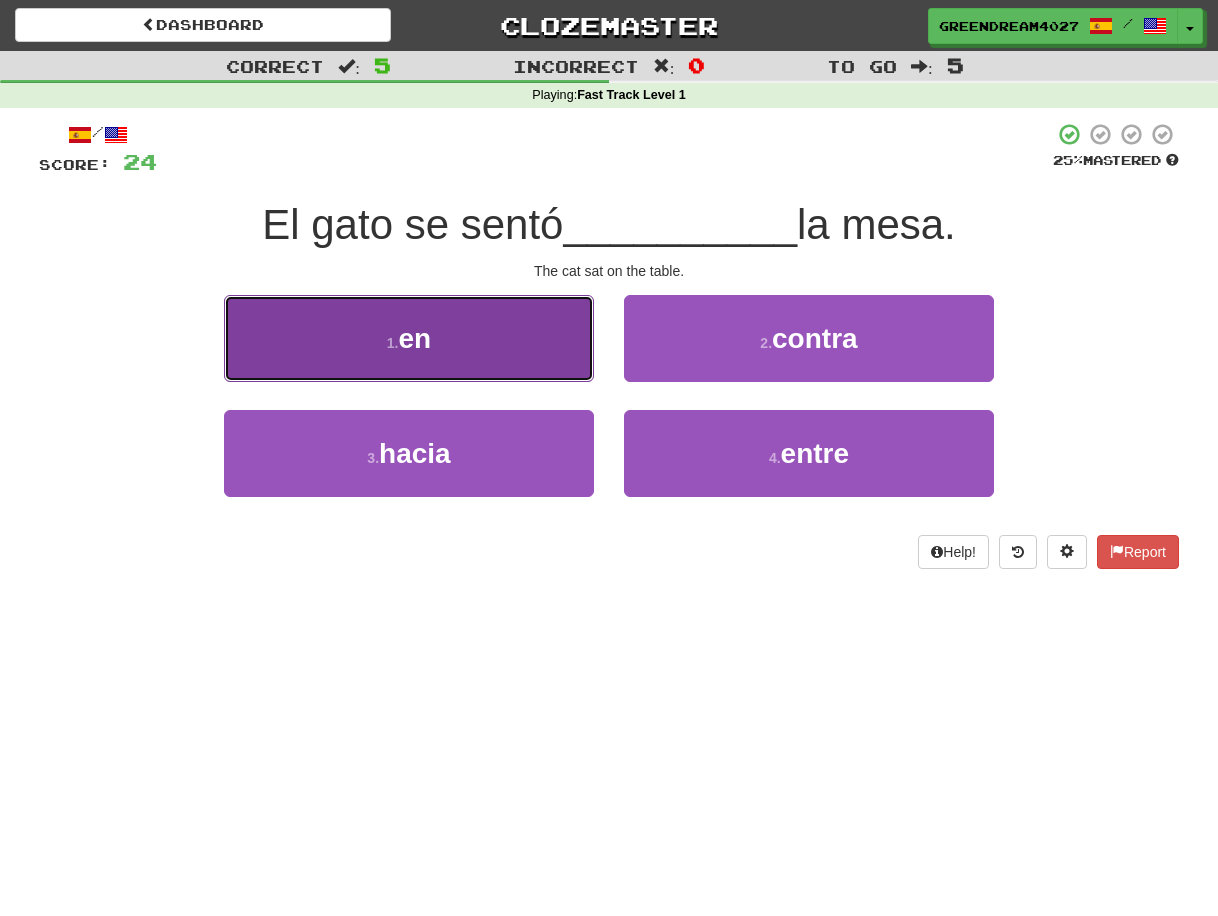 click on "en" at bounding box center [415, 338] 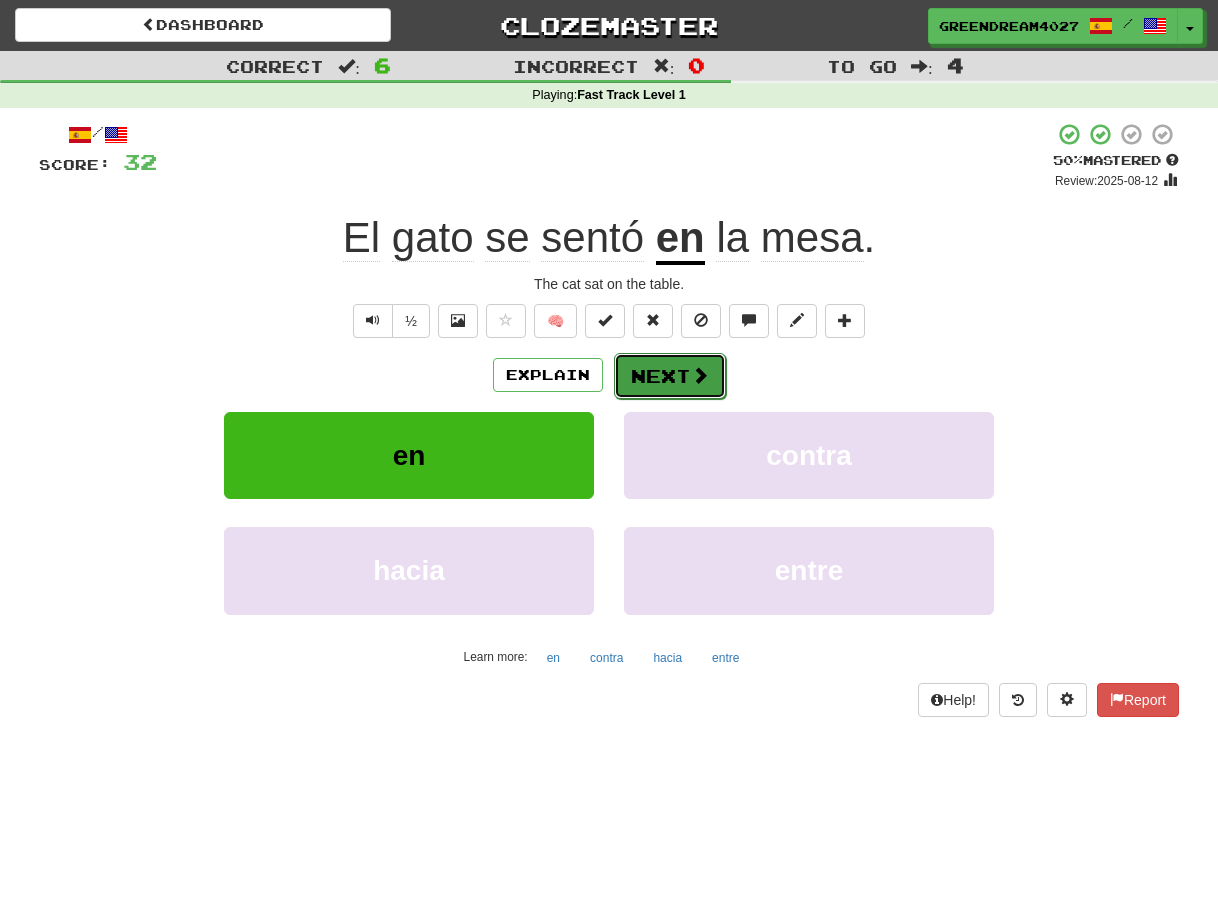click on "Next" at bounding box center (670, 376) 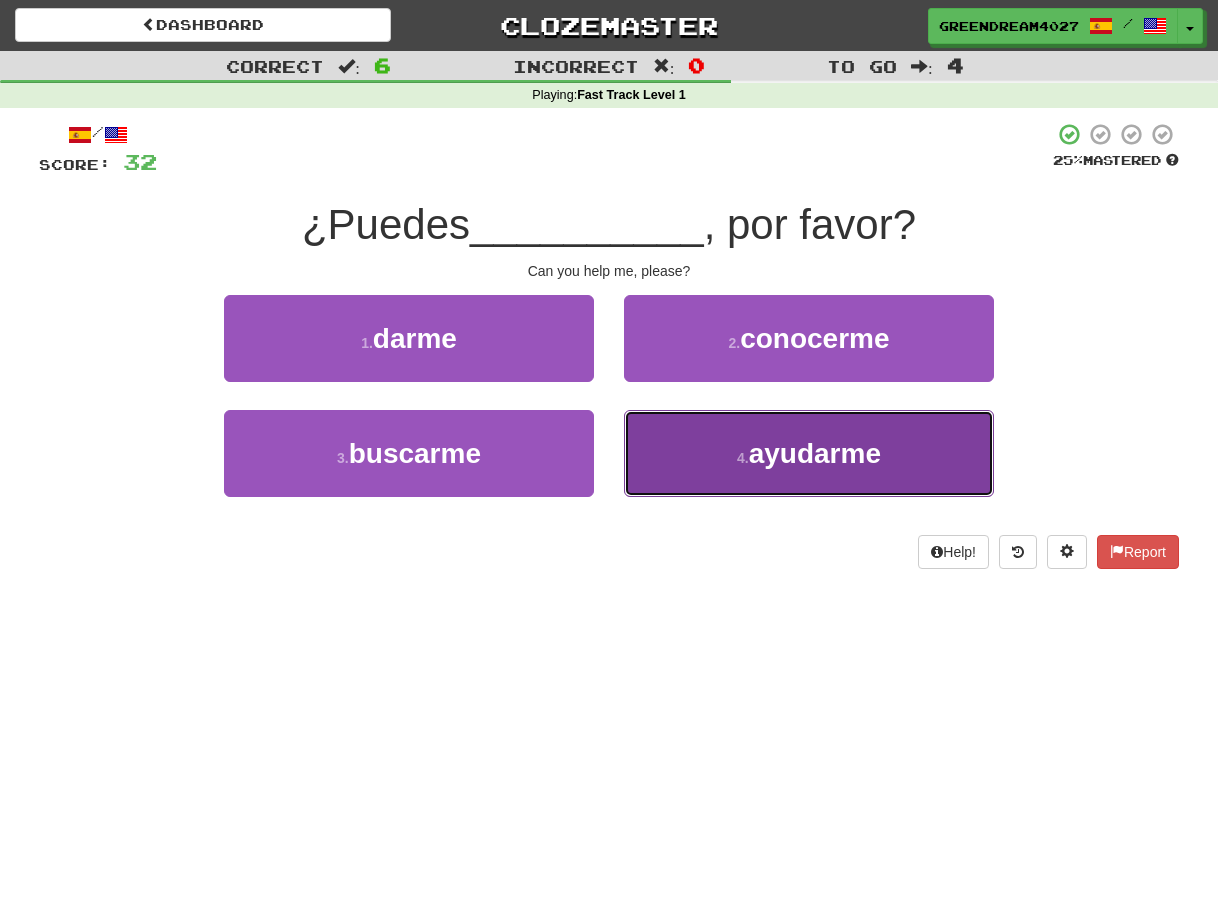 click on "ayudarme" at bounding box center (815, 453) 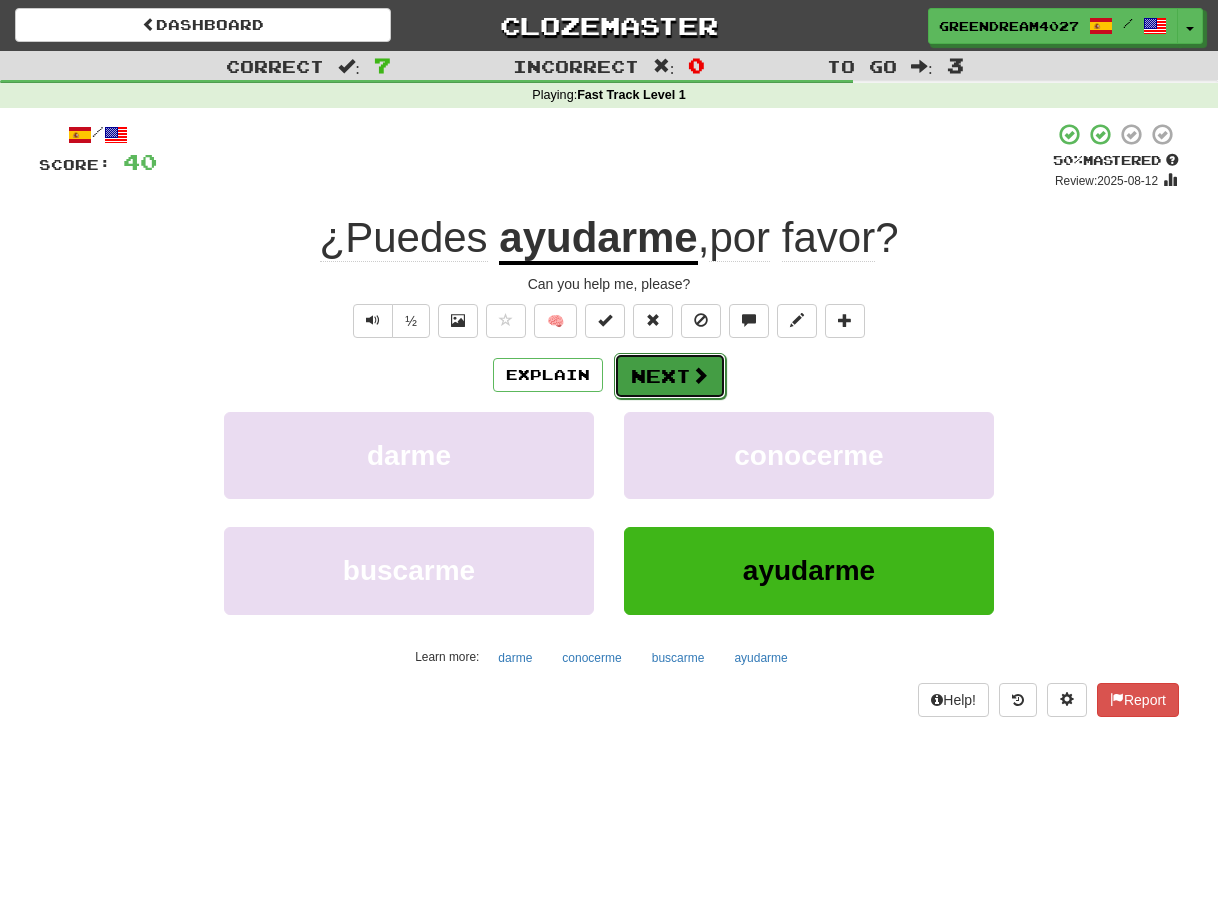 click on "Next" at bounding box center [670, 376] 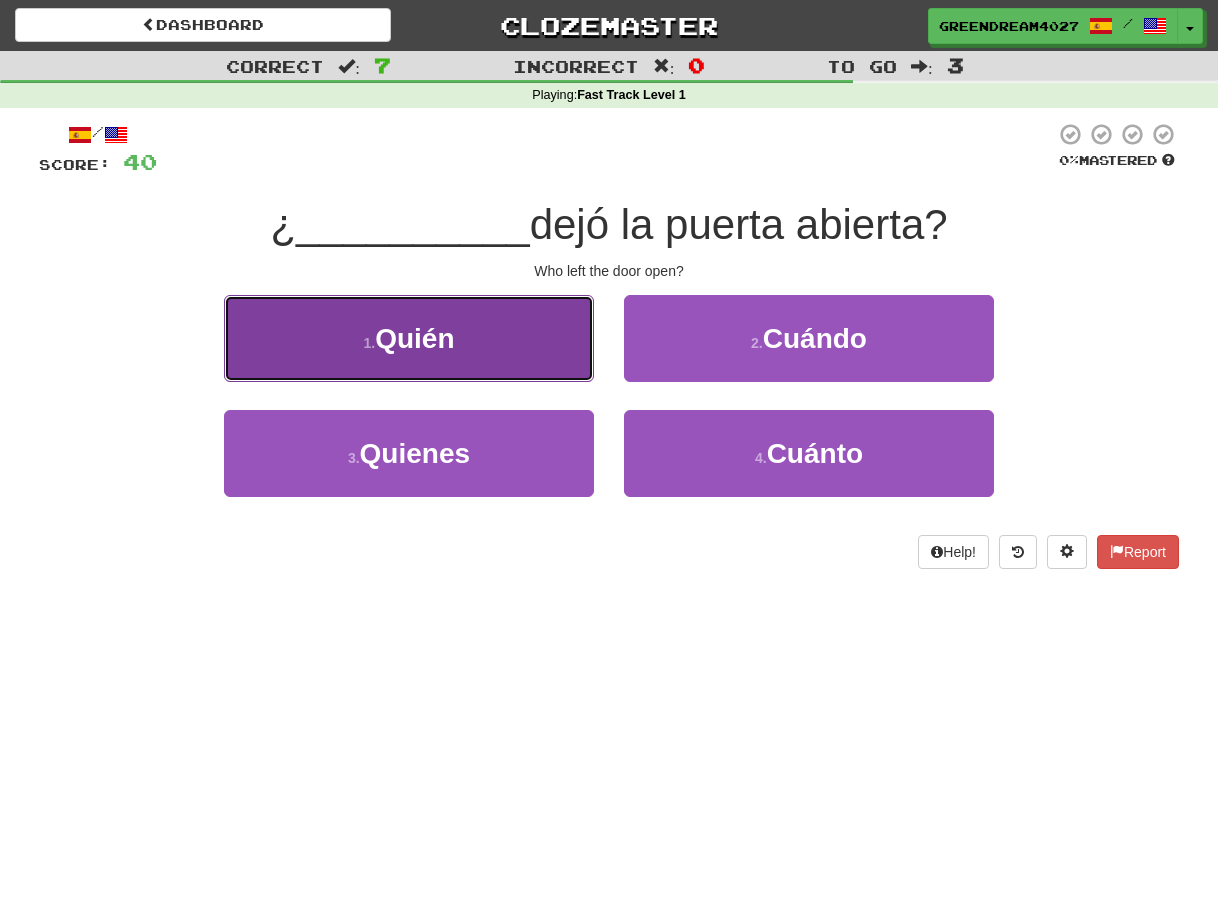 click on "Quién" at bounding box center (414, 338) 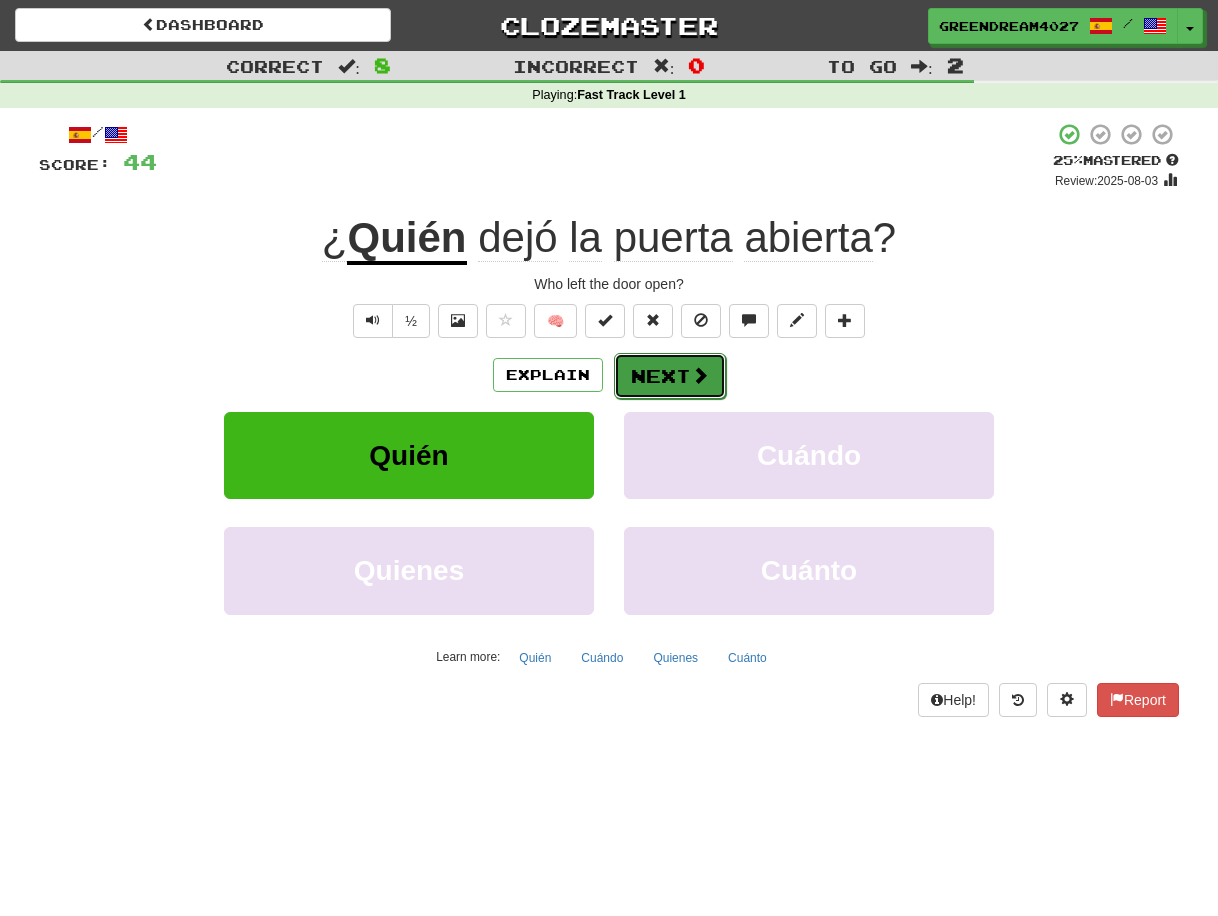 click on "Next" at bounding box center [670, 376] 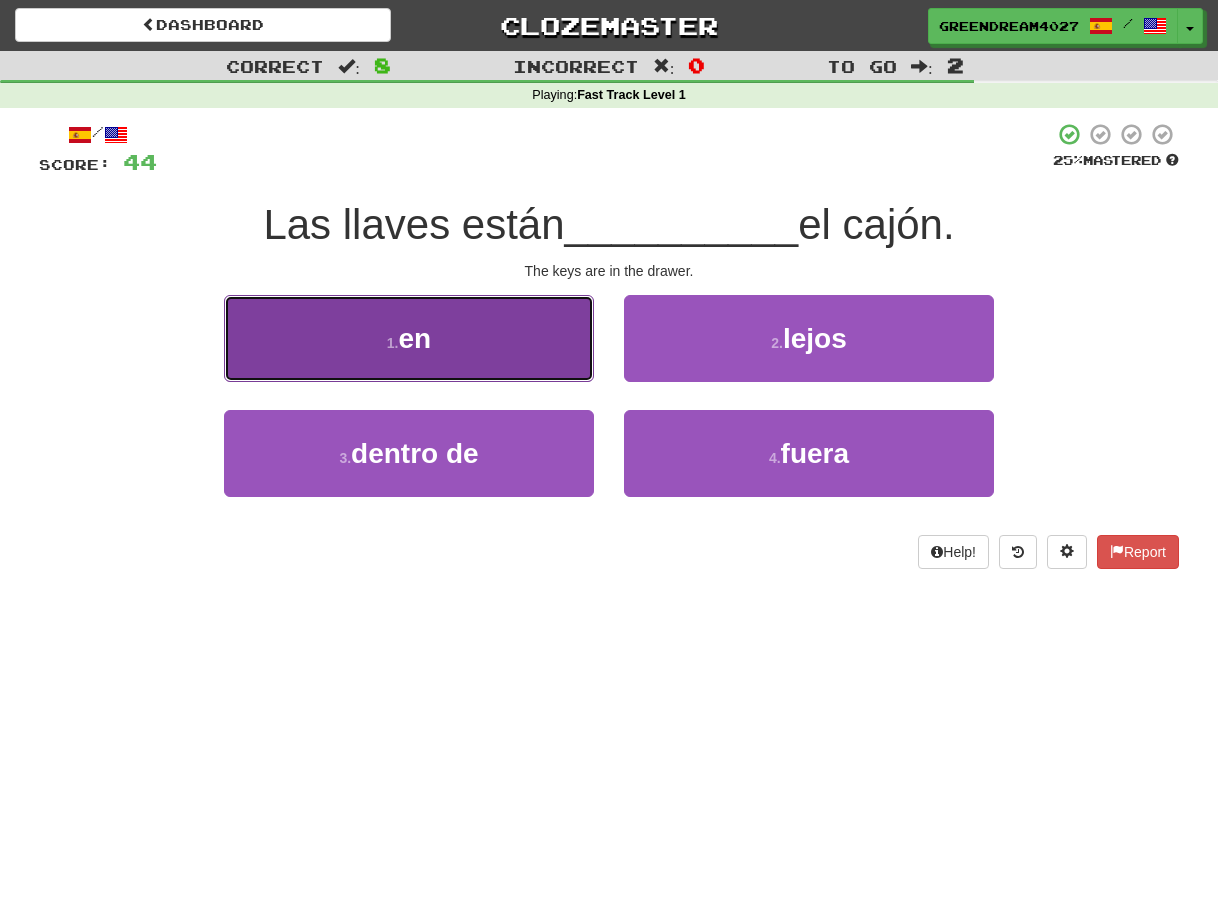 click on "1 .  en" at bounding box center (409, 338) 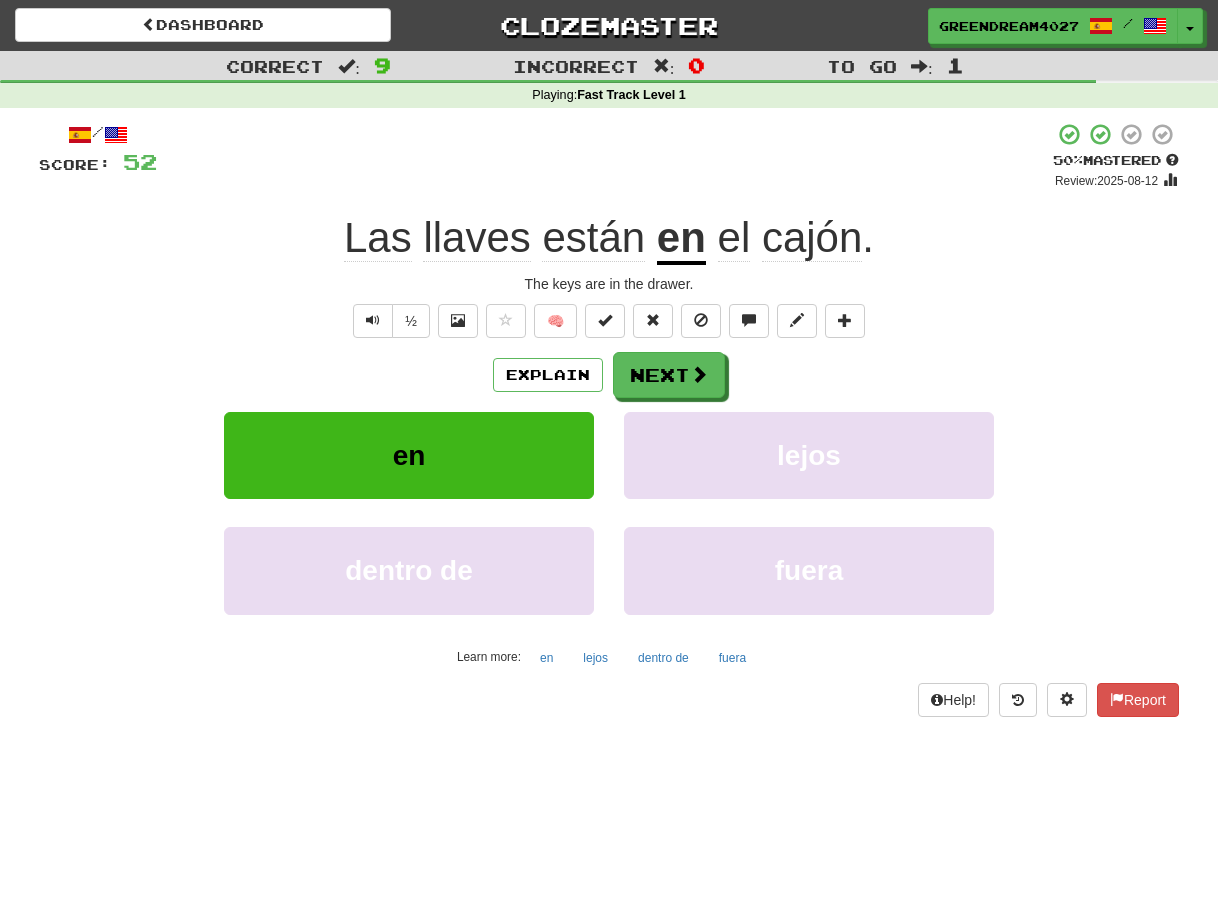 drag, startPoint x: 610, startPoint y: 286, endPoint x: 659, endPoint y: 285, distance: 49.010204 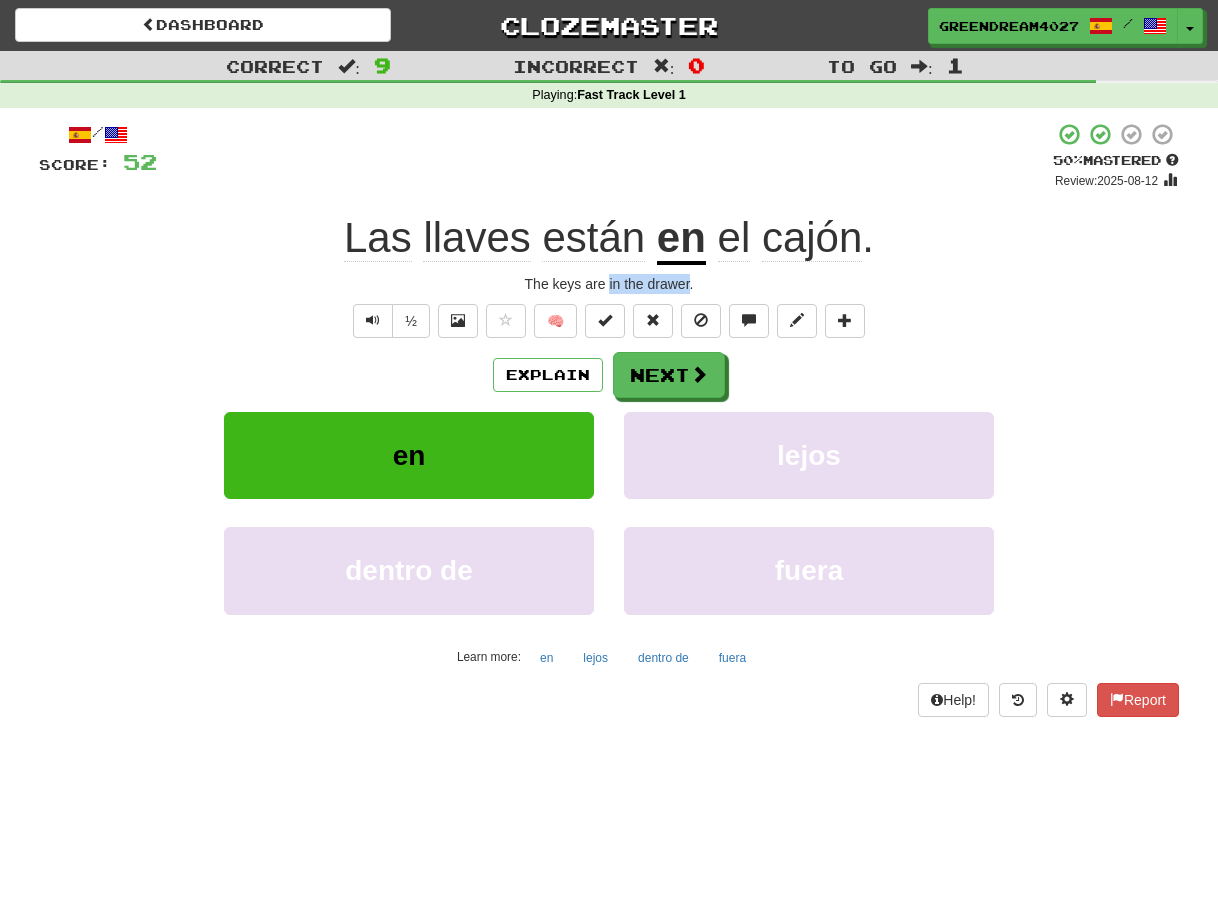 drag, startPoint x: 609, startPoint y: 283, endPoint x: 689, endPoint y: 282, distance: 80.00625 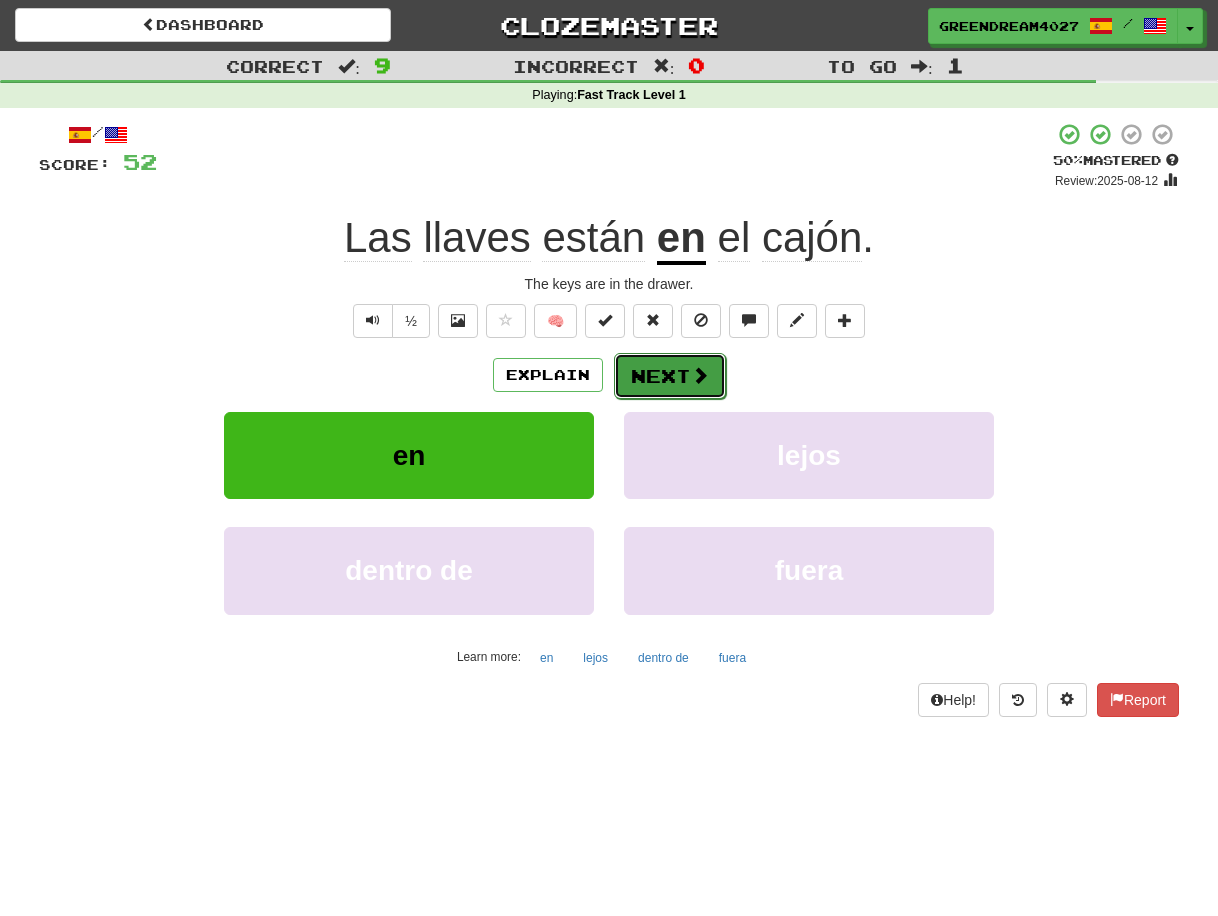click on "Next" at bounding box center (670, 376) 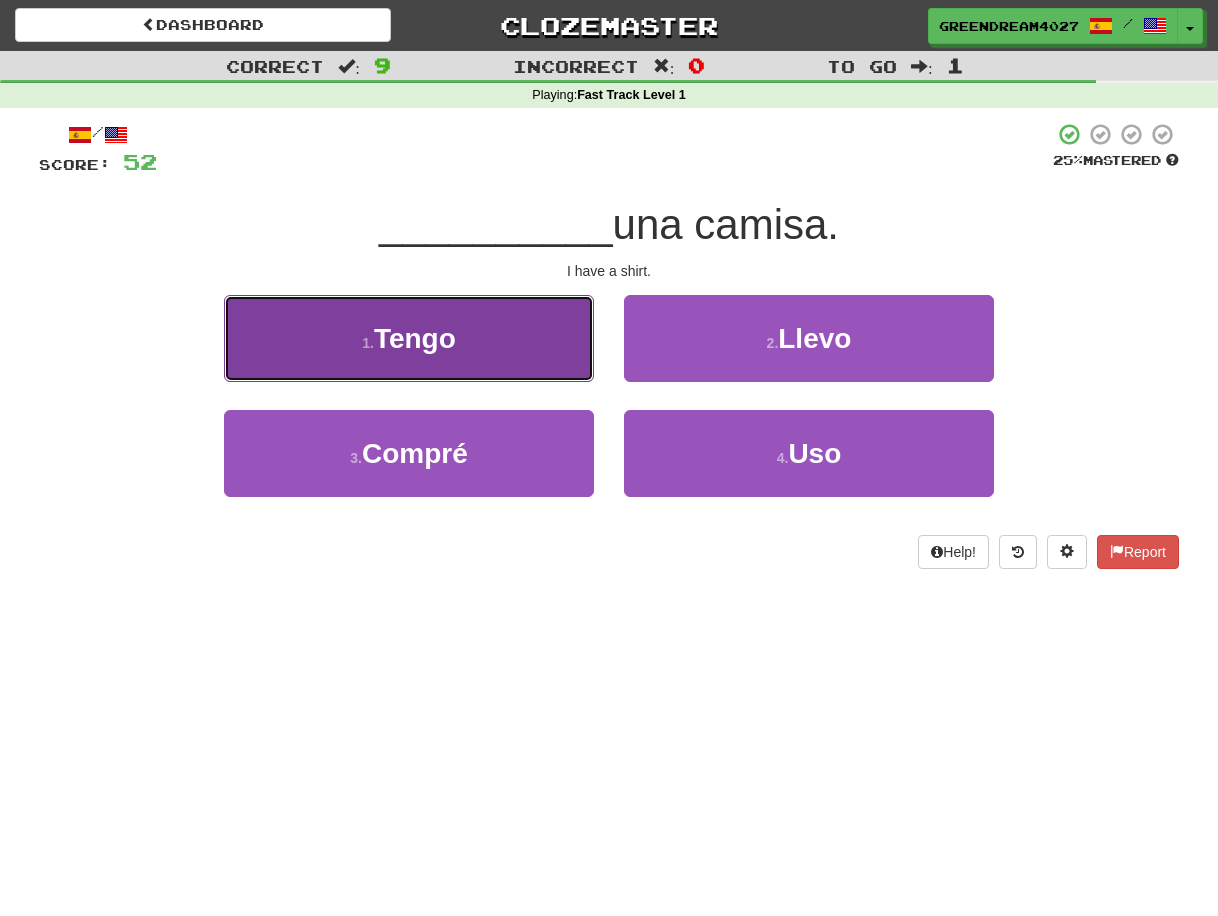 click on "1 .  Tengo" at bounding box center (409, 338) 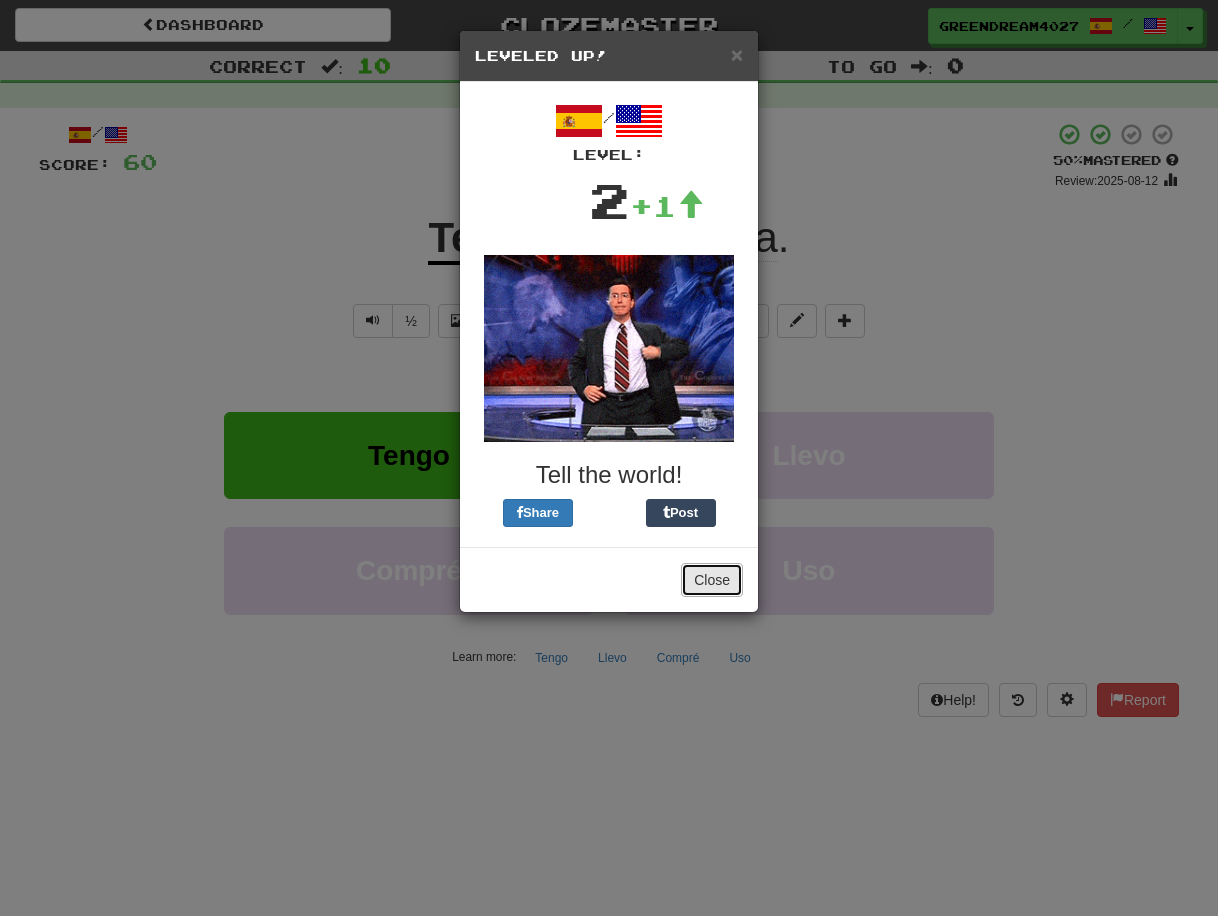click on "Close" at bounding box center [712, 580] 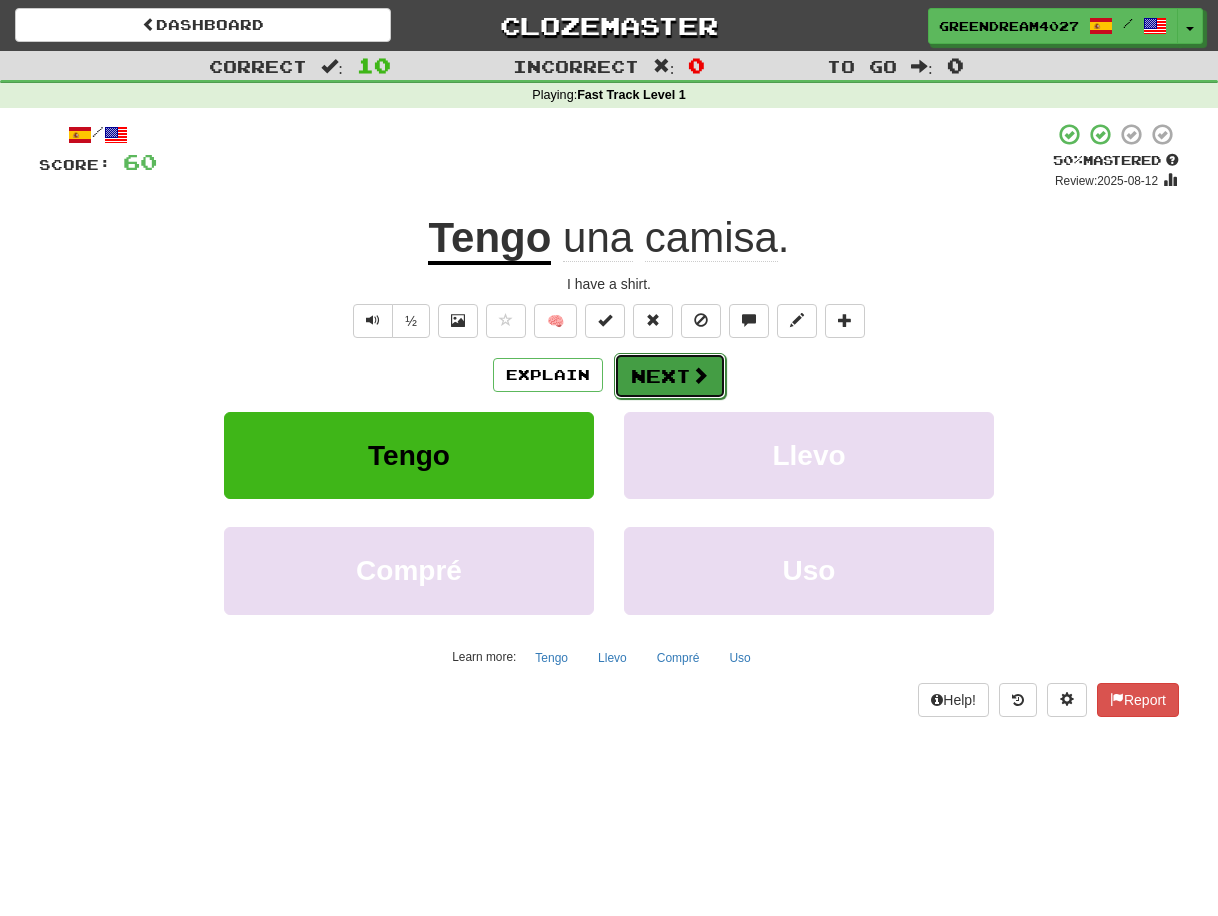 click on "Next" at bounding box center [670, 376] 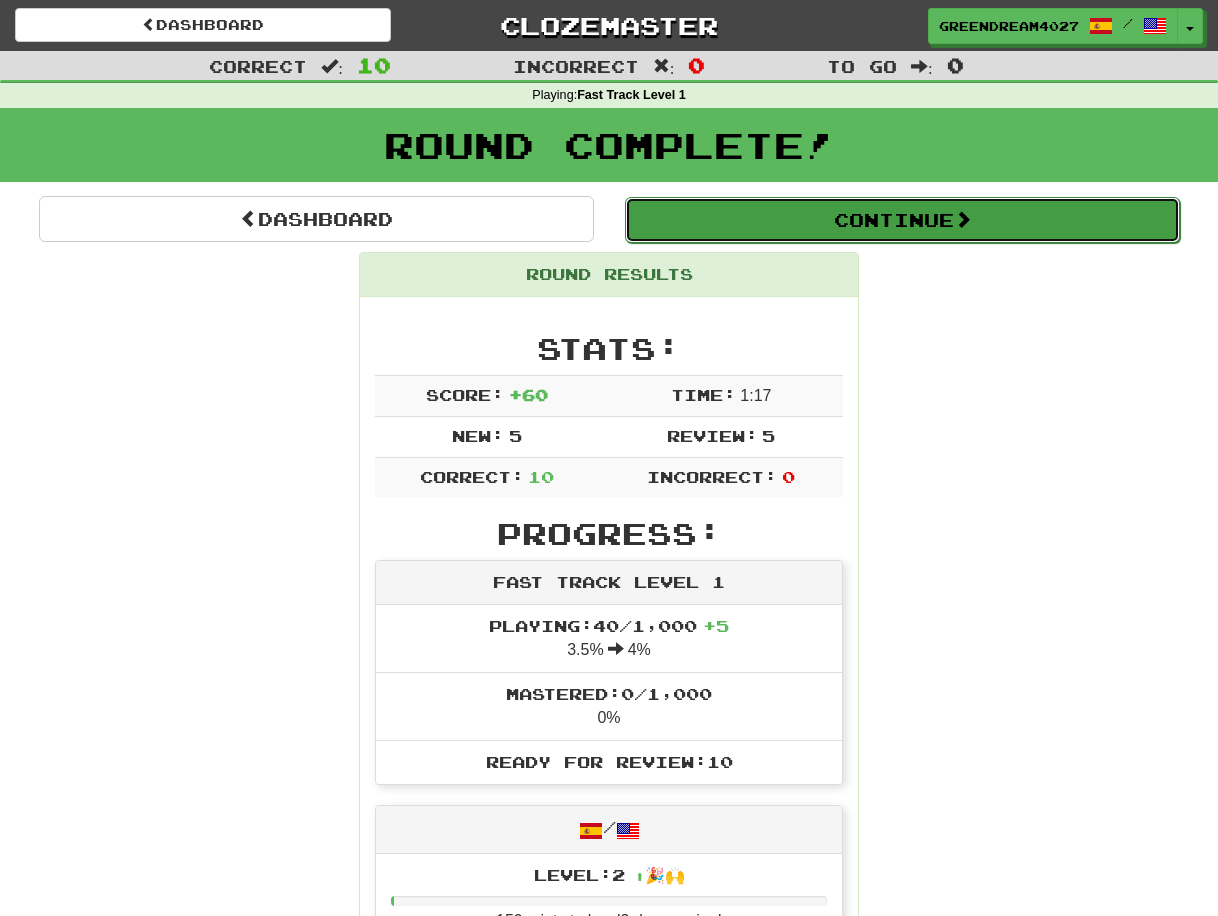 click on "Continue" at bounding box center [902, 220] 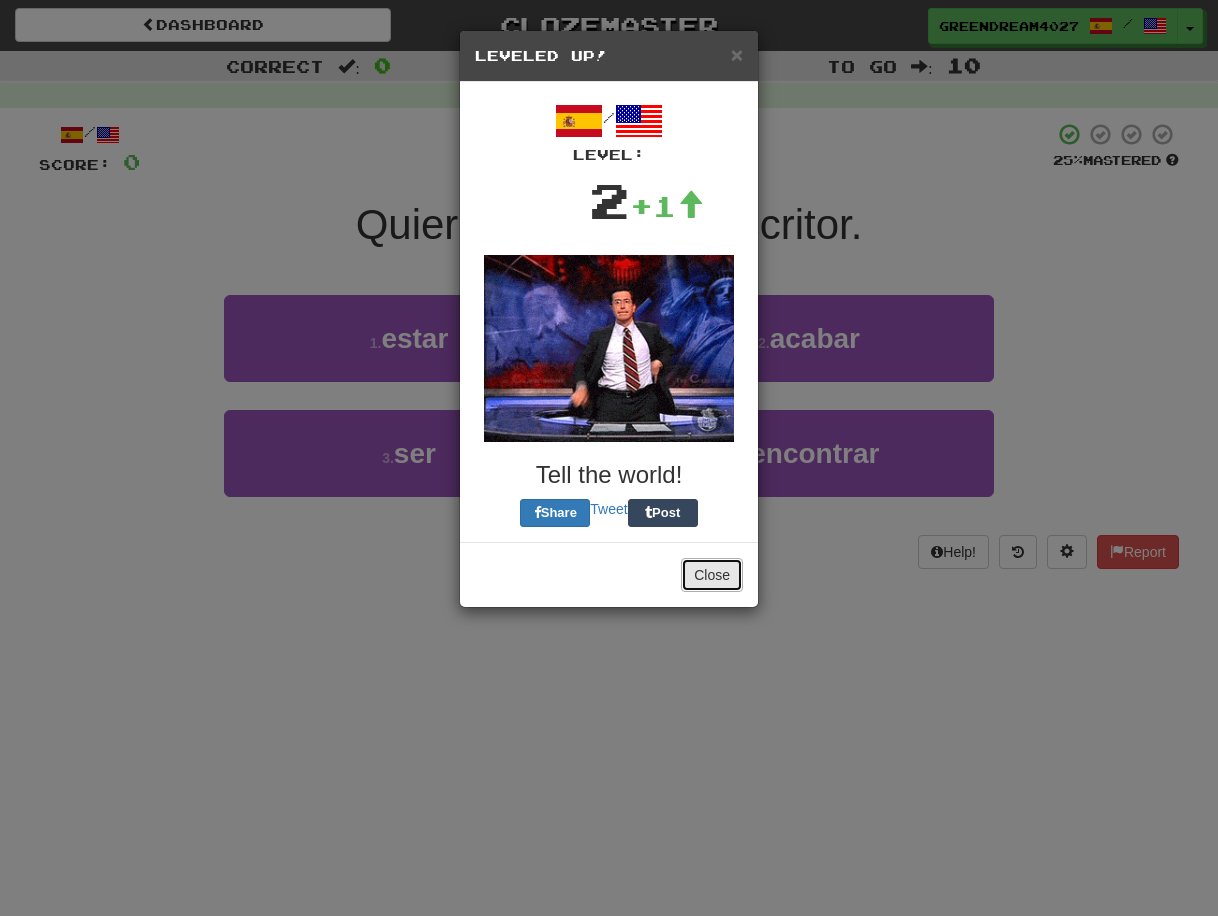 click on "Close" at bounding box center (712, 575) 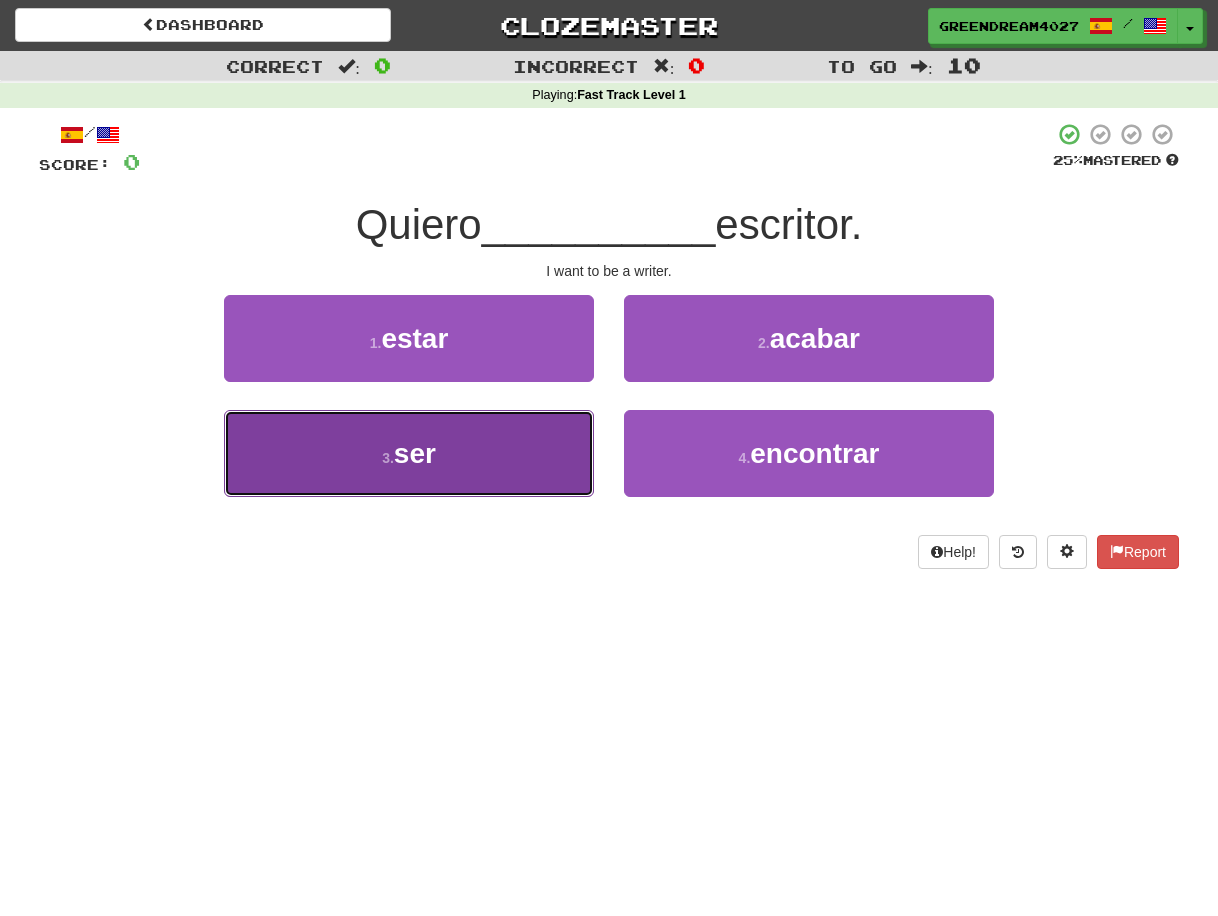 click on "ser" at bounding box center [415, 453] 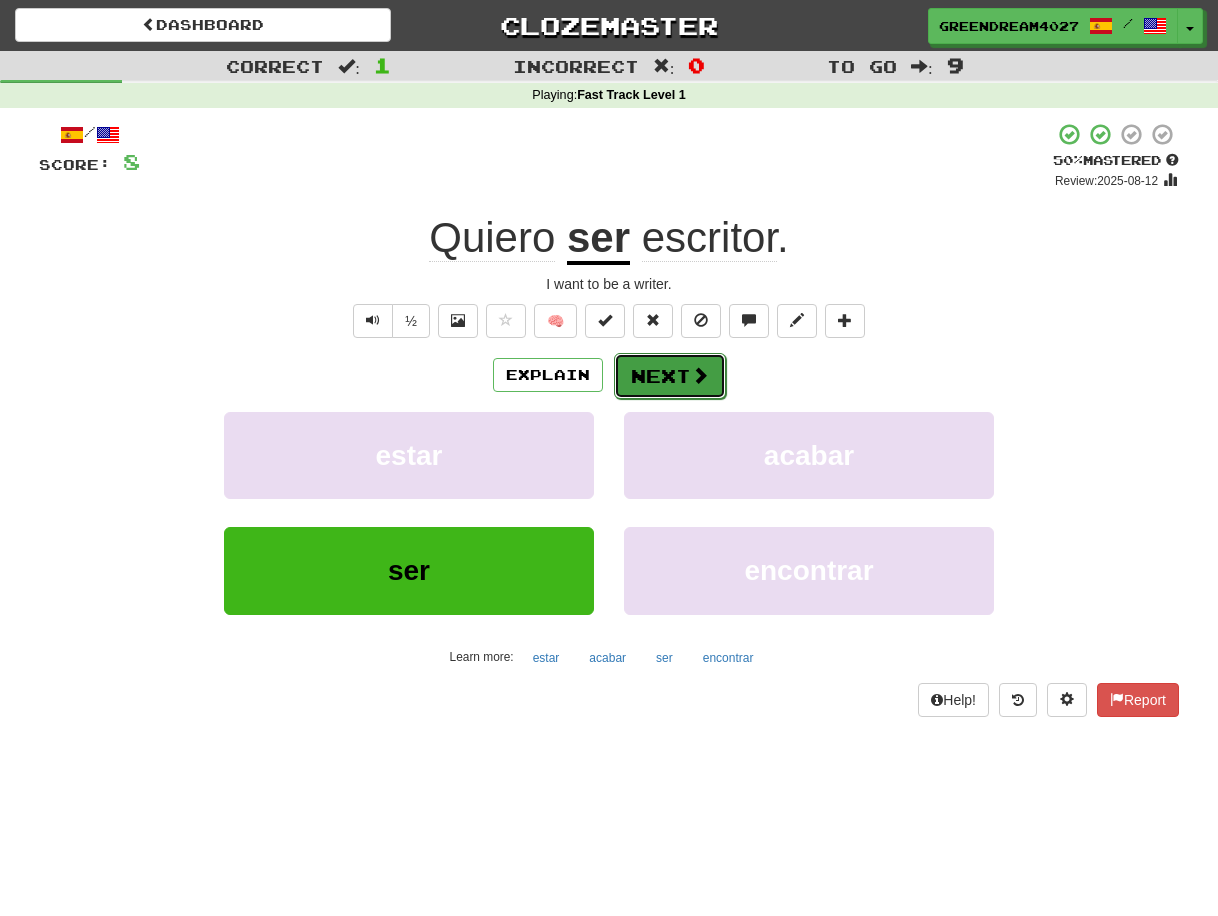click on "Next" at bounding box center [670, 376] 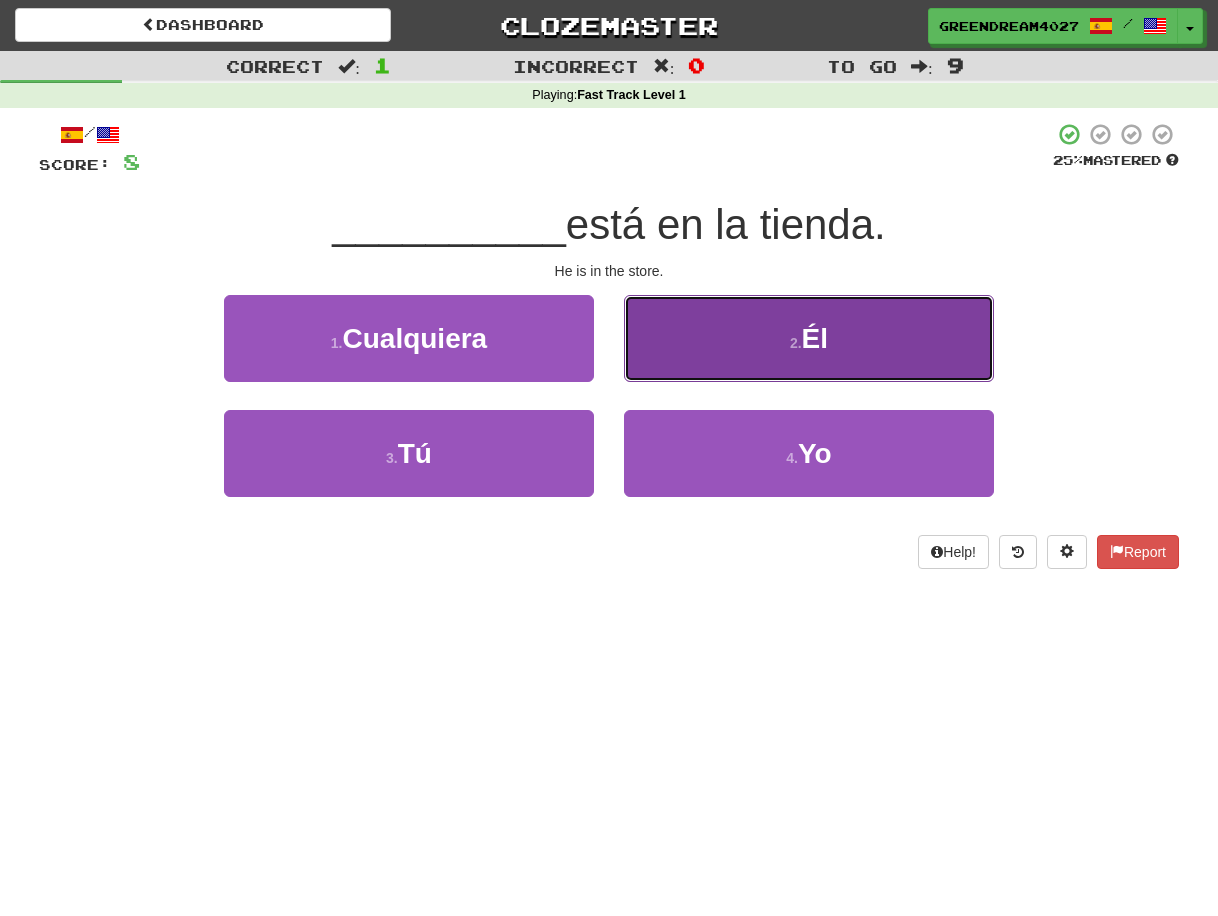 click on "2 .  Él" at bounding box center [809, 338] 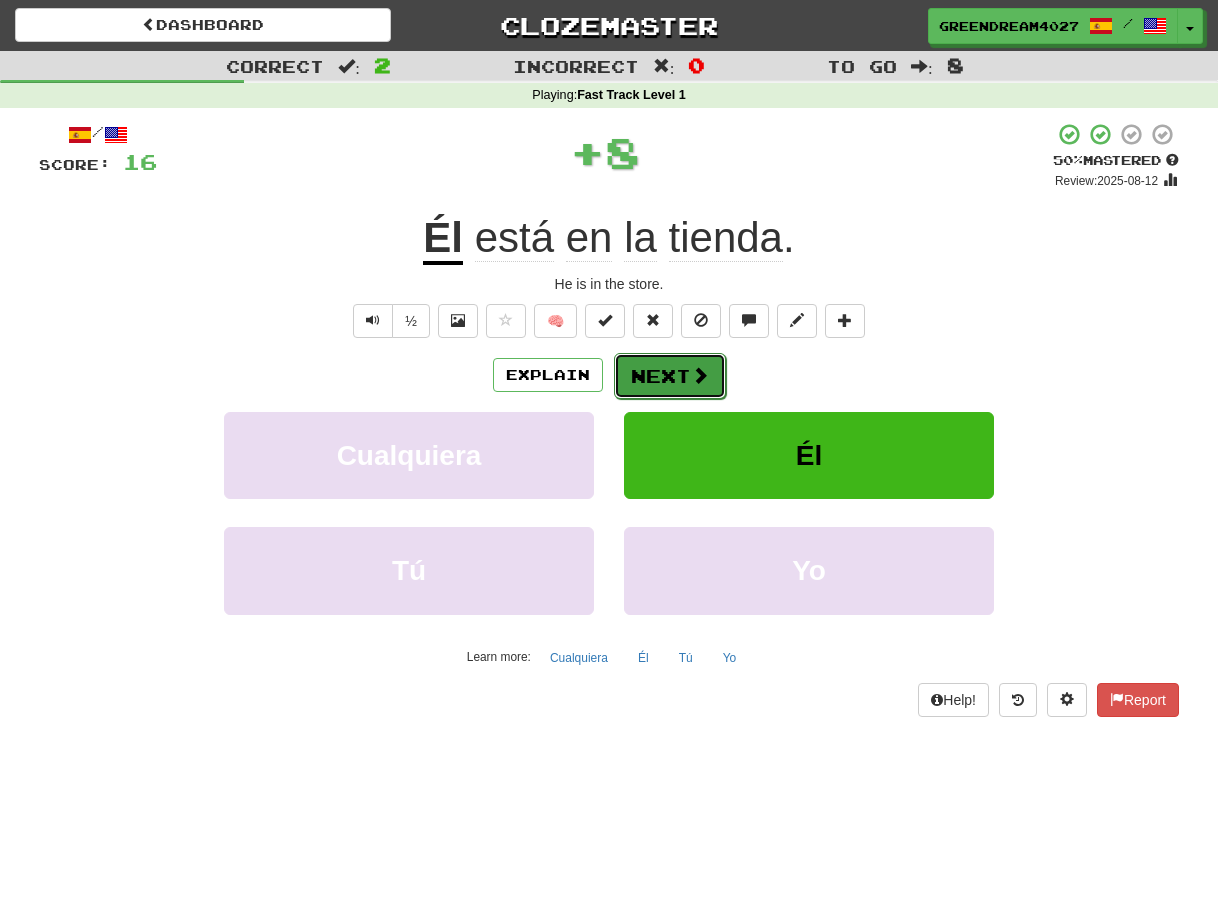 click on "Next" at bounding box center [670, 376] 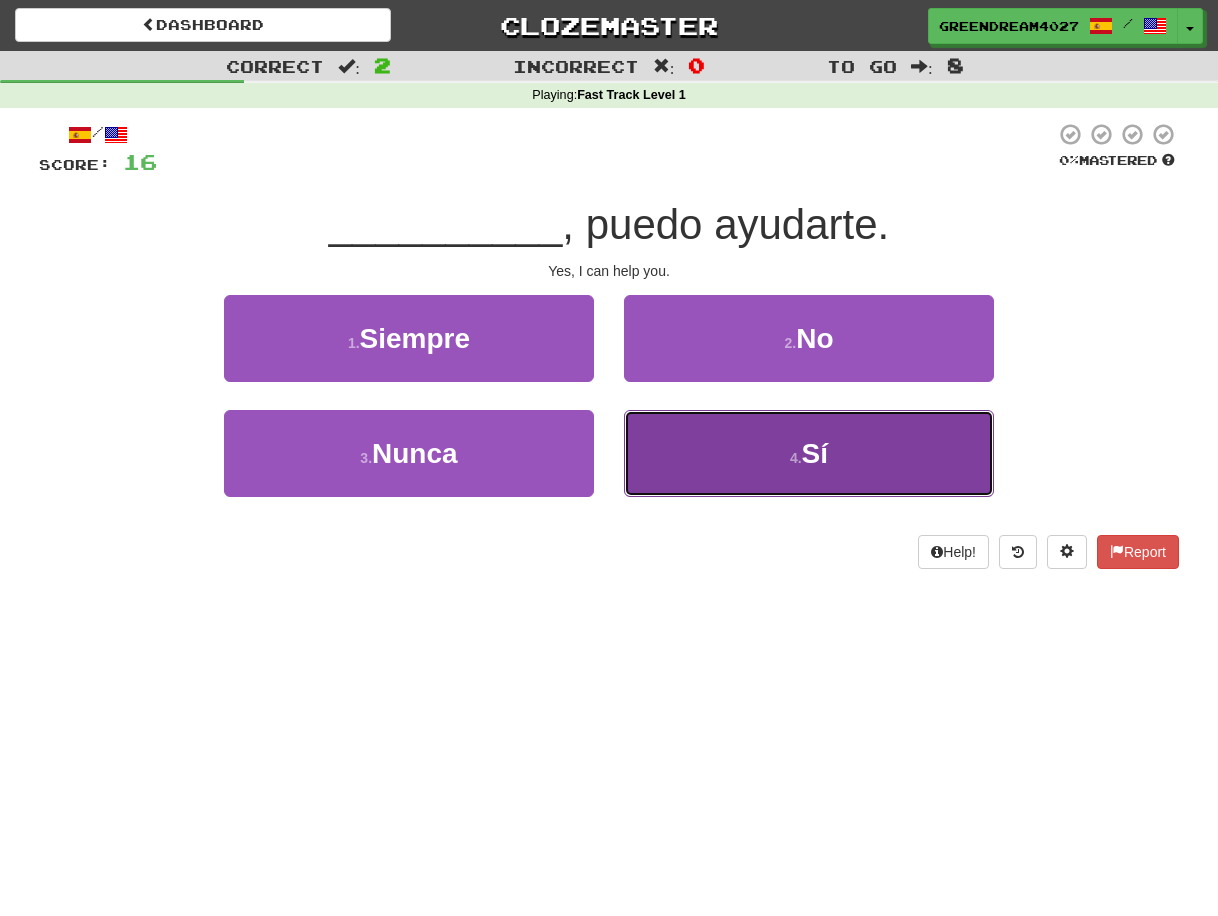 click on "4 .  Sí" at bounding box center [809, 453] 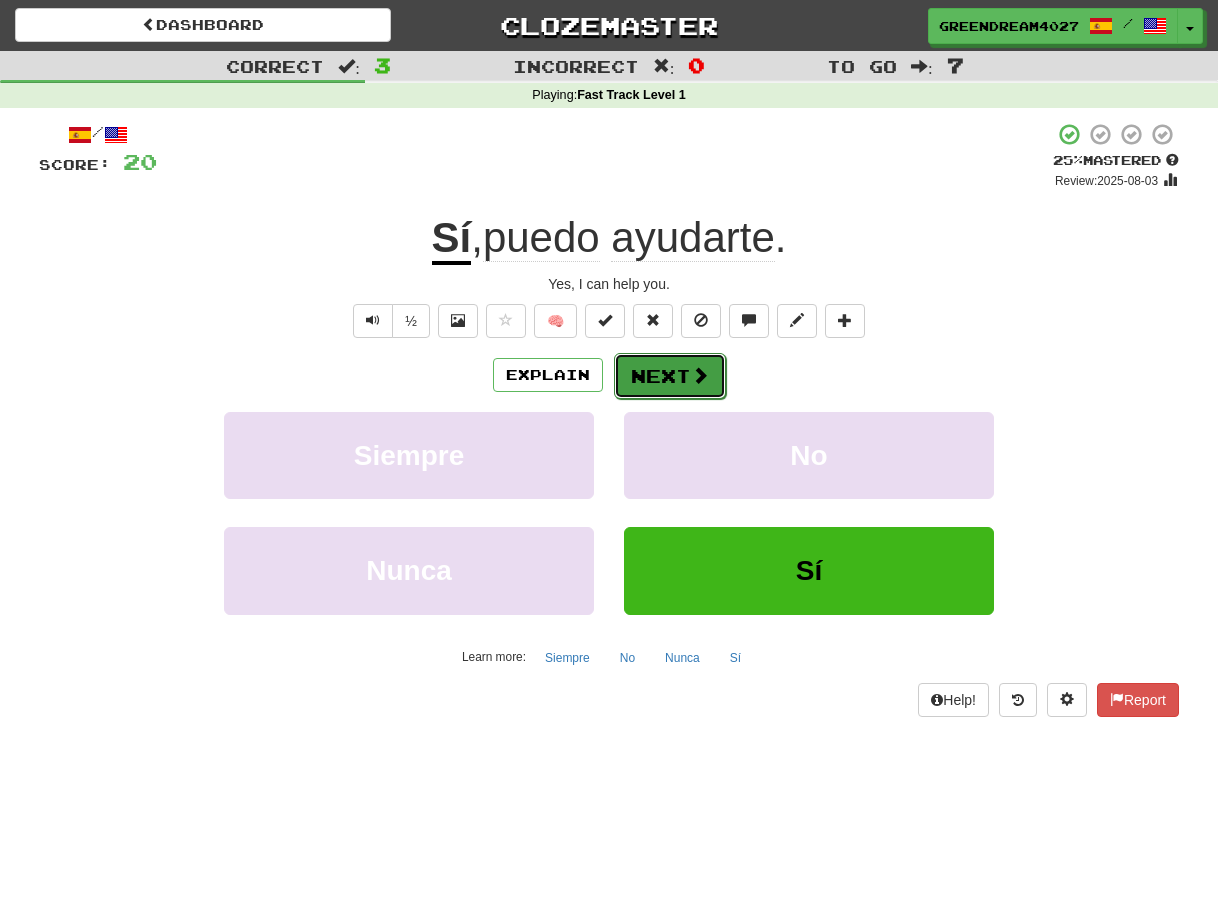 click on "Next" at bounding box center [670, 376] 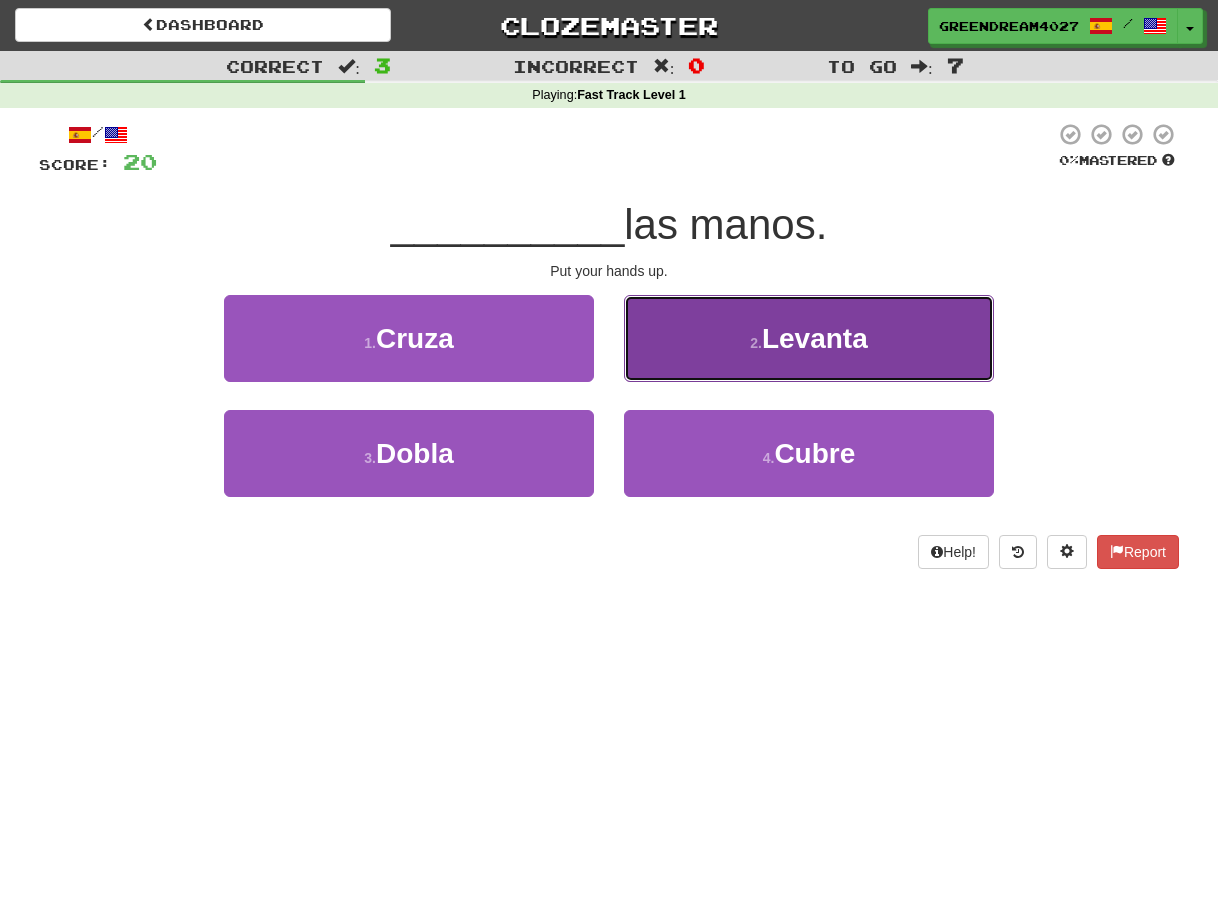 click on "Levanta" at bounding box center [815, 338] 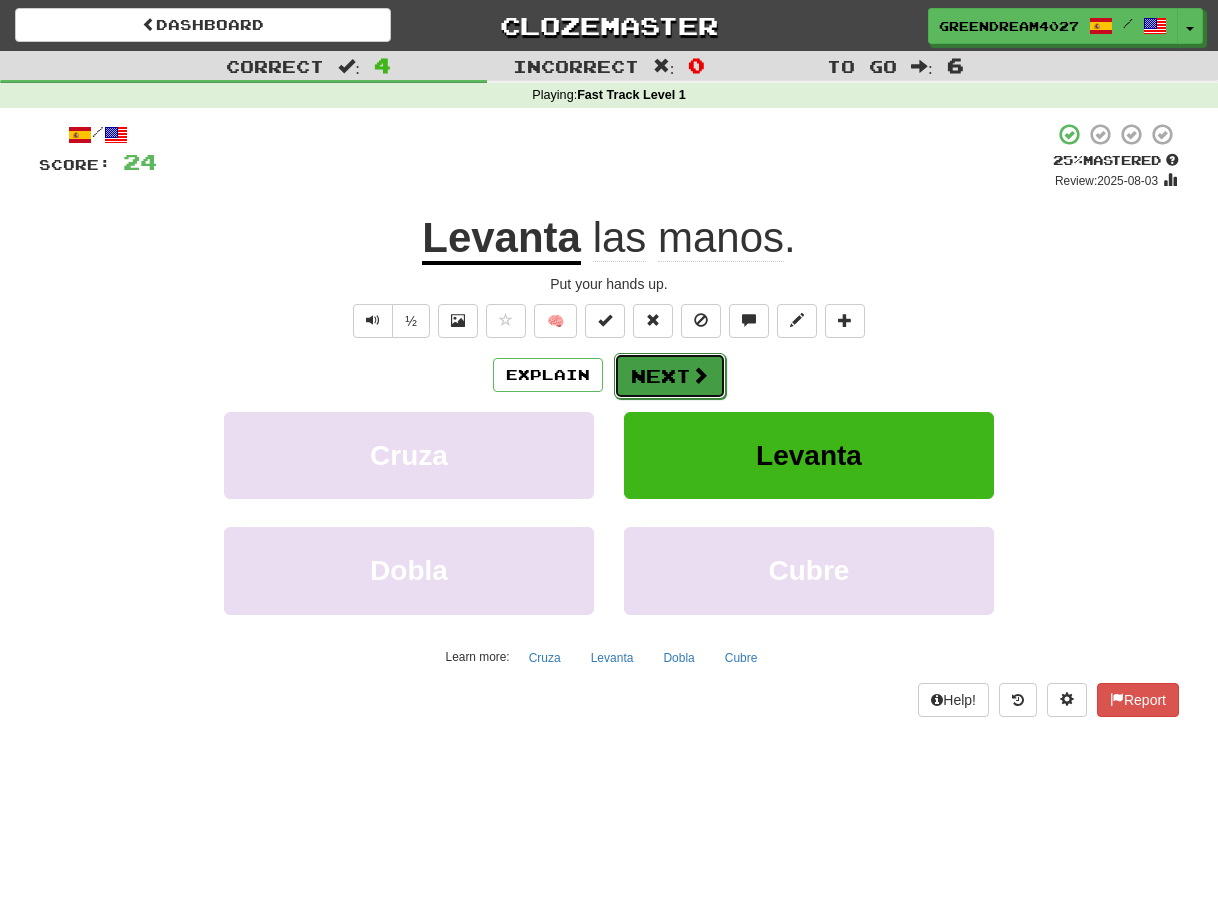 click on "Next" at bounding box center (670, 376) 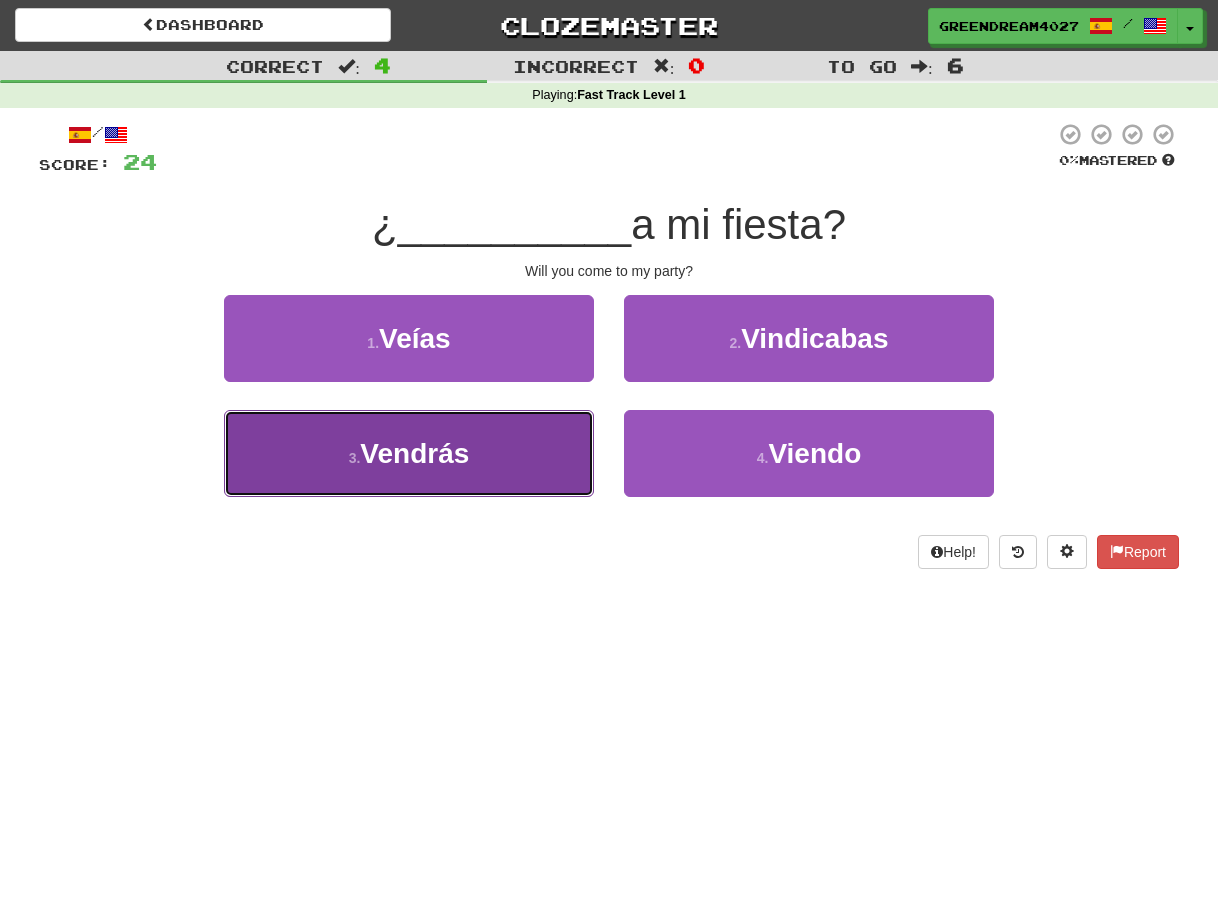 click on "Vendrás" at bounding box center [414, 453] 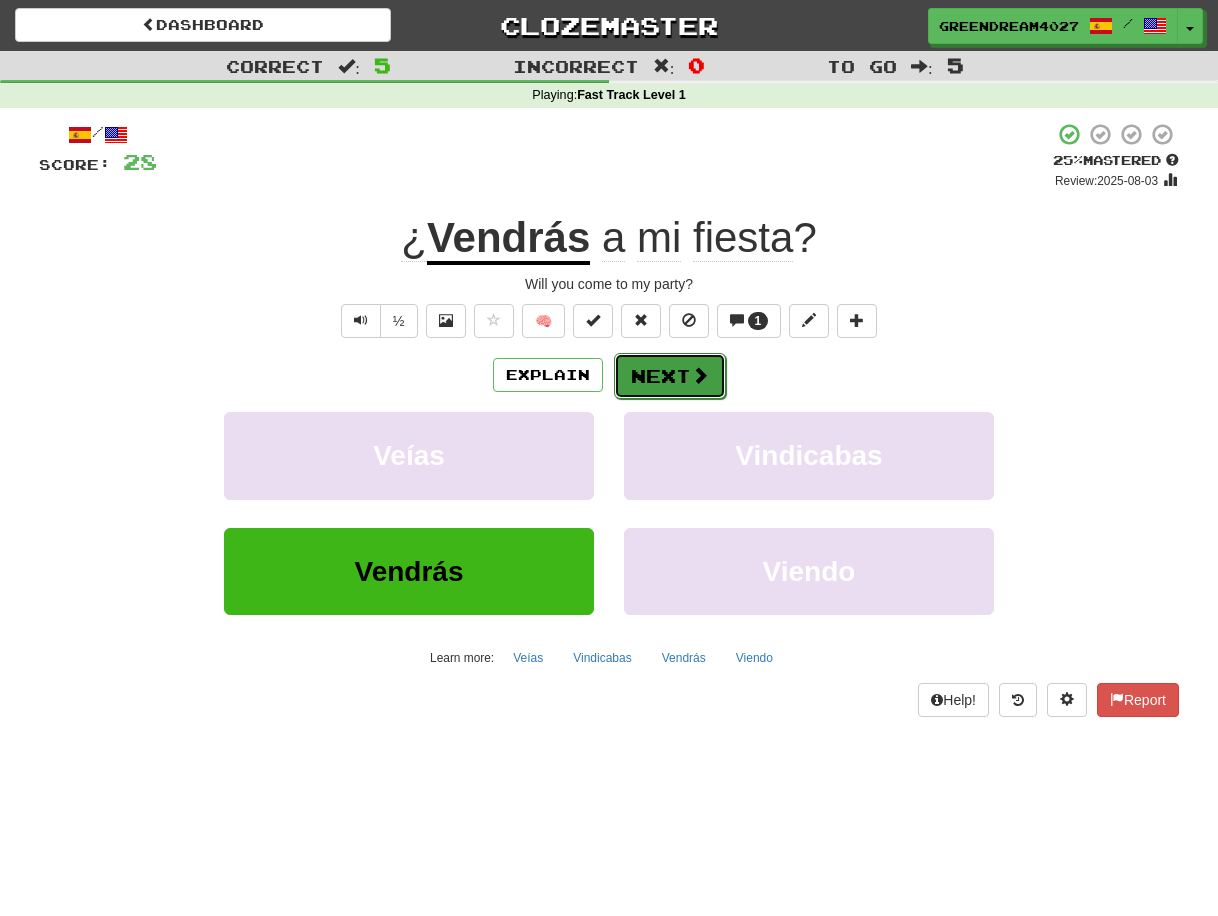click on "Next" at bounding box center (670, 376) 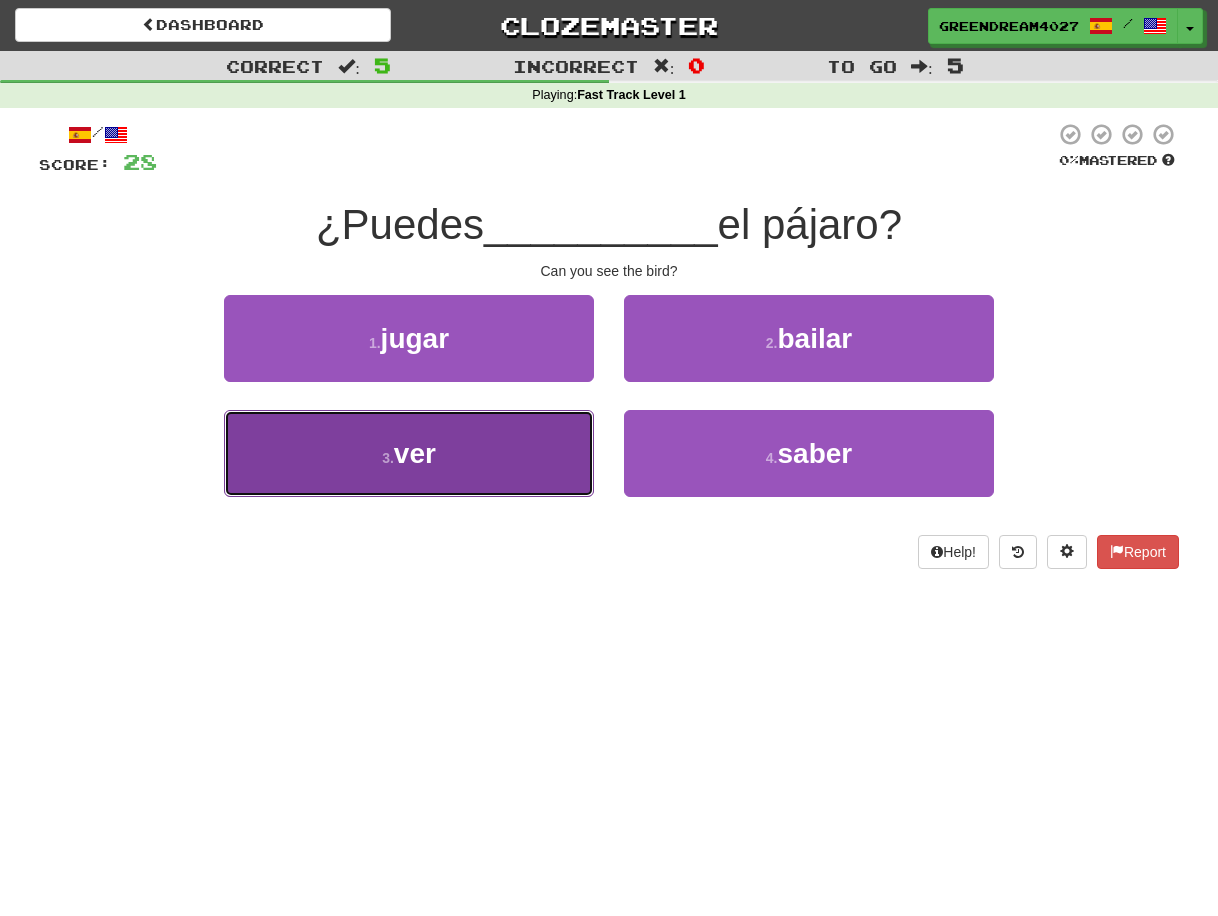 click on "3 .  ver" at bounding box center [409, 453] 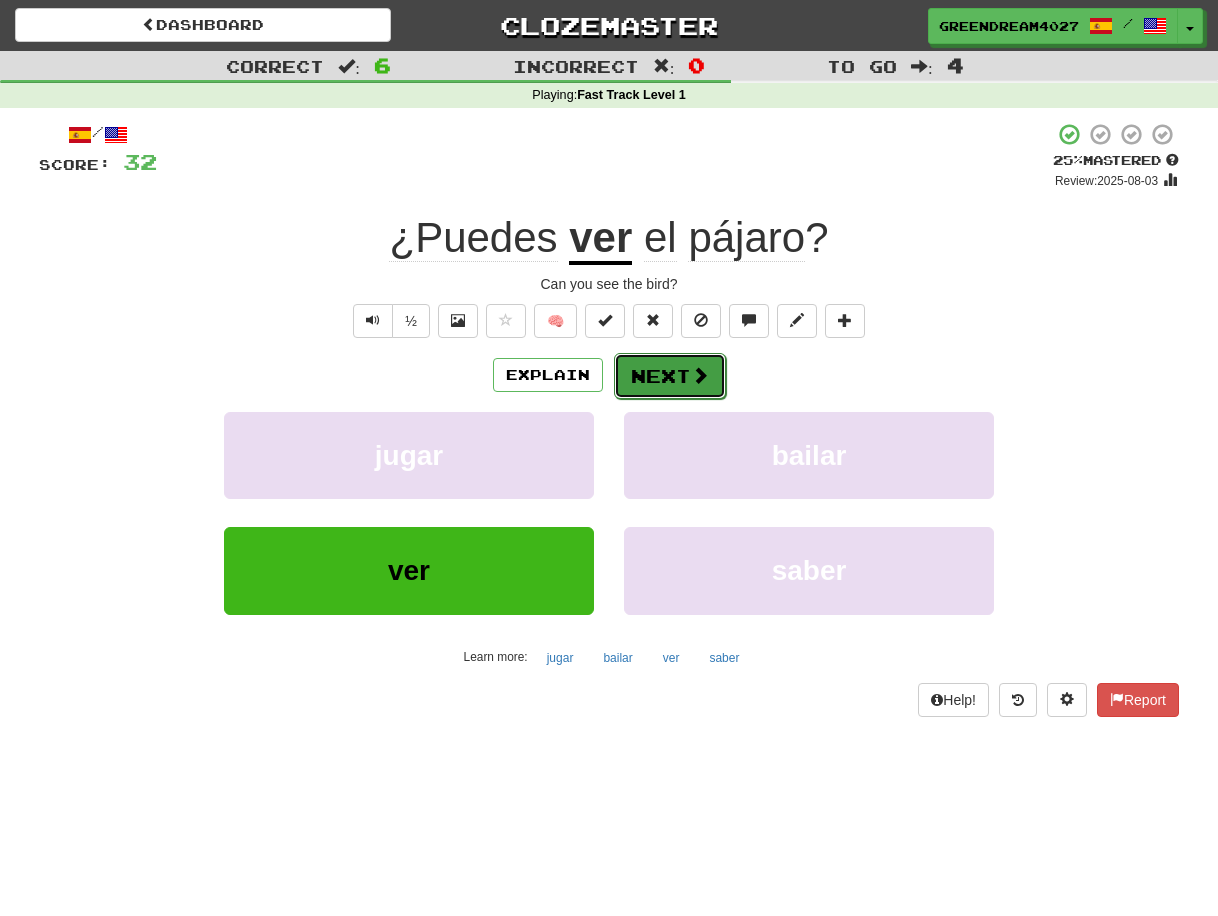 click on "Next" at bounding box center (670, 376) 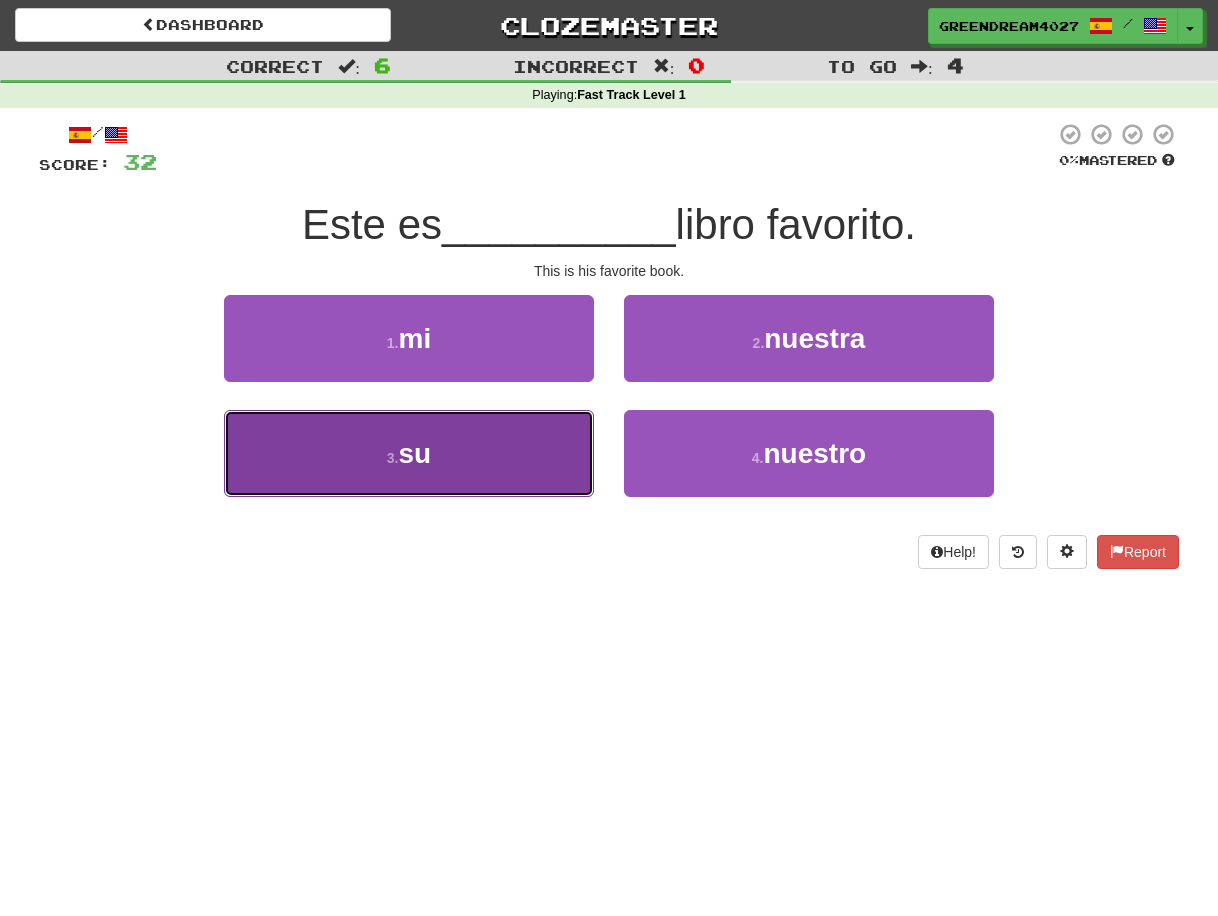 click on "3 .  su" at bounding box center [409, 453] 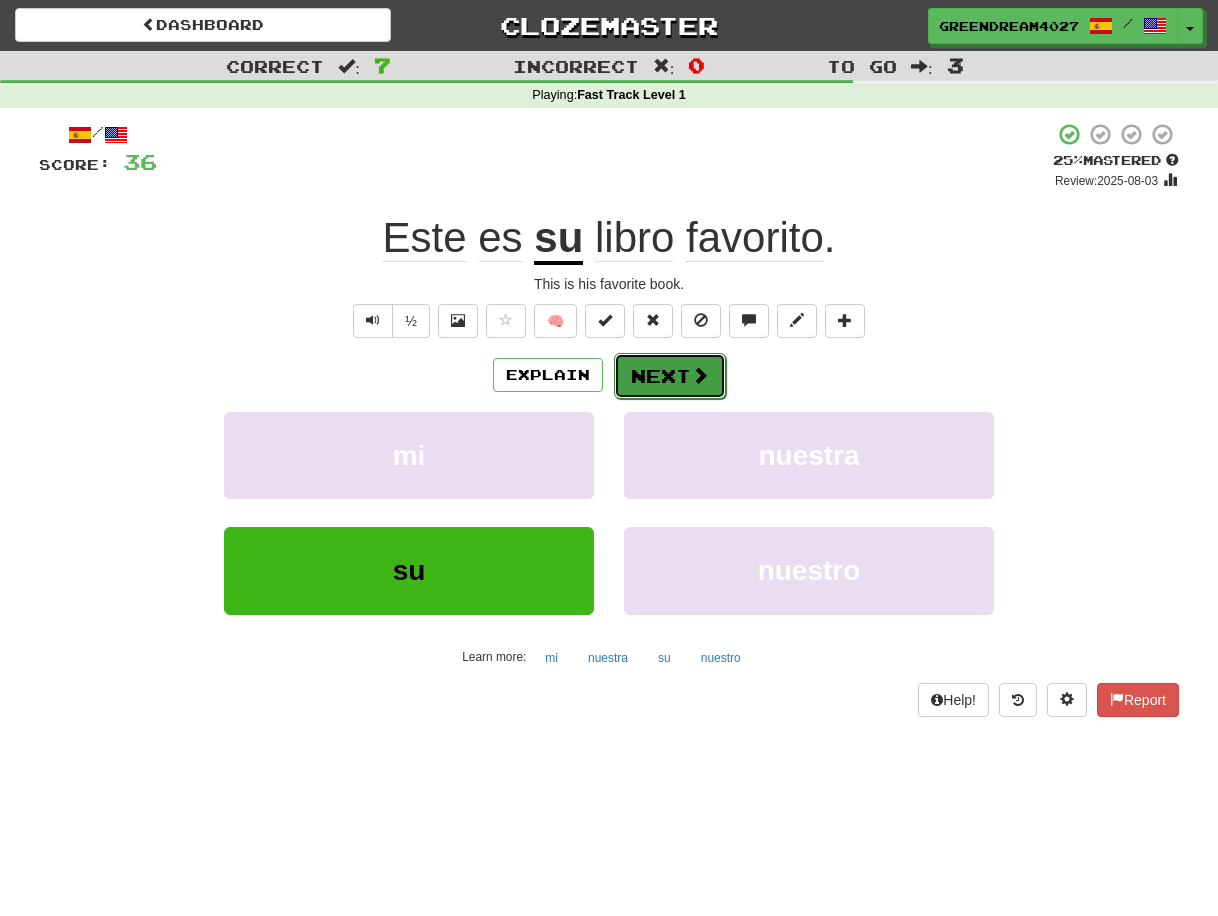 click on "Next" at bounding box center (670, 376) 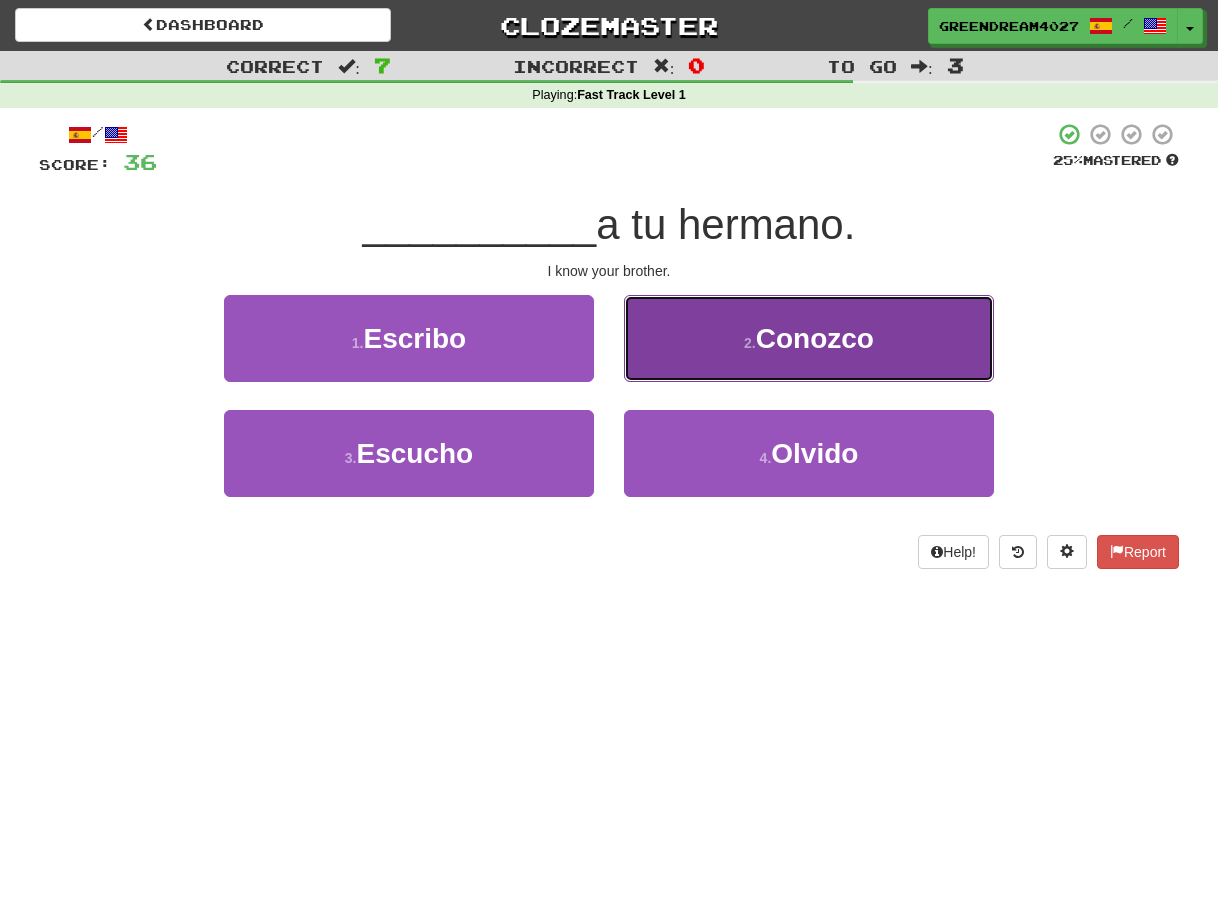 click on "Conozco" at bounding box center [815, 338] 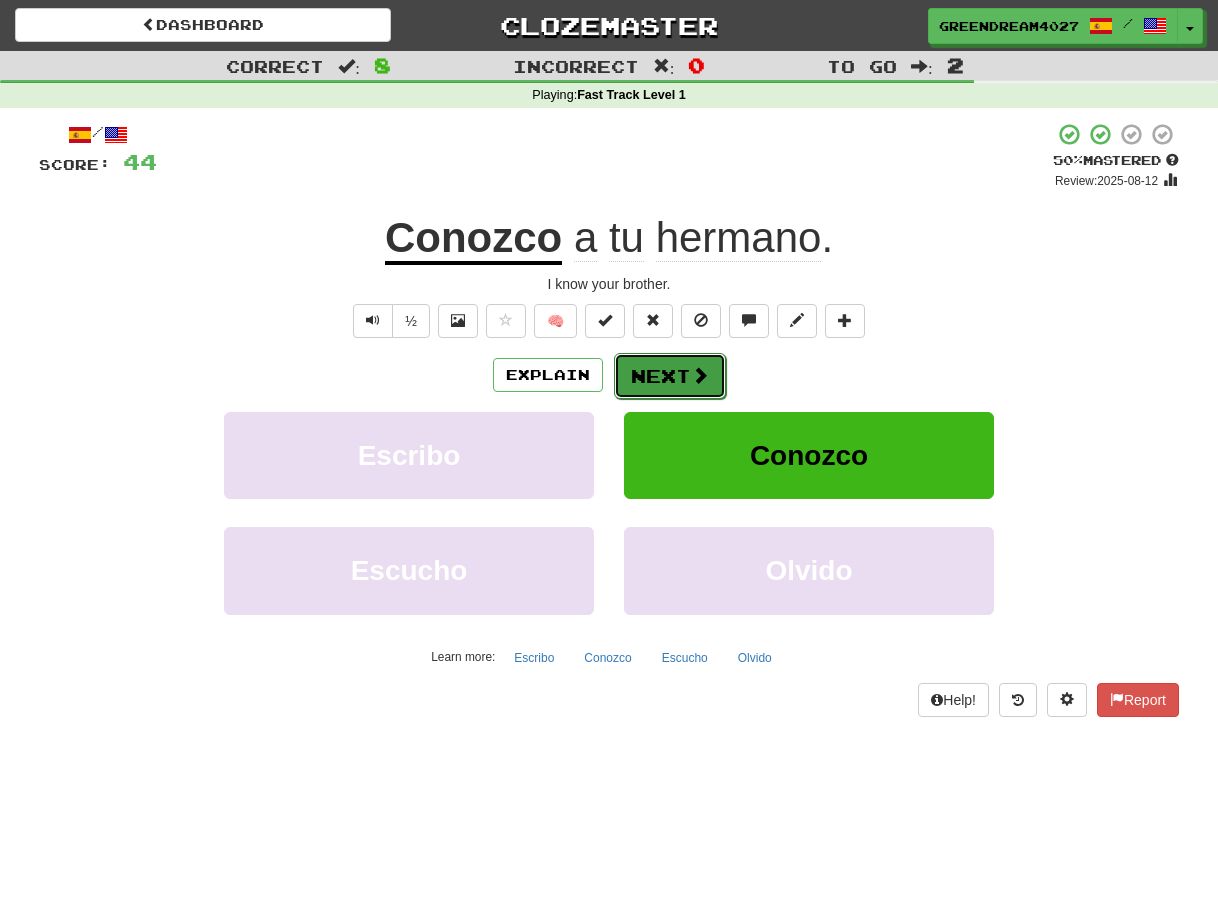 click on "Next" at bounding box center [670, 376] 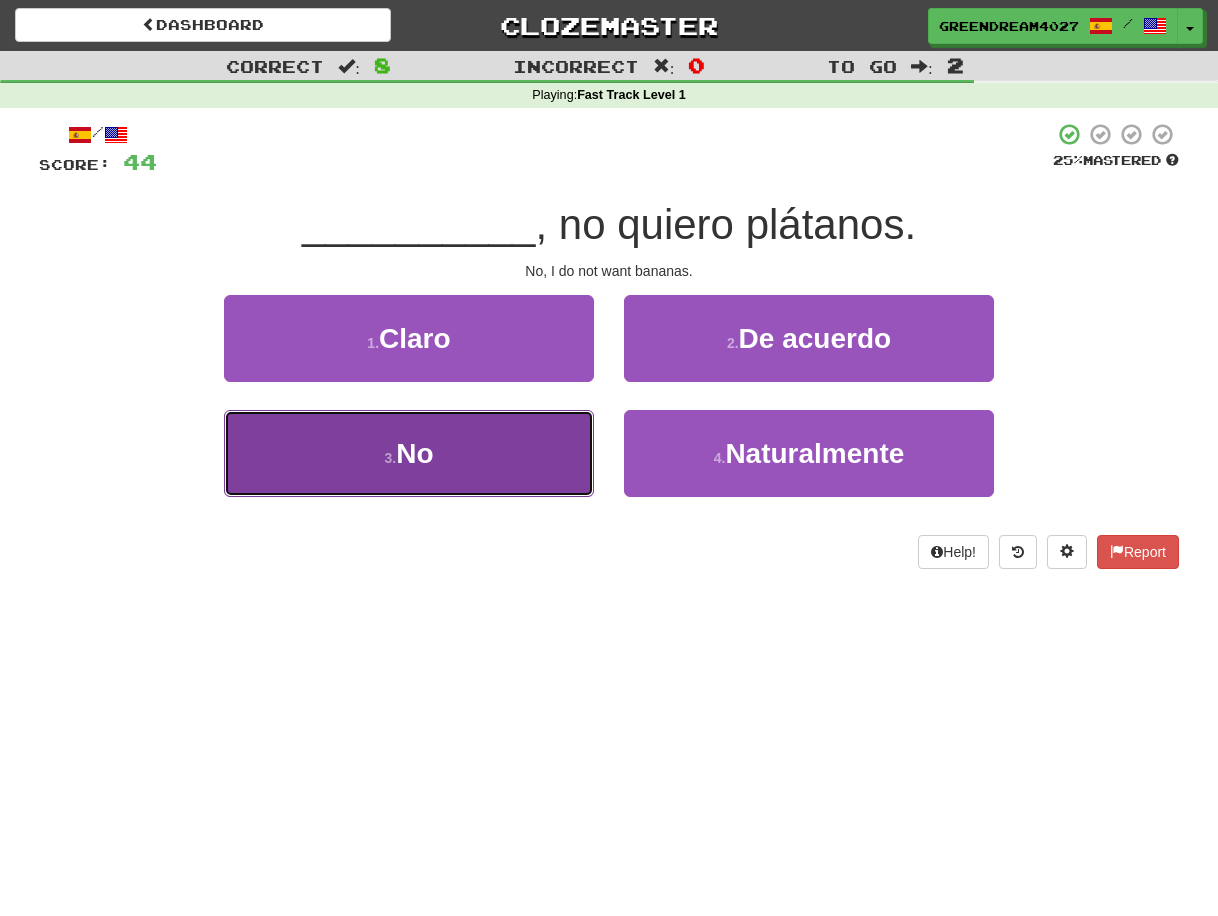 click on "3 .  No" at bounding box center [409, 453] 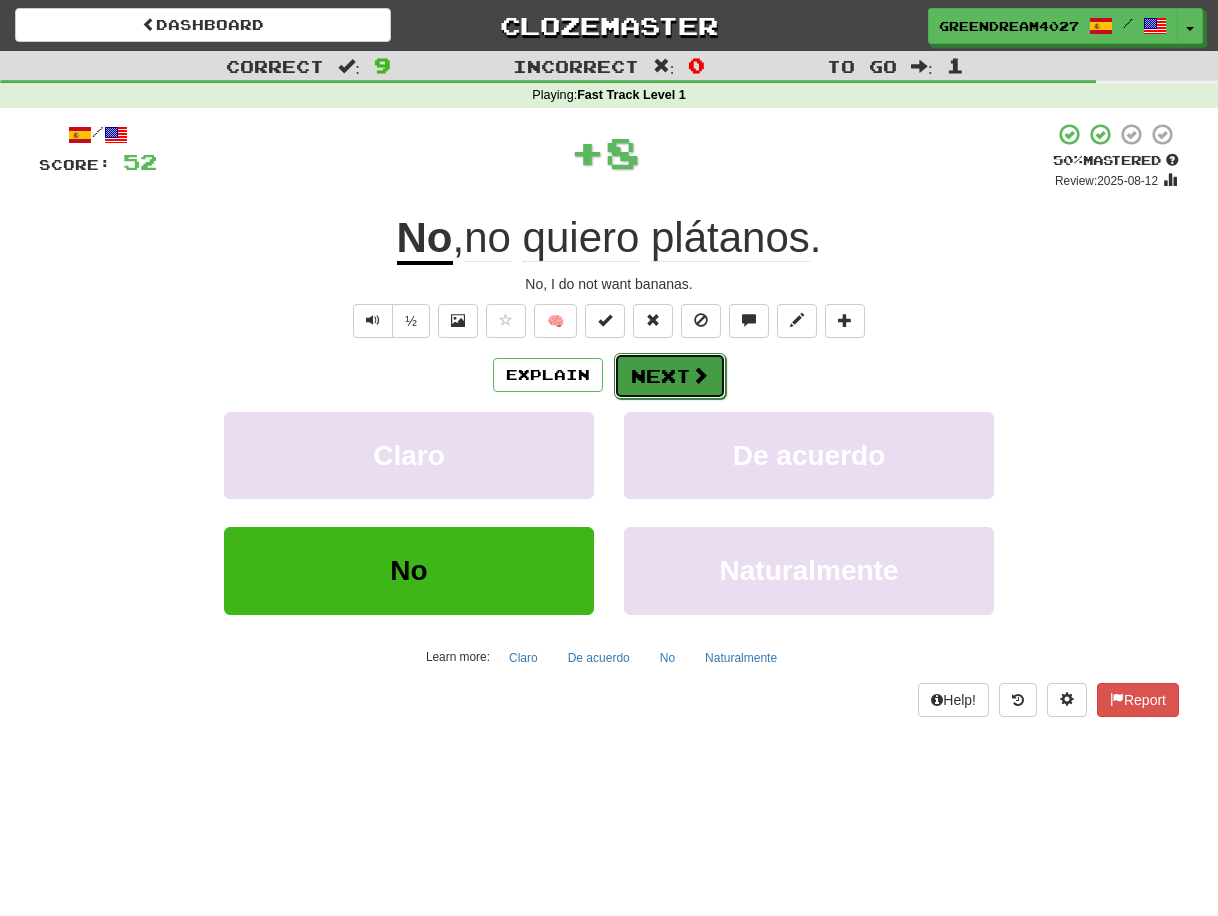 click on "Next" at bounding box center (670, 376) 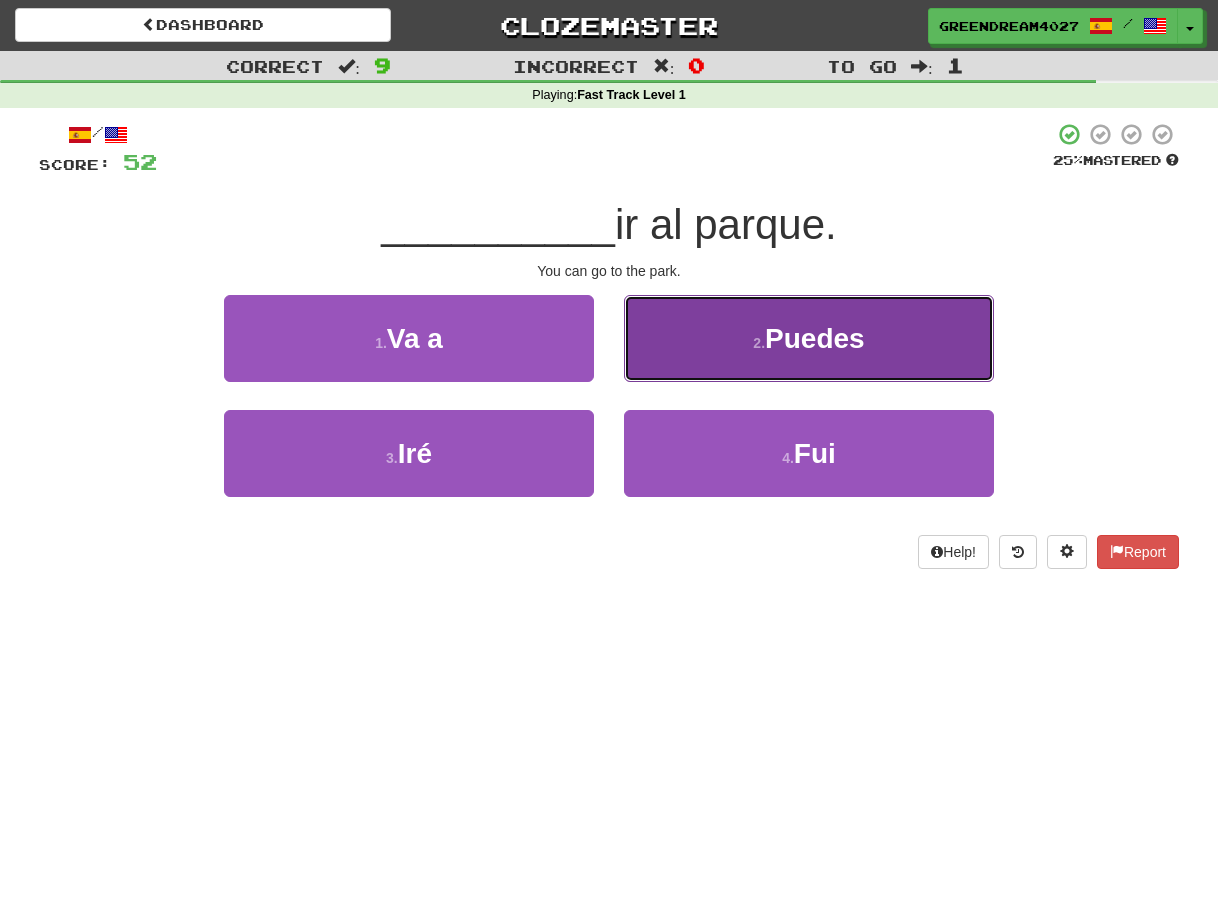 click on "Puedes" at bounding box center (815, 338) 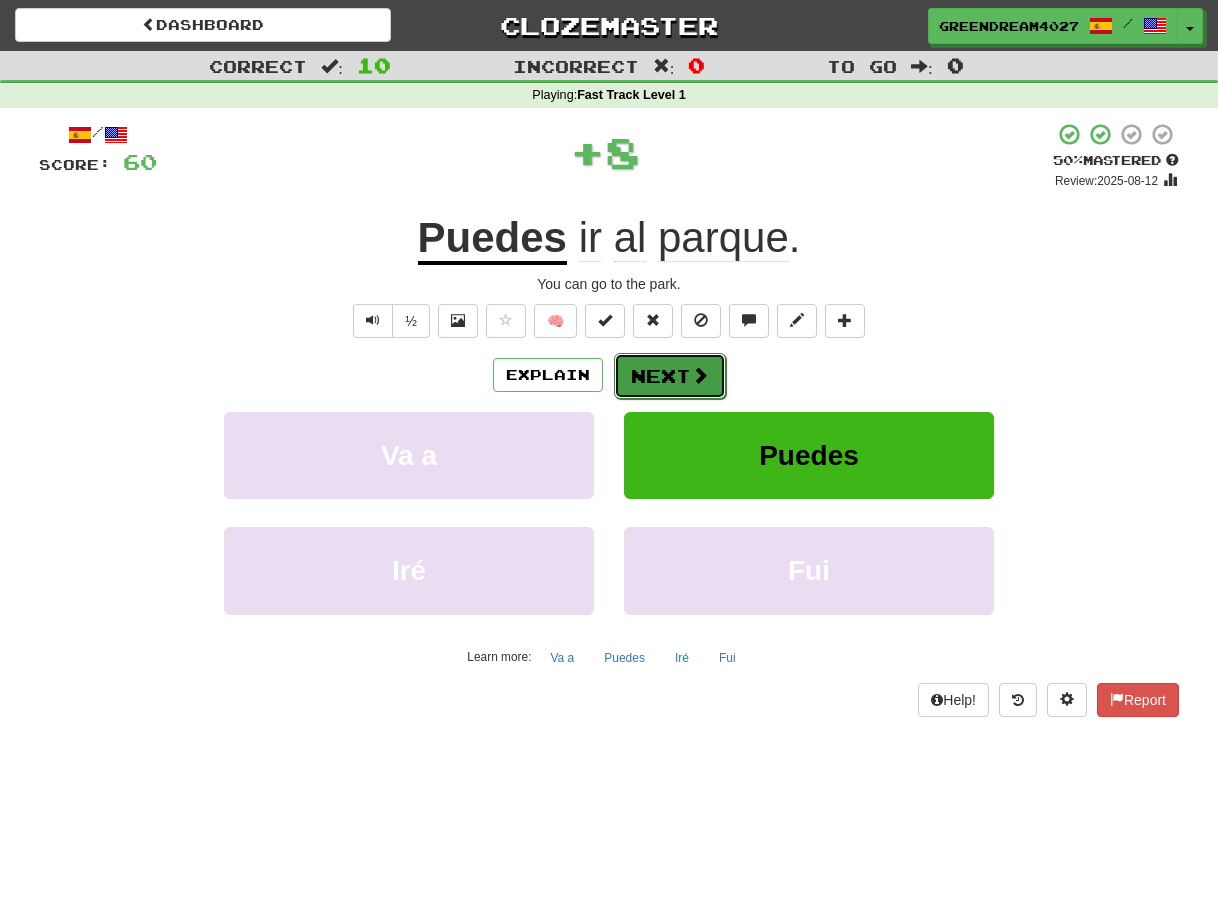 click on "Next" at bounding box center [670, 376] 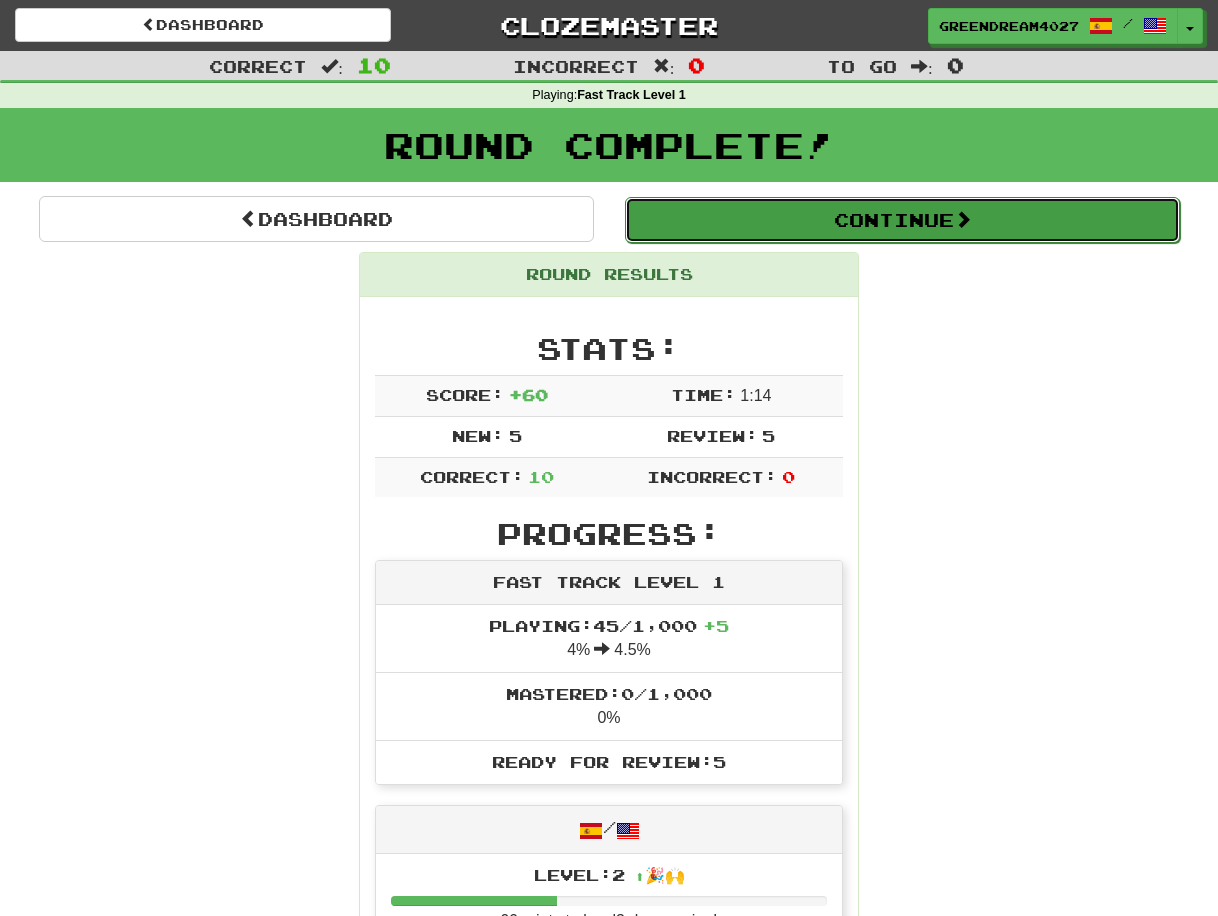 click on "Continue" at bounding box center [902, 220] 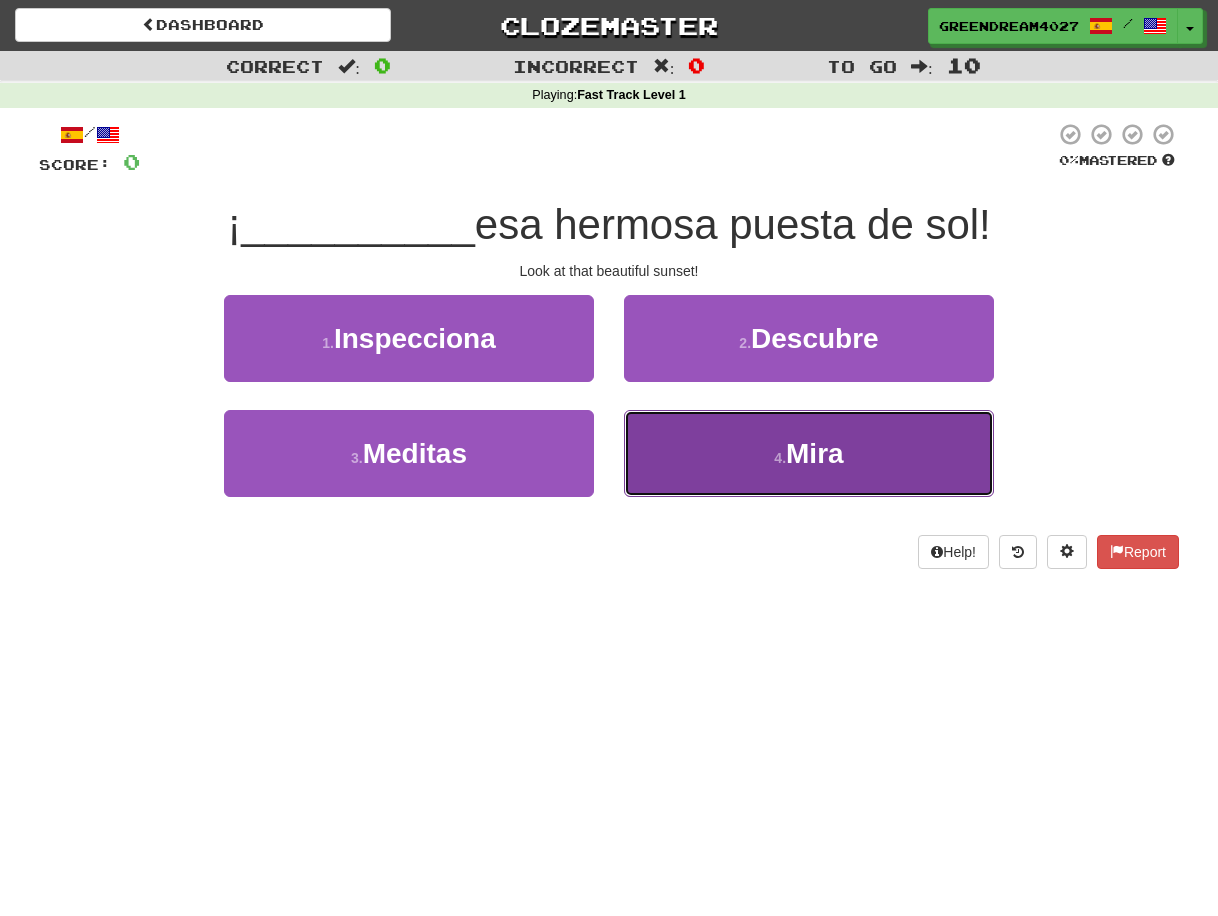 click on "4 .  Mira" at bounding box center [809, 453] 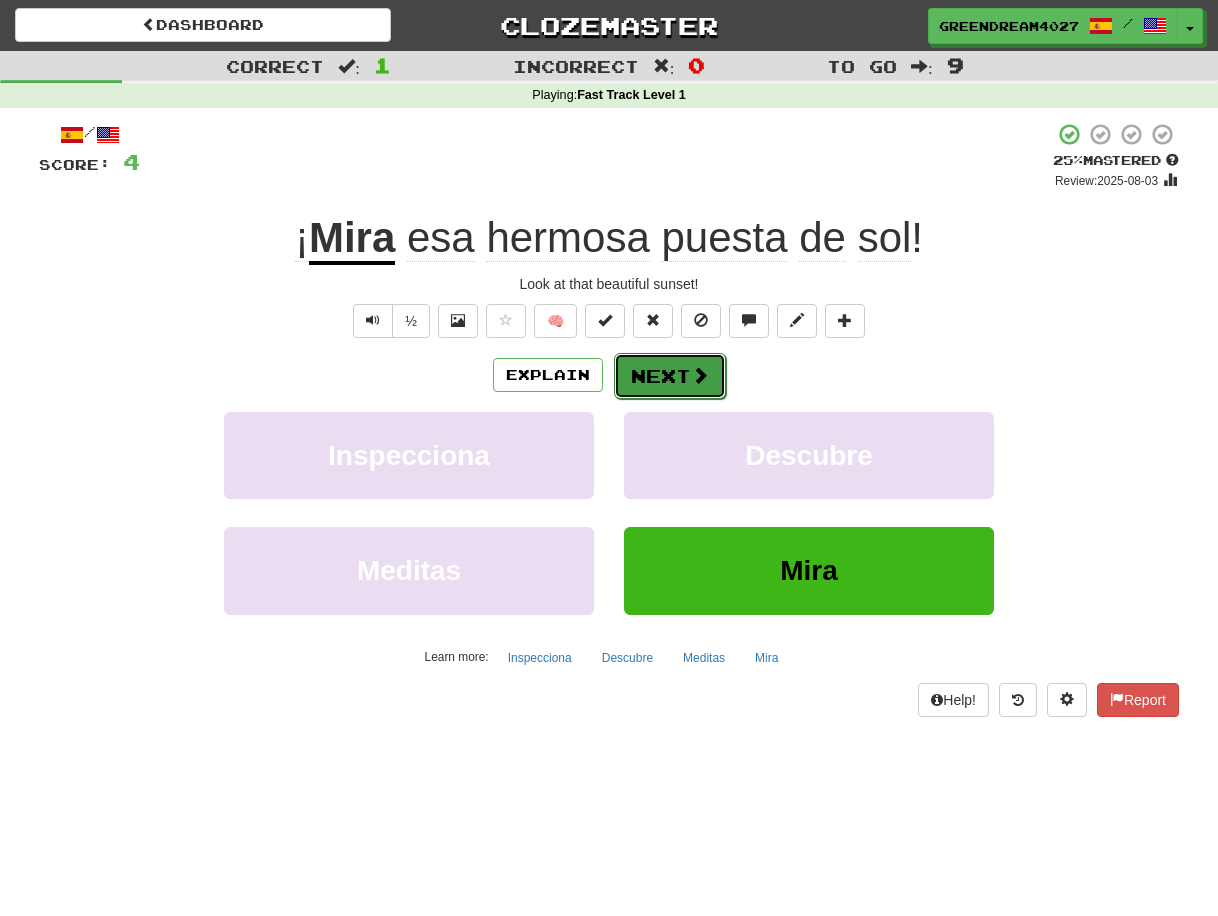 click on "Next" at bounding box center [670, 376] 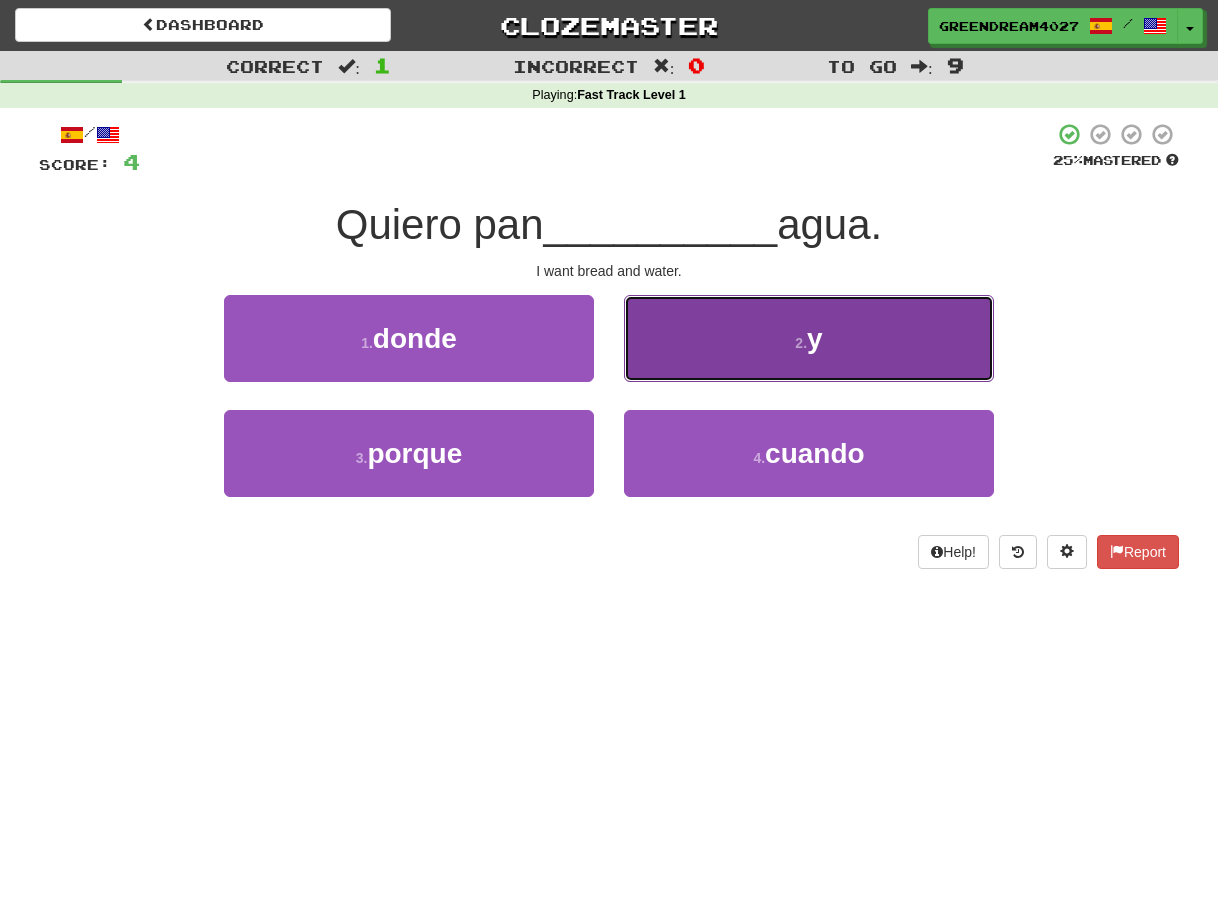 click on "2 .  y" at bounding box center (809, 338) 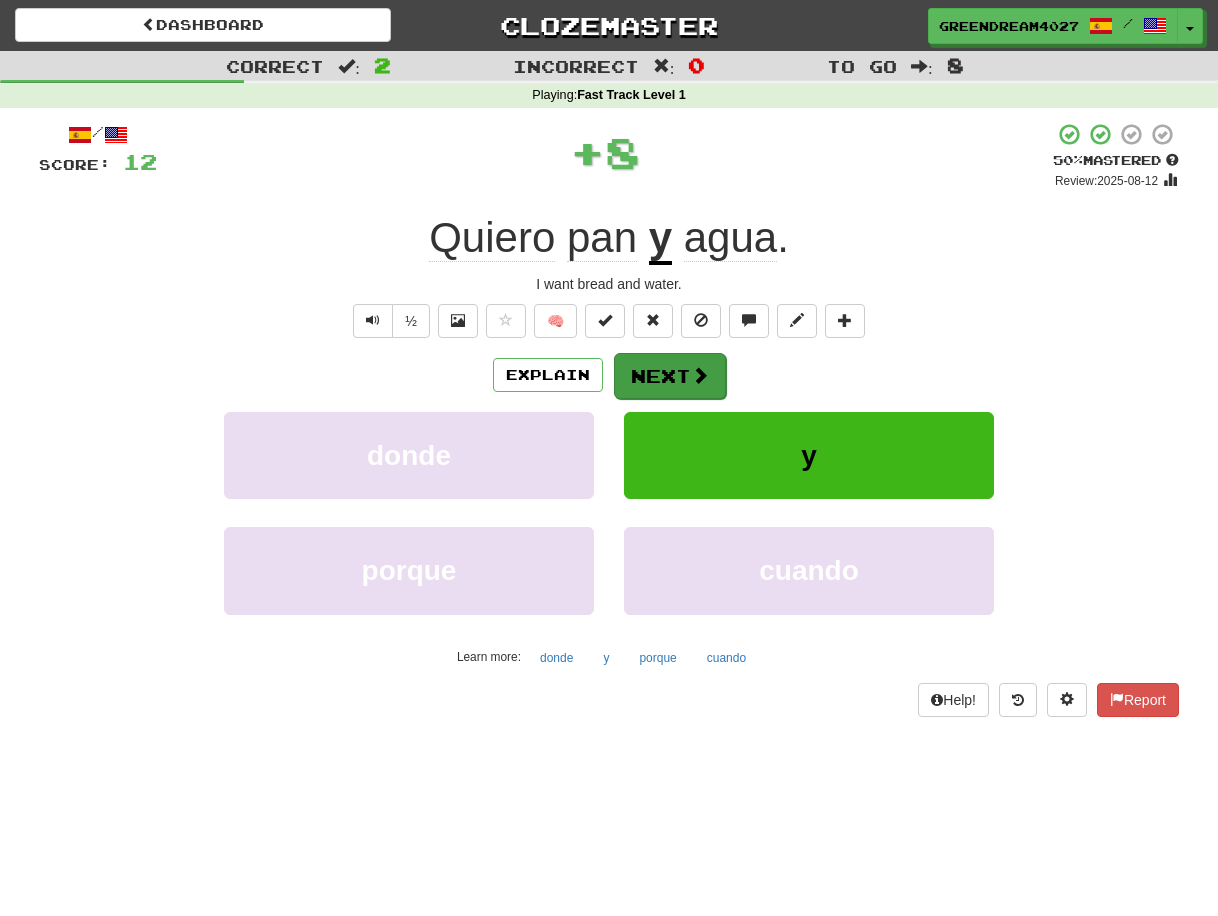 click on "Next" at bounding box center (670, 376) 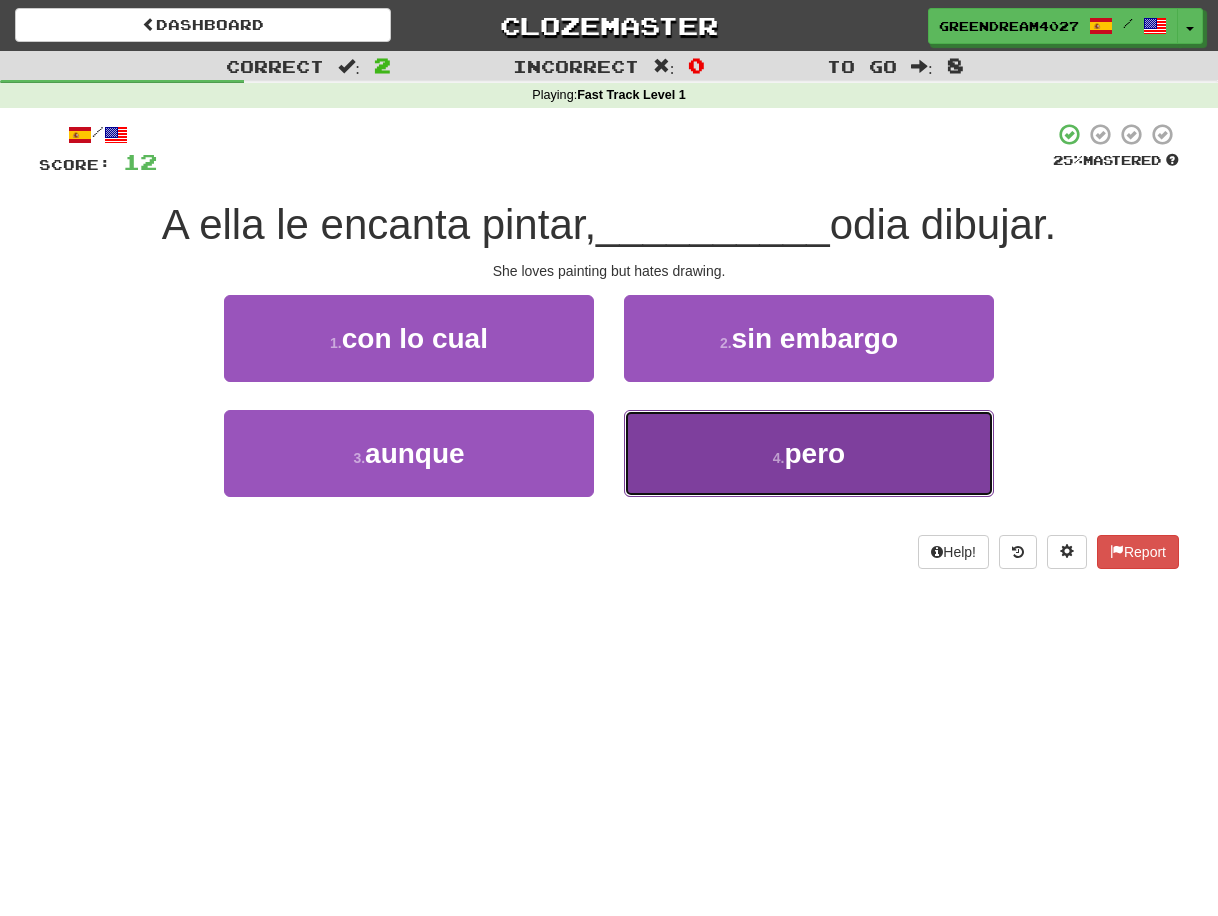 click on "4 .  pero" at bounding box center (809, 453) 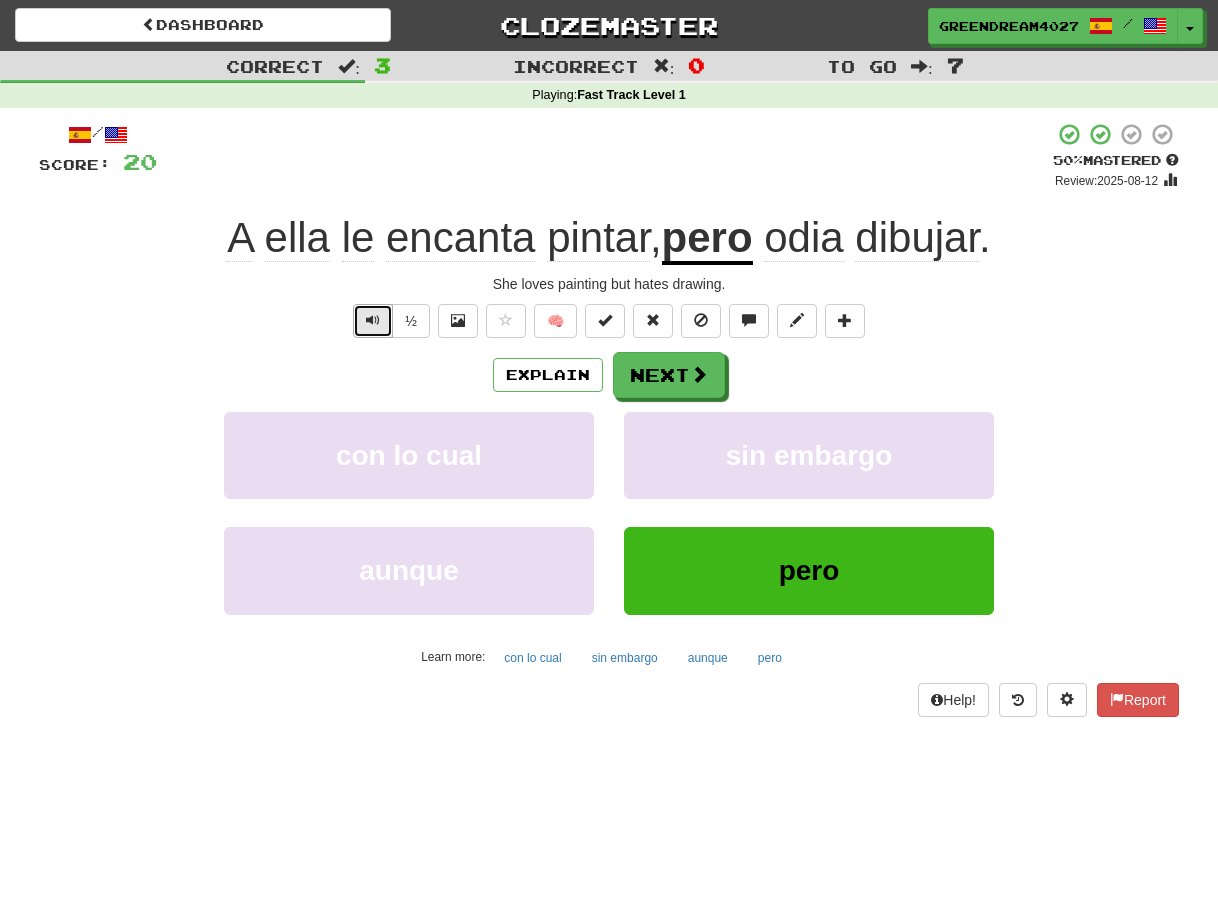 click at bounding box center [373, 320] 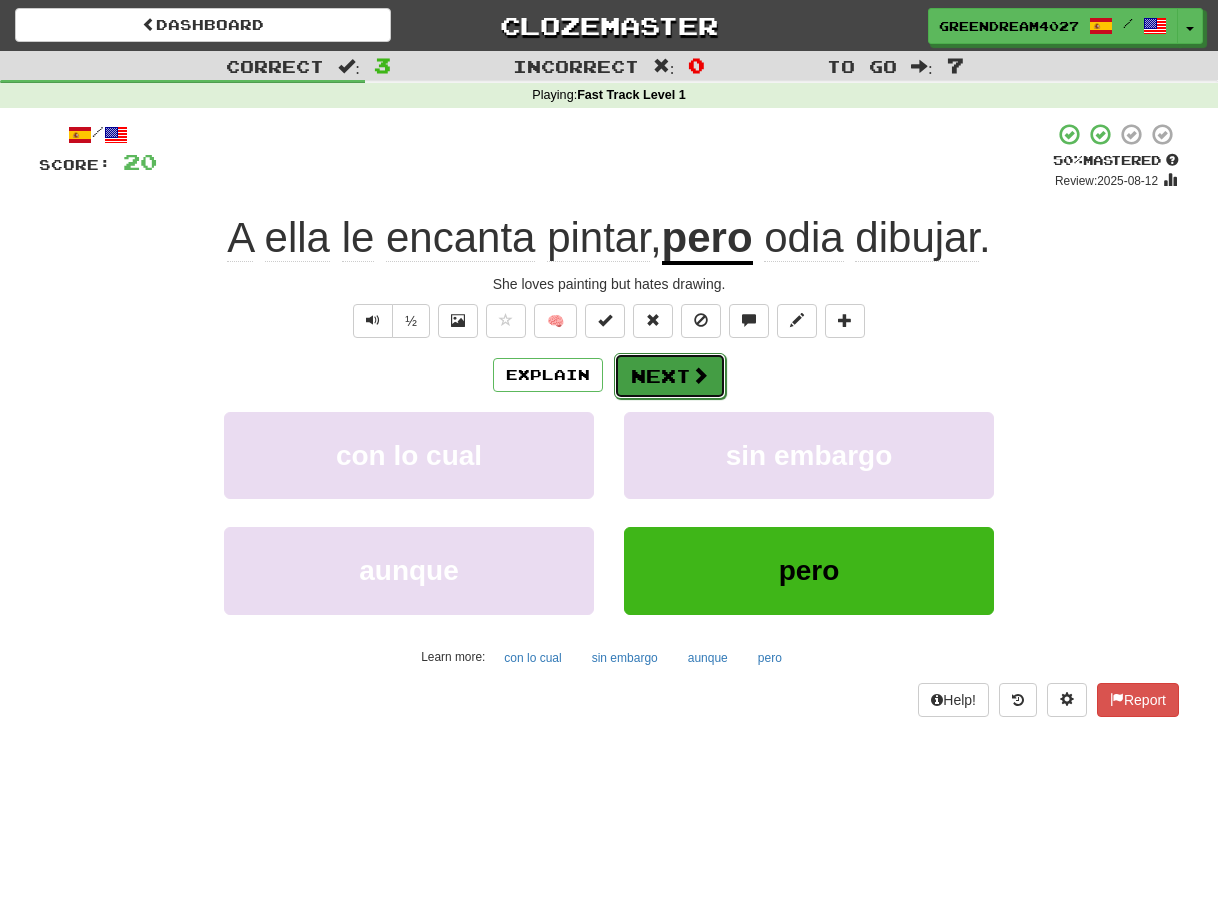 click on "Next" at bounding box center (670, 376) 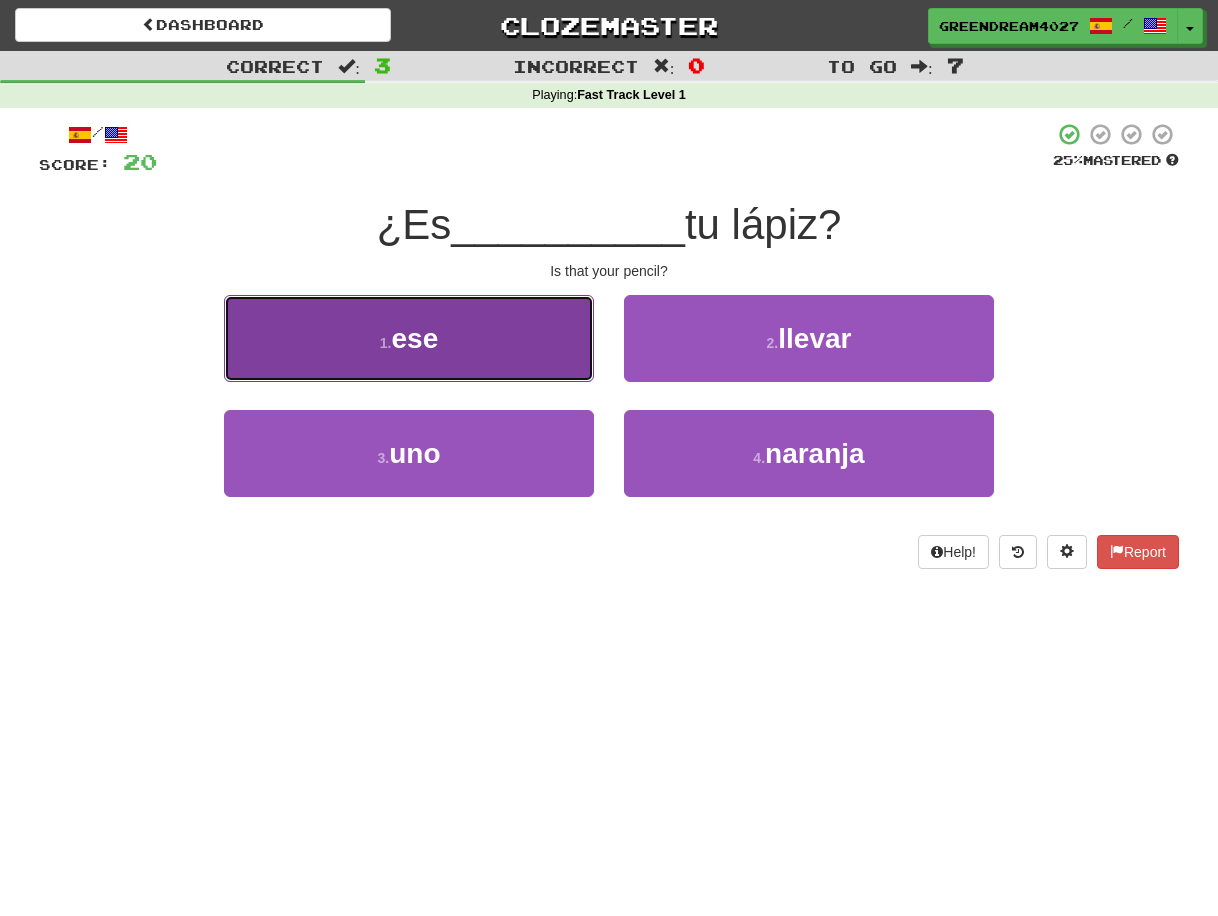 click on "1 .  ese" at bounding box center [409, 338] 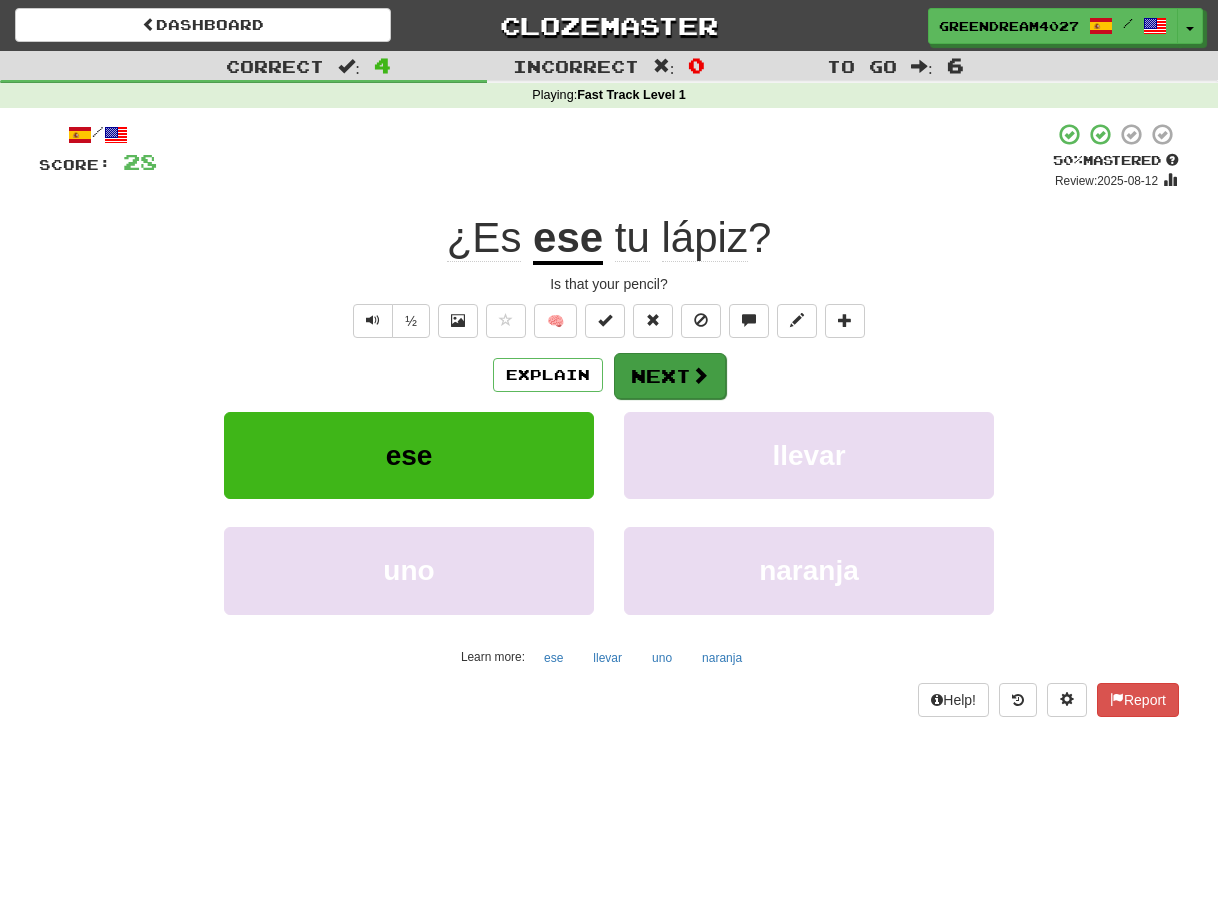 click on "Next" at bounding box center [670, 376] 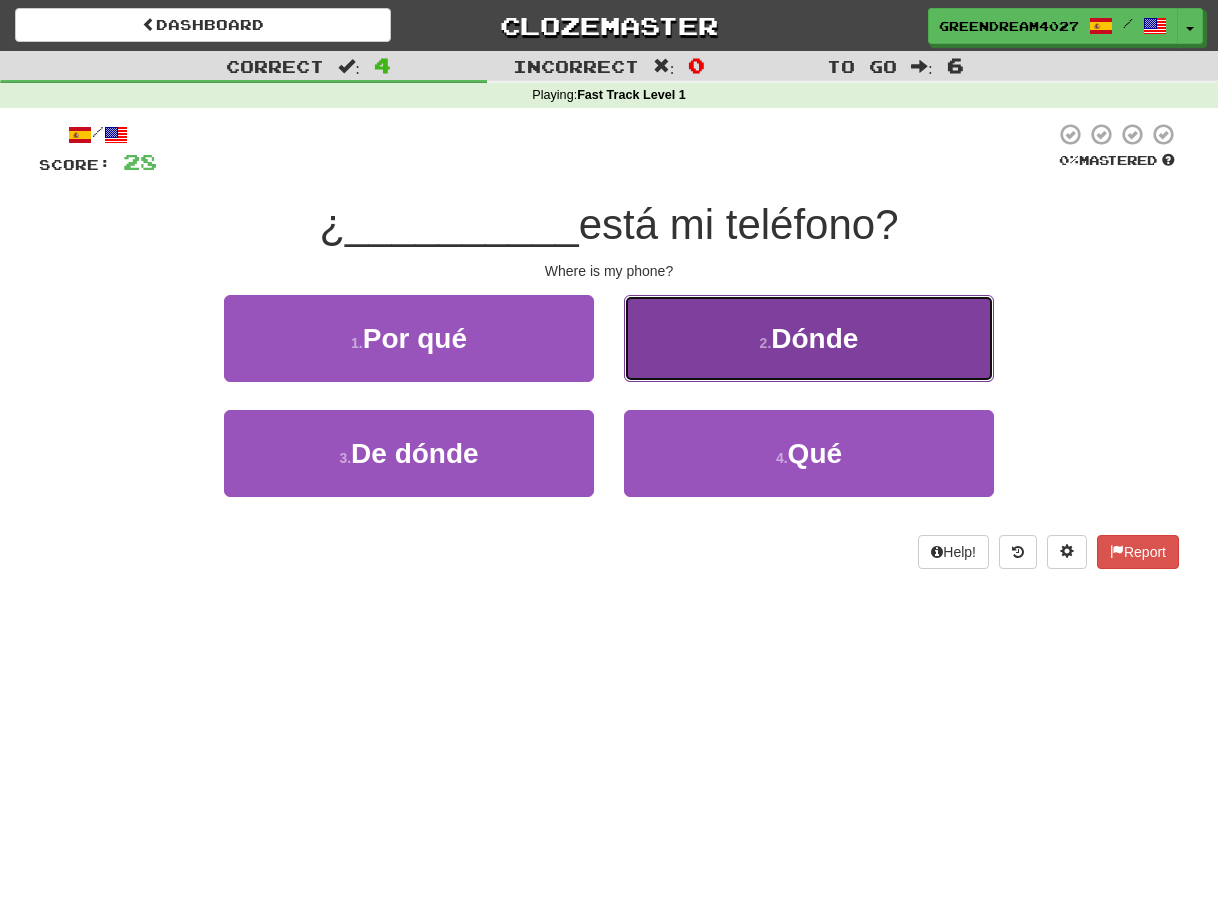 click on "2 .  Dónde" at bounding box center (809, 338) 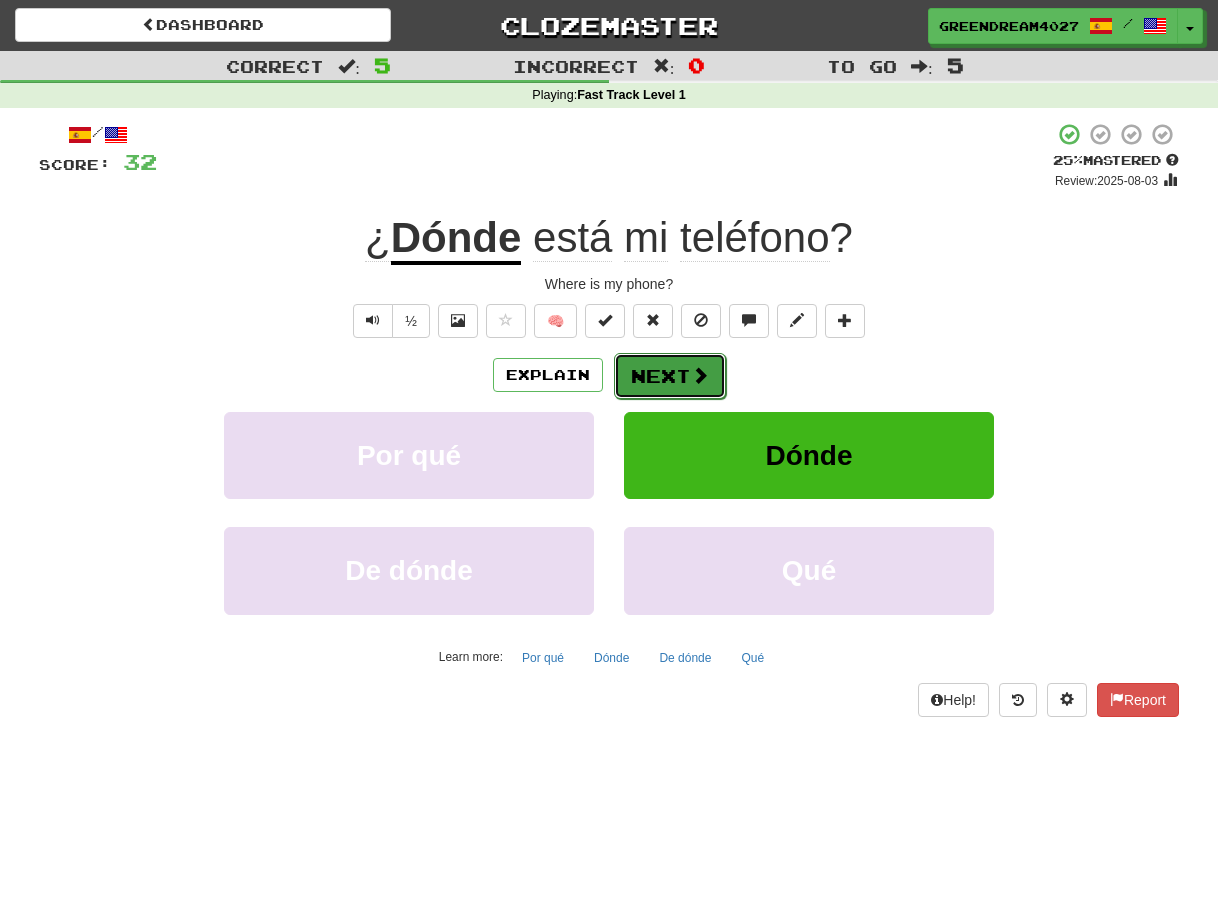 click on "Next" at bounding box center [670, 376] 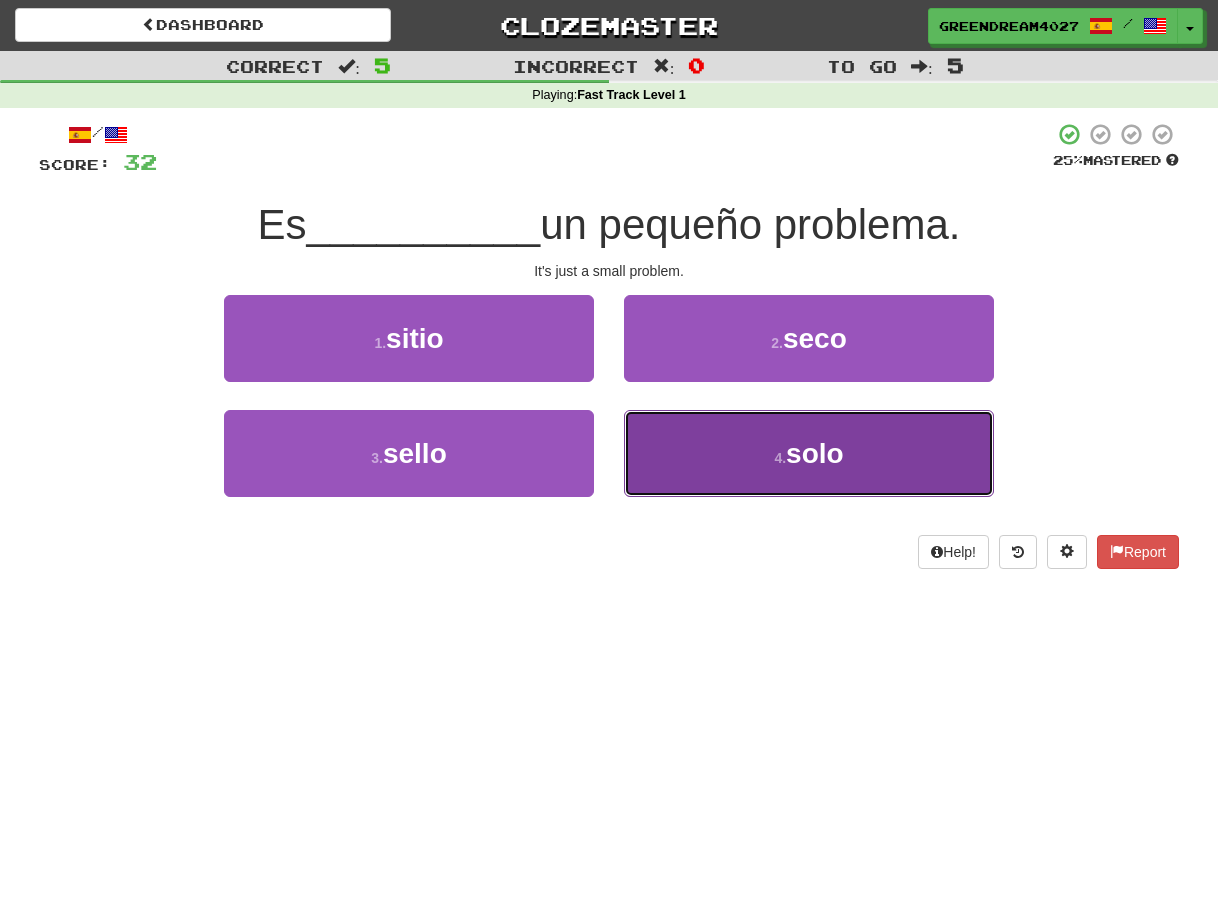 click on "4 .  solo" at bounding box center [809, 453] 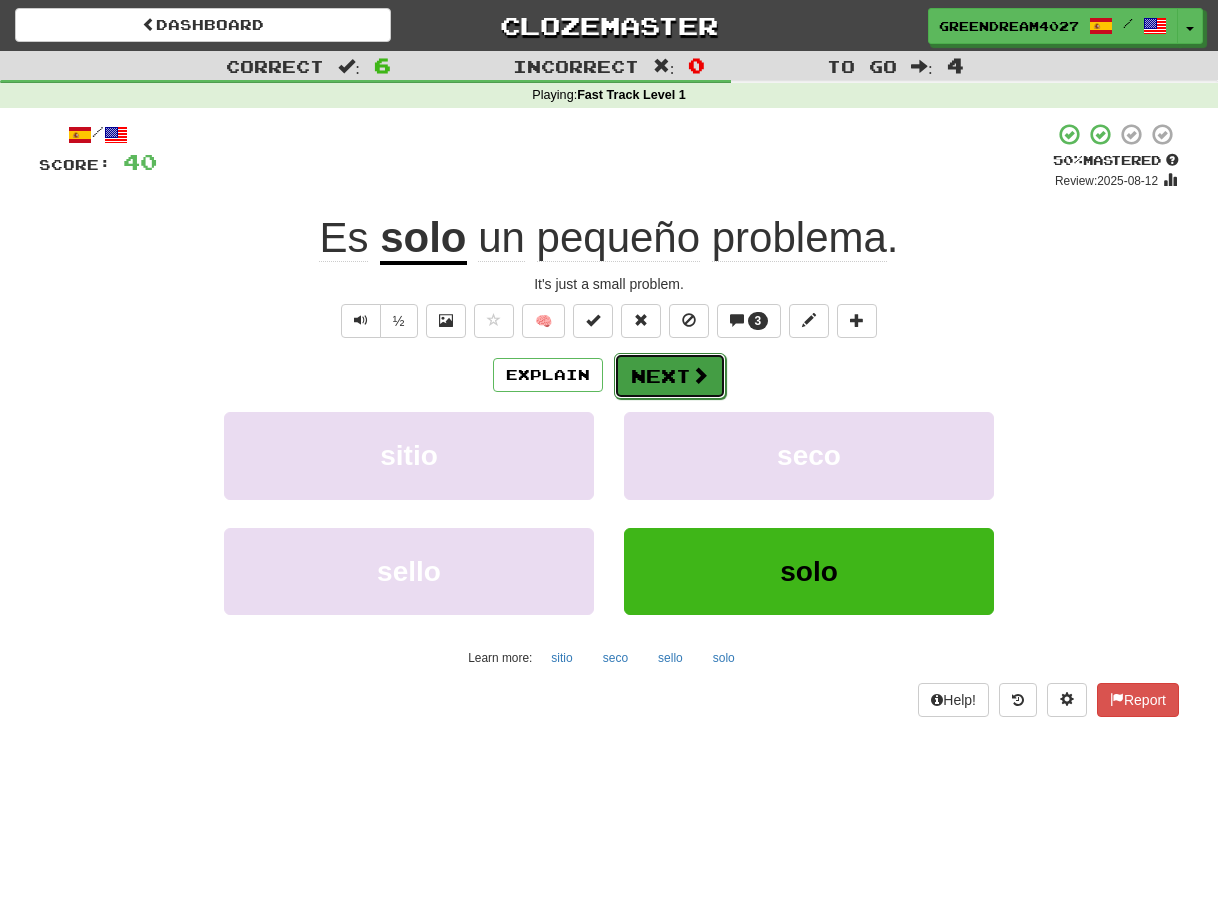 click on "Next" at bounding box center (670, 376) 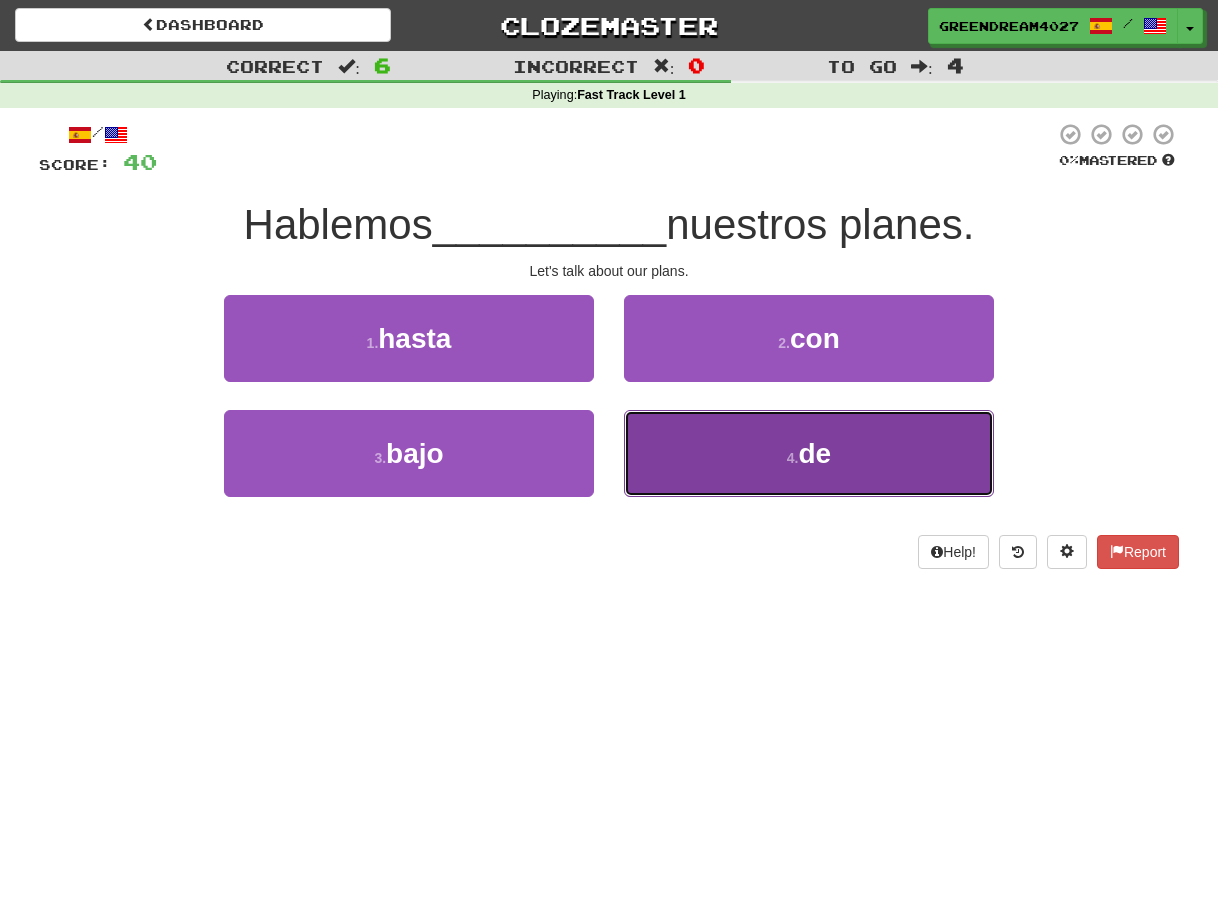 click on "4 .  de" at bounding box center (809, 453) 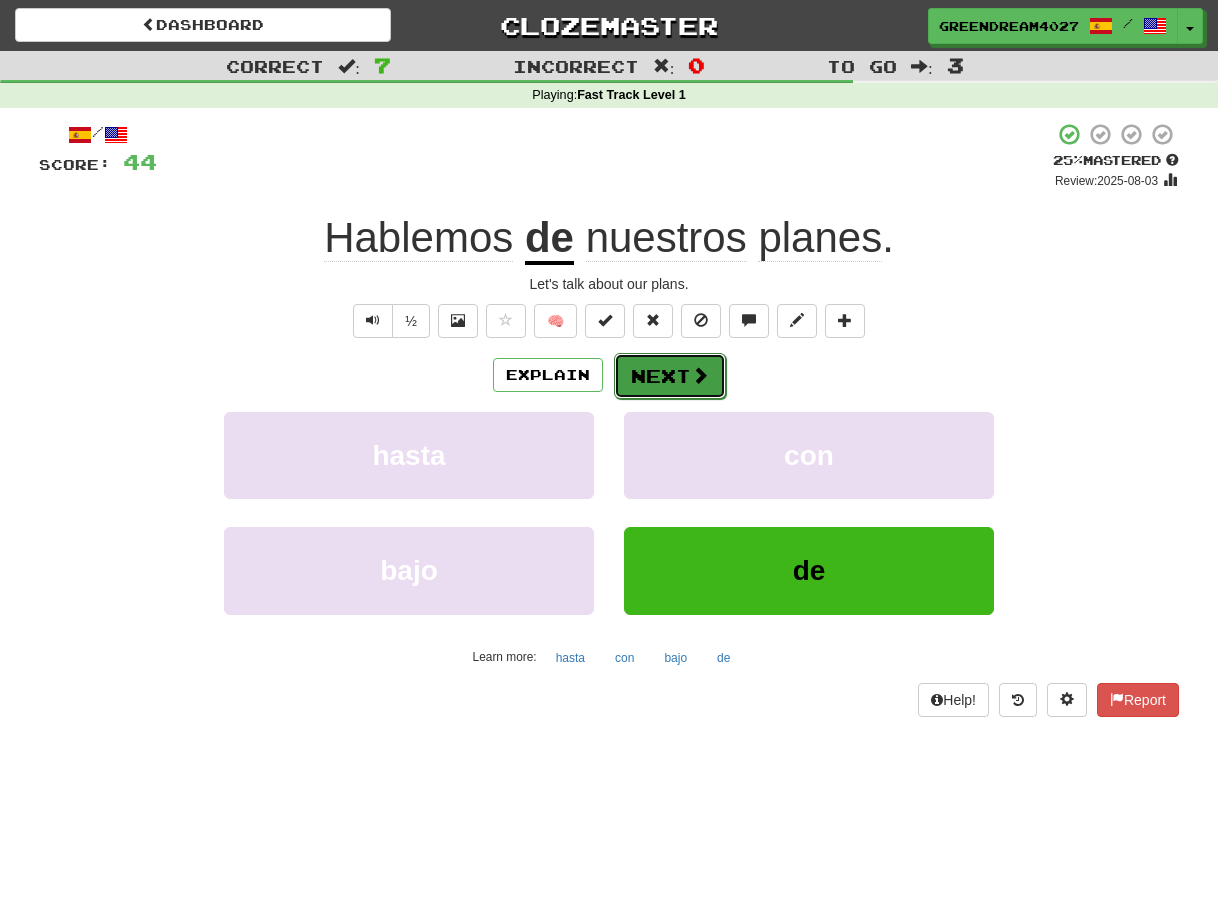 click on "Next" at bounding box center [670, 376] 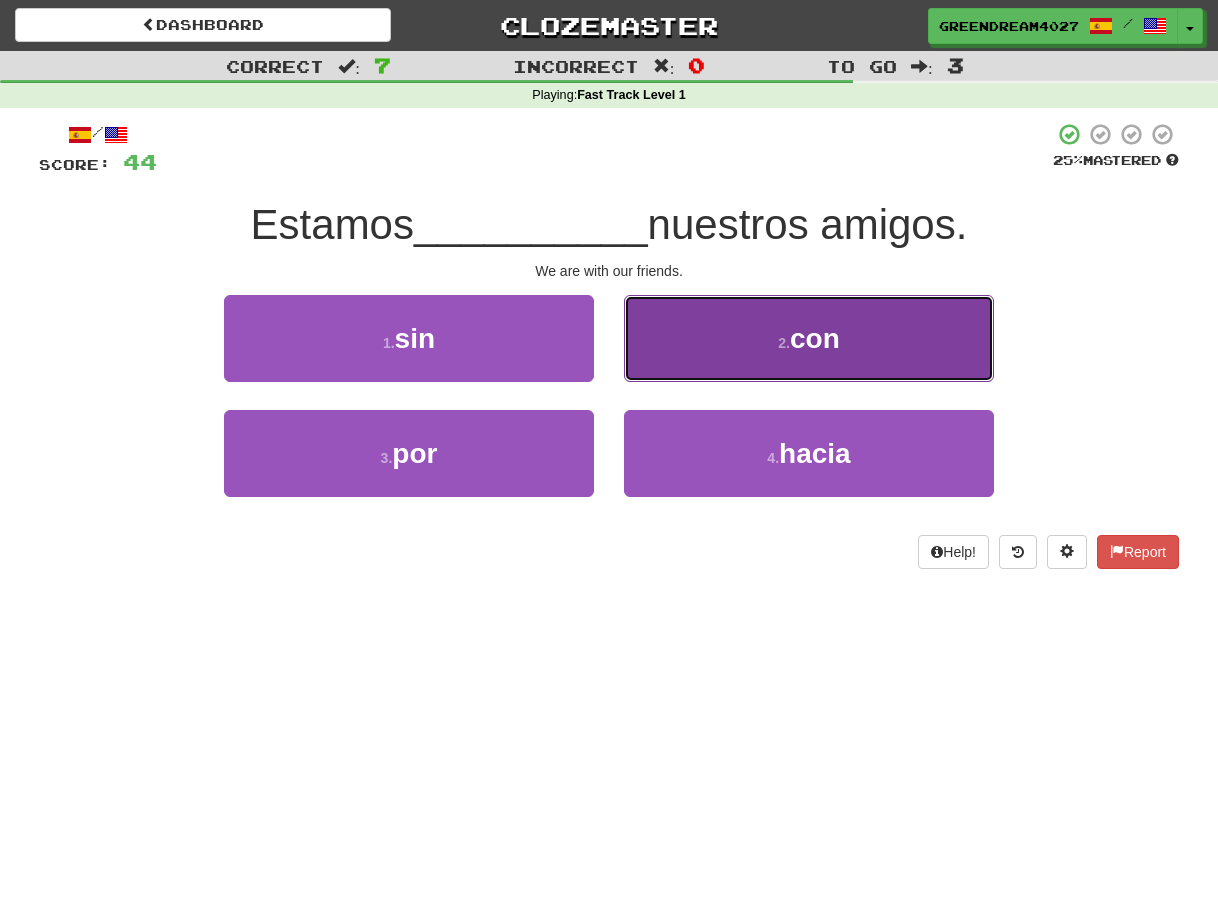 click on "2 .  con" at bounding box center (809, 338) 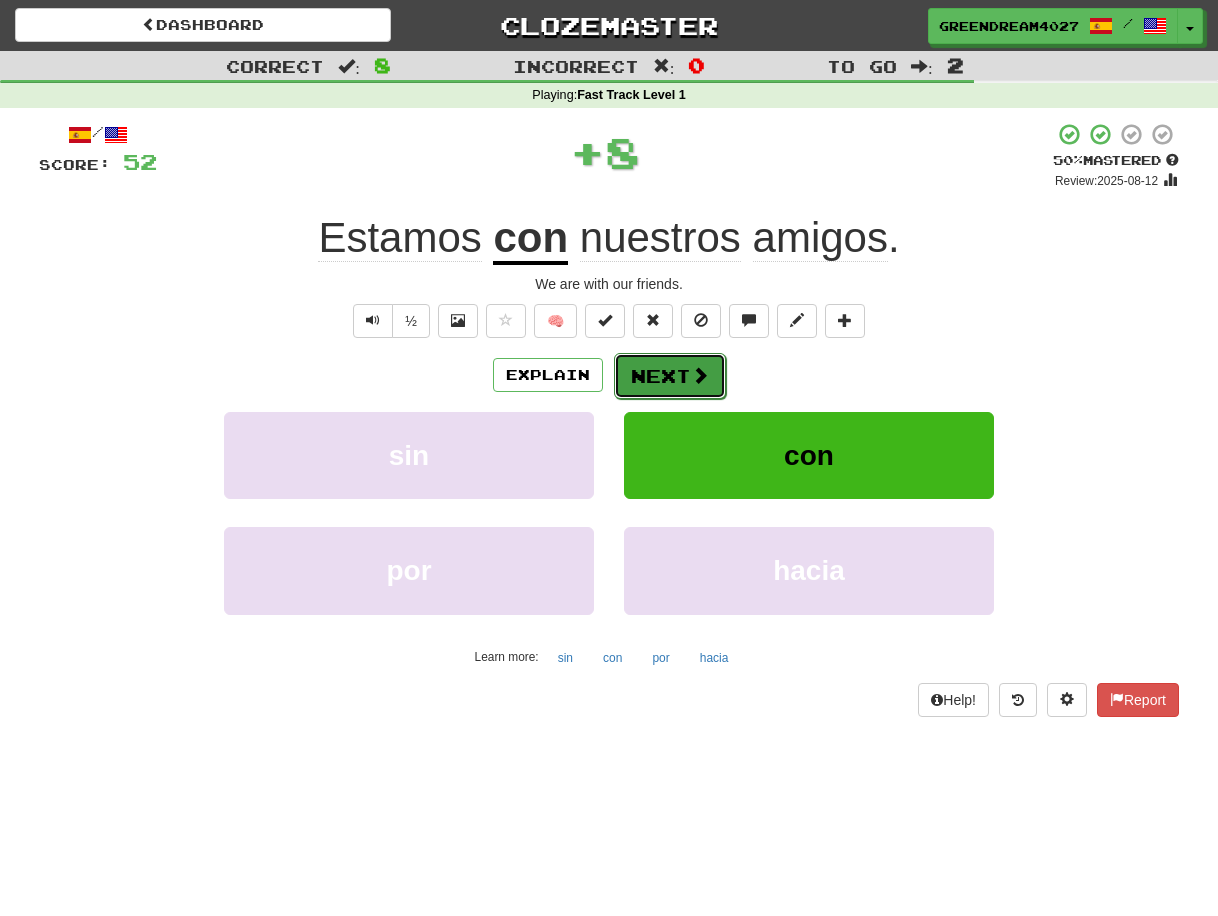 click on "Next" at bounding box center (670, 376) 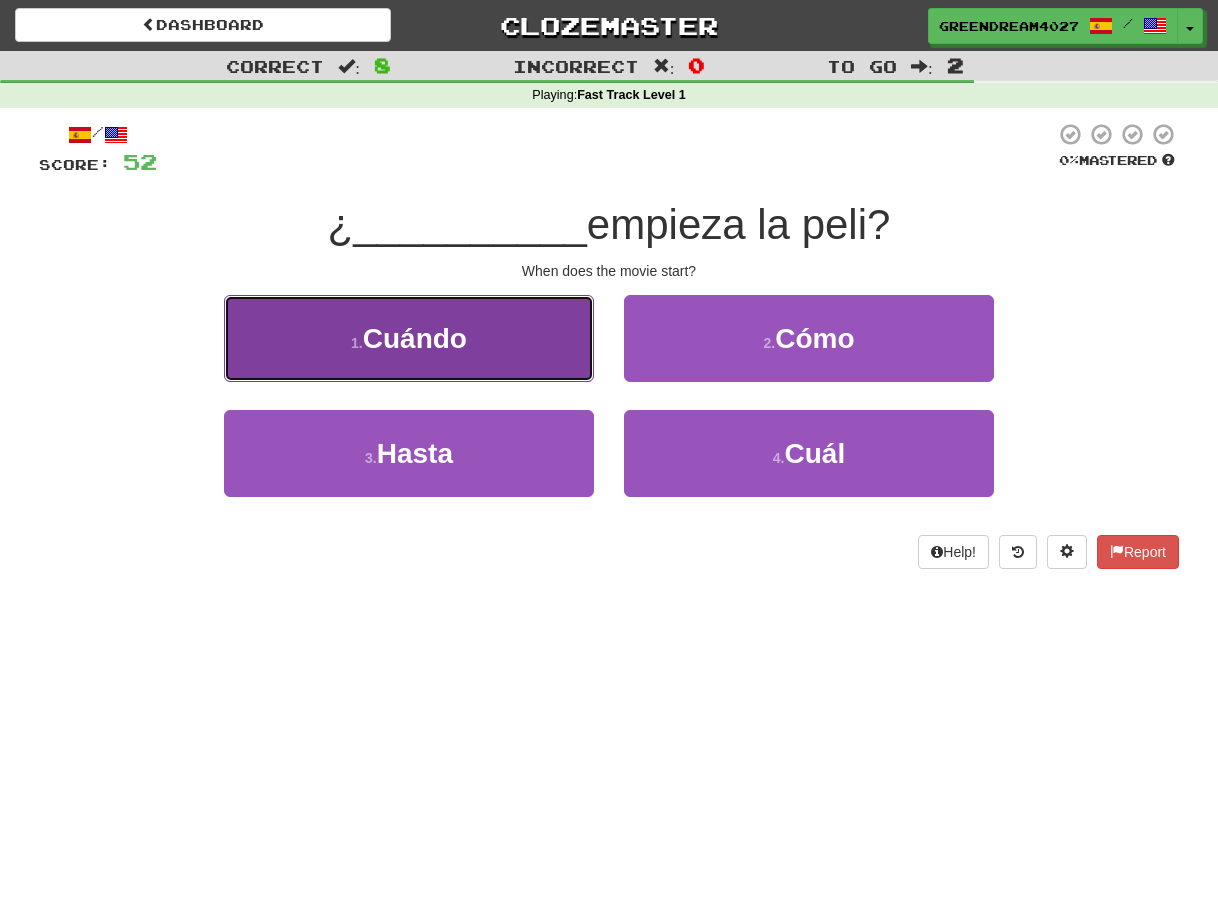 click on "Cuándo" at bounding box center (415, 338) 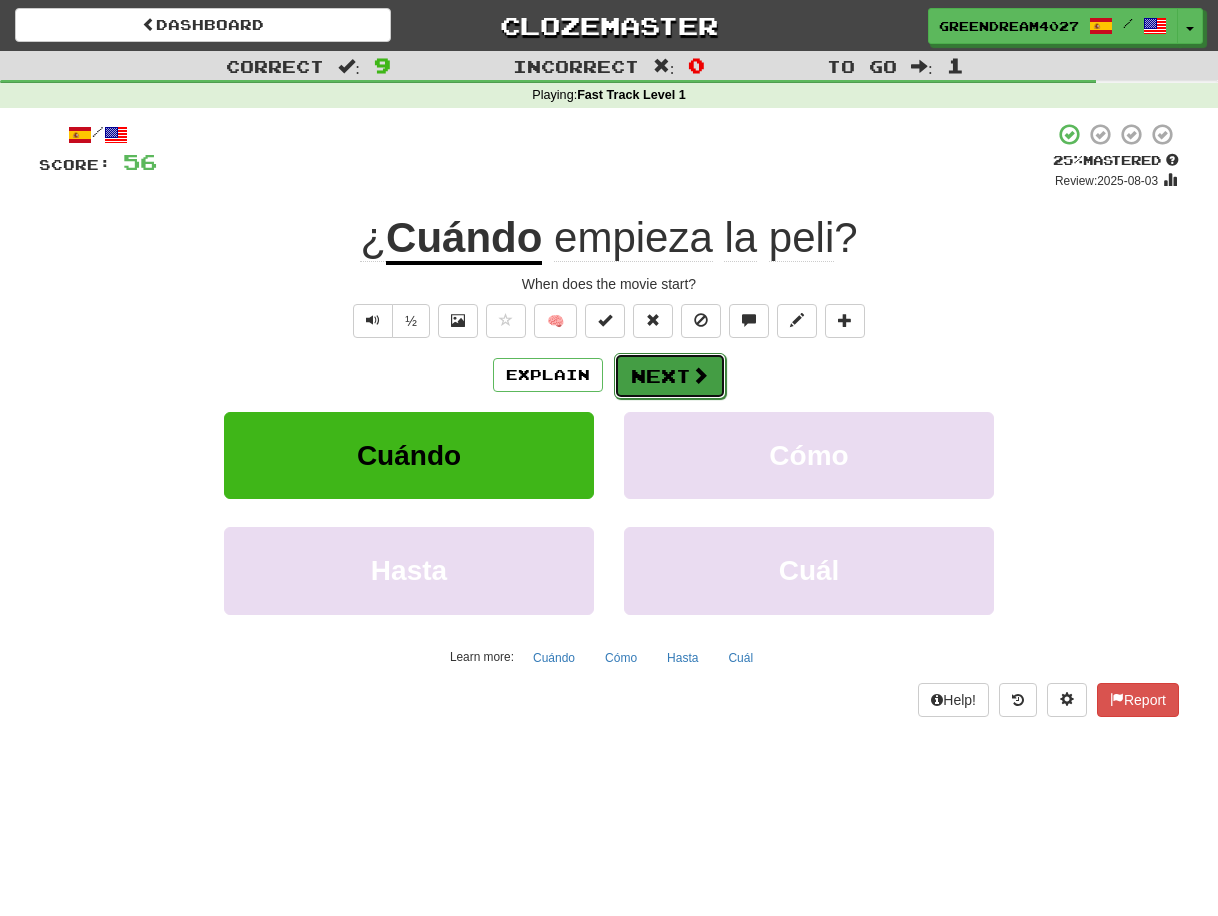 click on "Next" at bounding box center [670, 376] 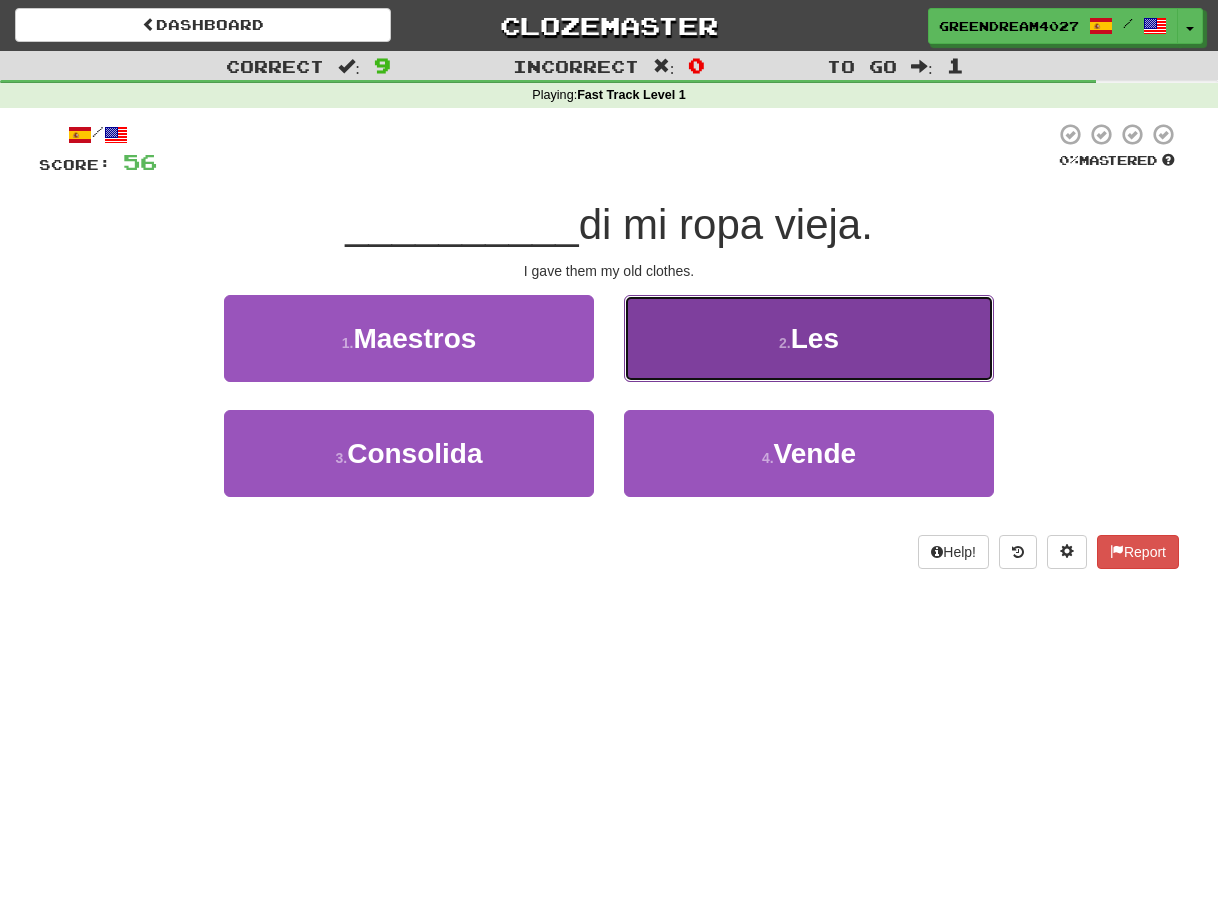 click on "2 .  Les" at bounding box center (809, 338) 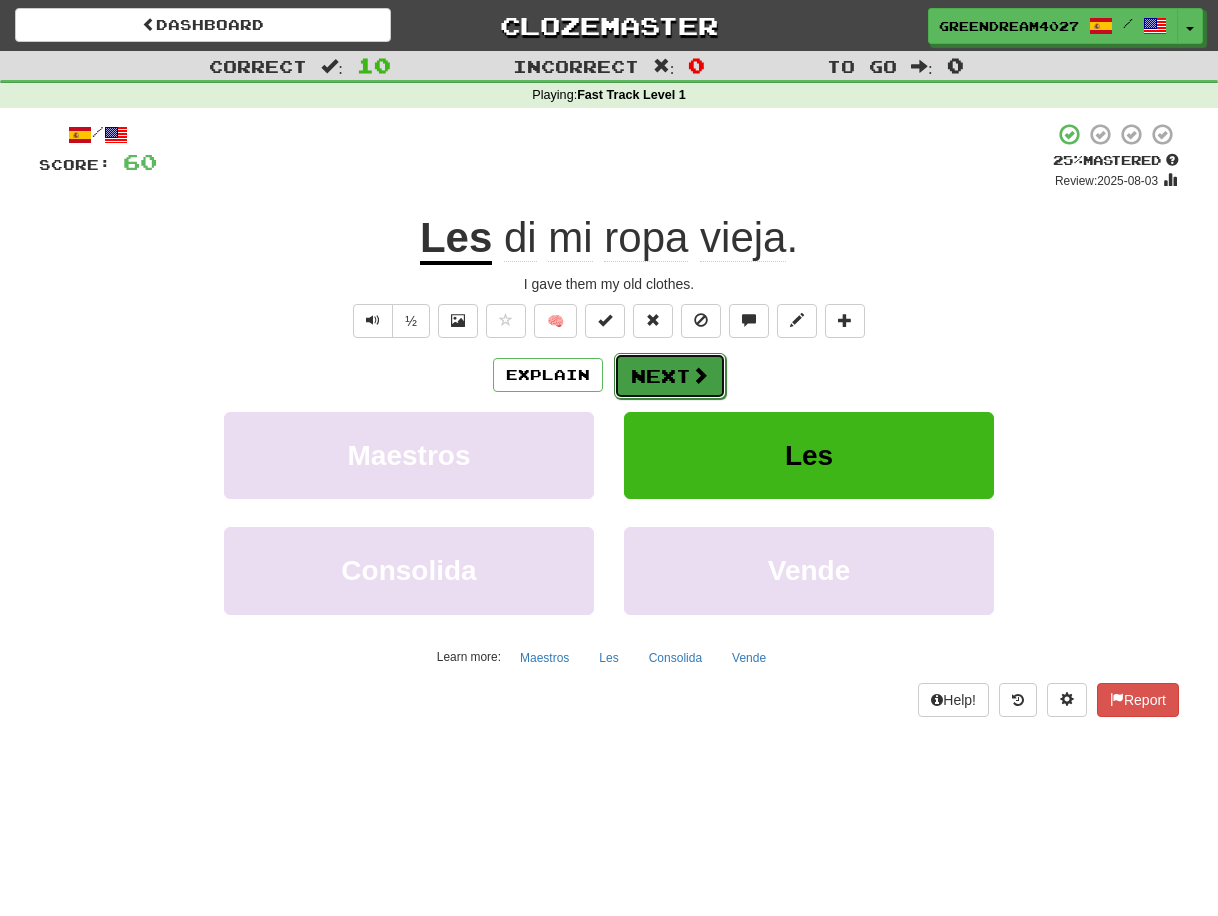 click on "Next" at bounding box center (670, 376) 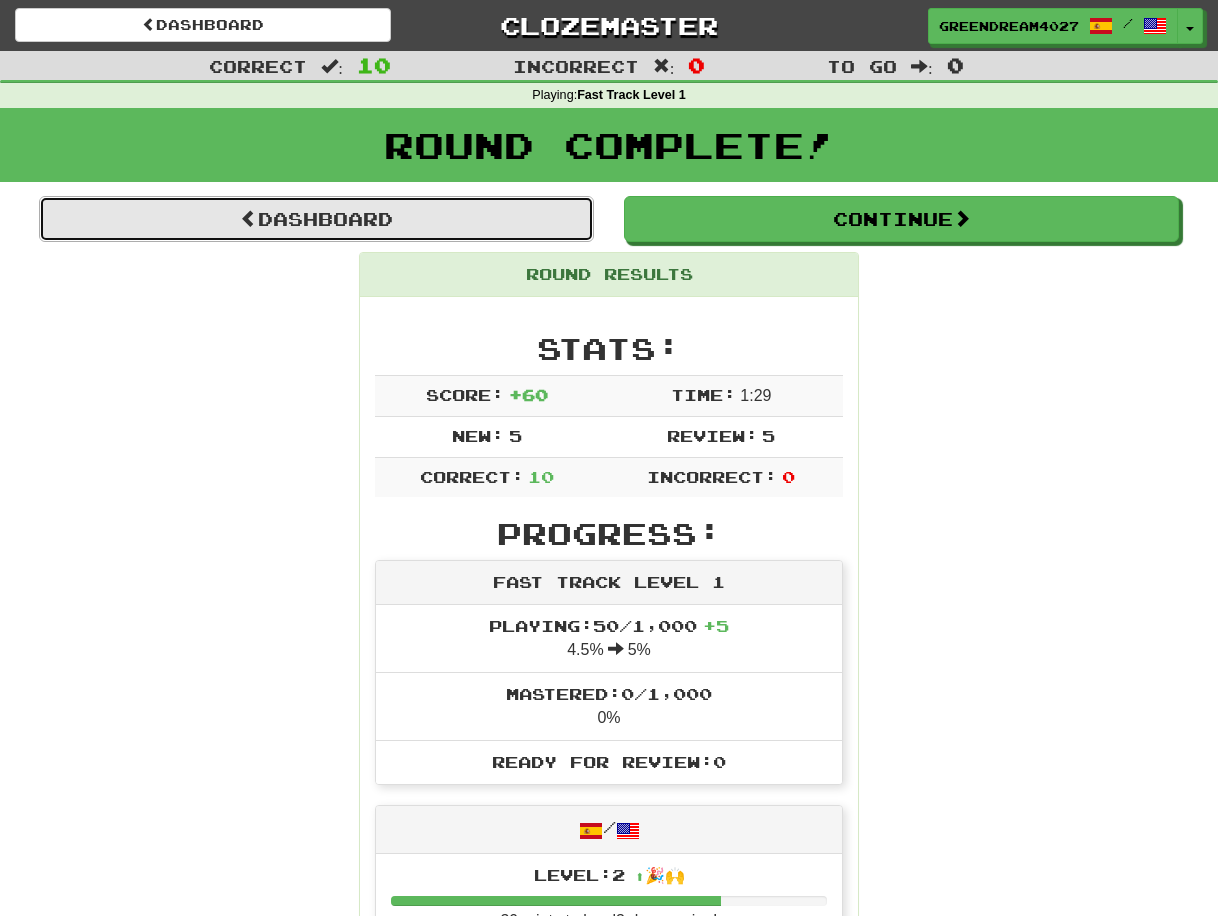 click on "Dashboard" at bounding box center [316, 219] 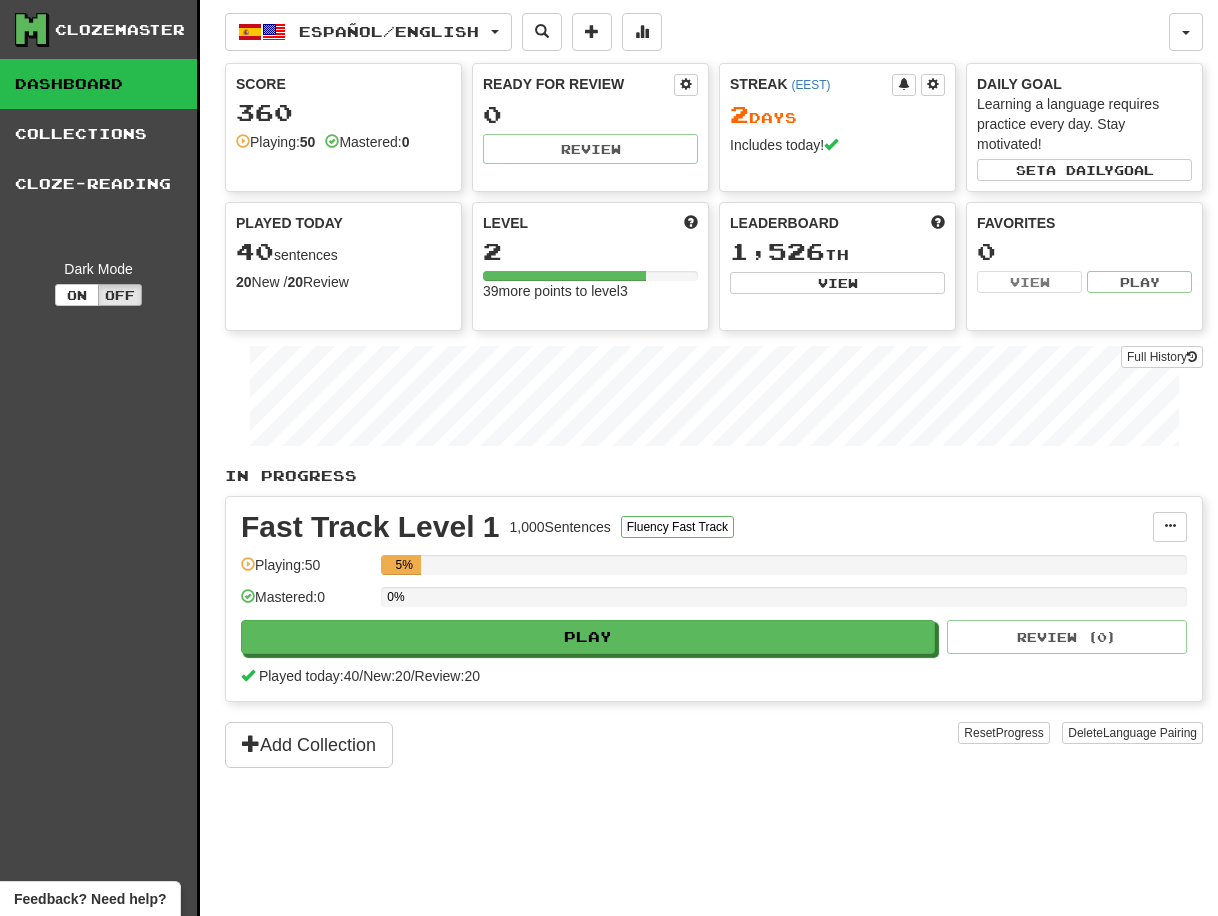 scroll, scrollTop: 0, scrollLeft: 0, axis: both 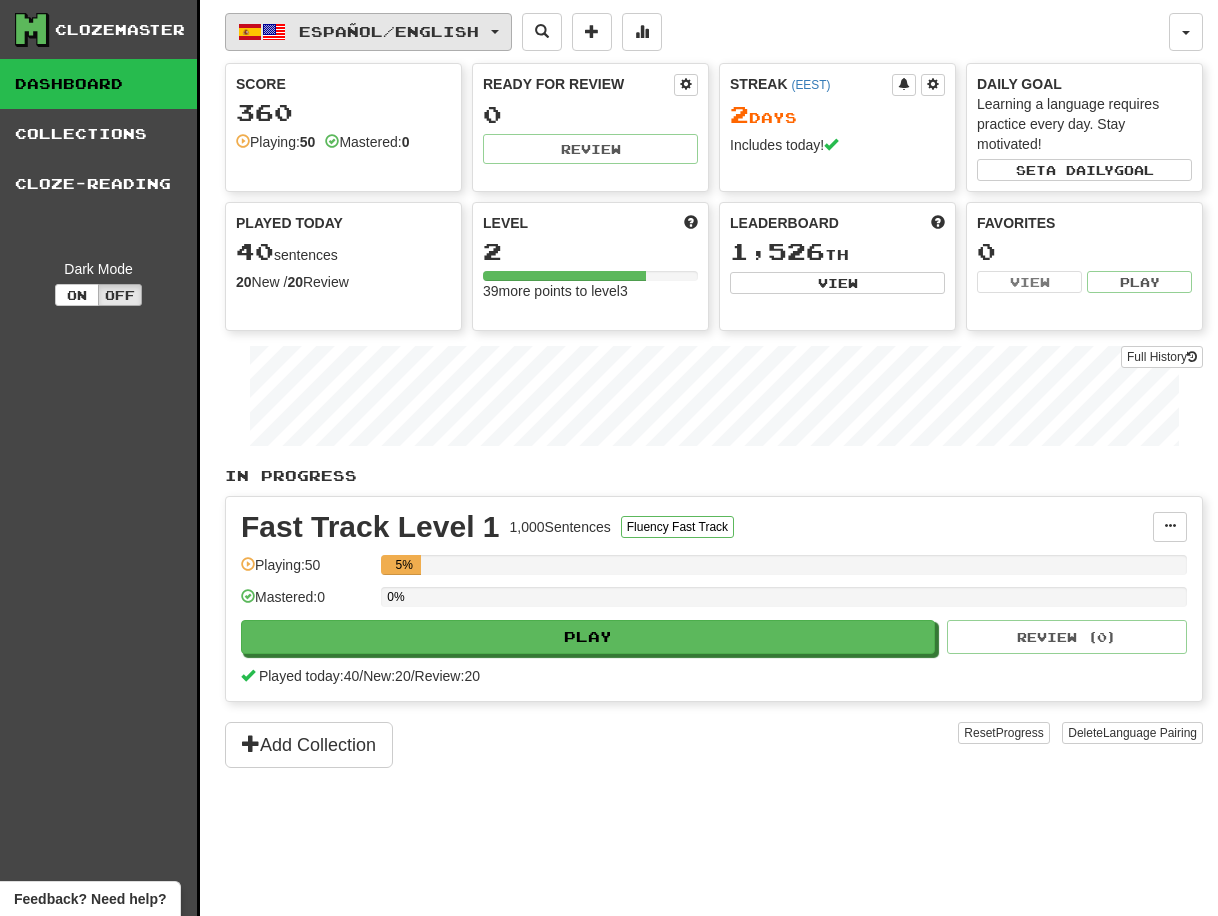 click on "Español  /  English" at bounding box center [368, 32] 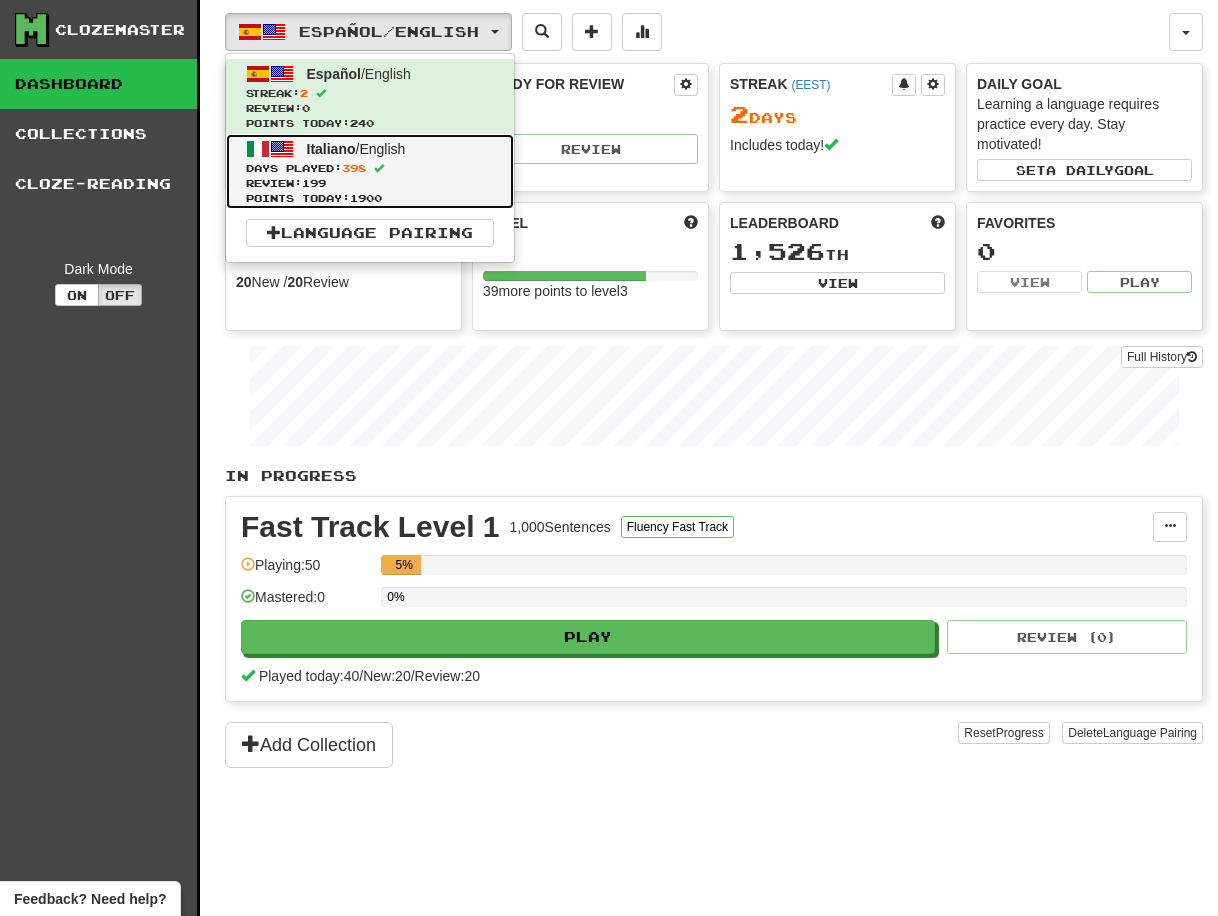 click on "Italiano  /  English Days Played:  398   Review:  199 Points today:  1900" at bounding box center [370, 171] 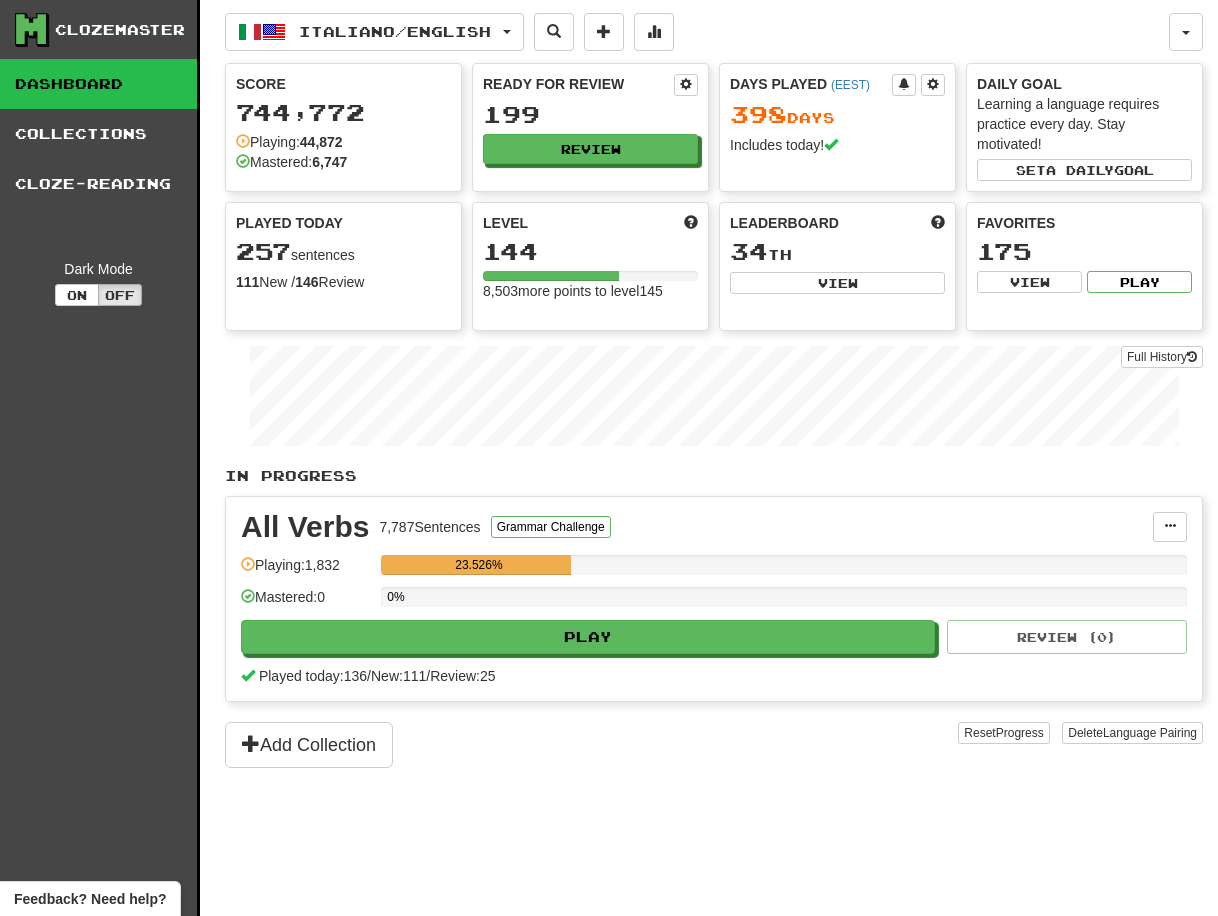 scroll, scrollTop: 0, scrollLeft: 0, axis: both 